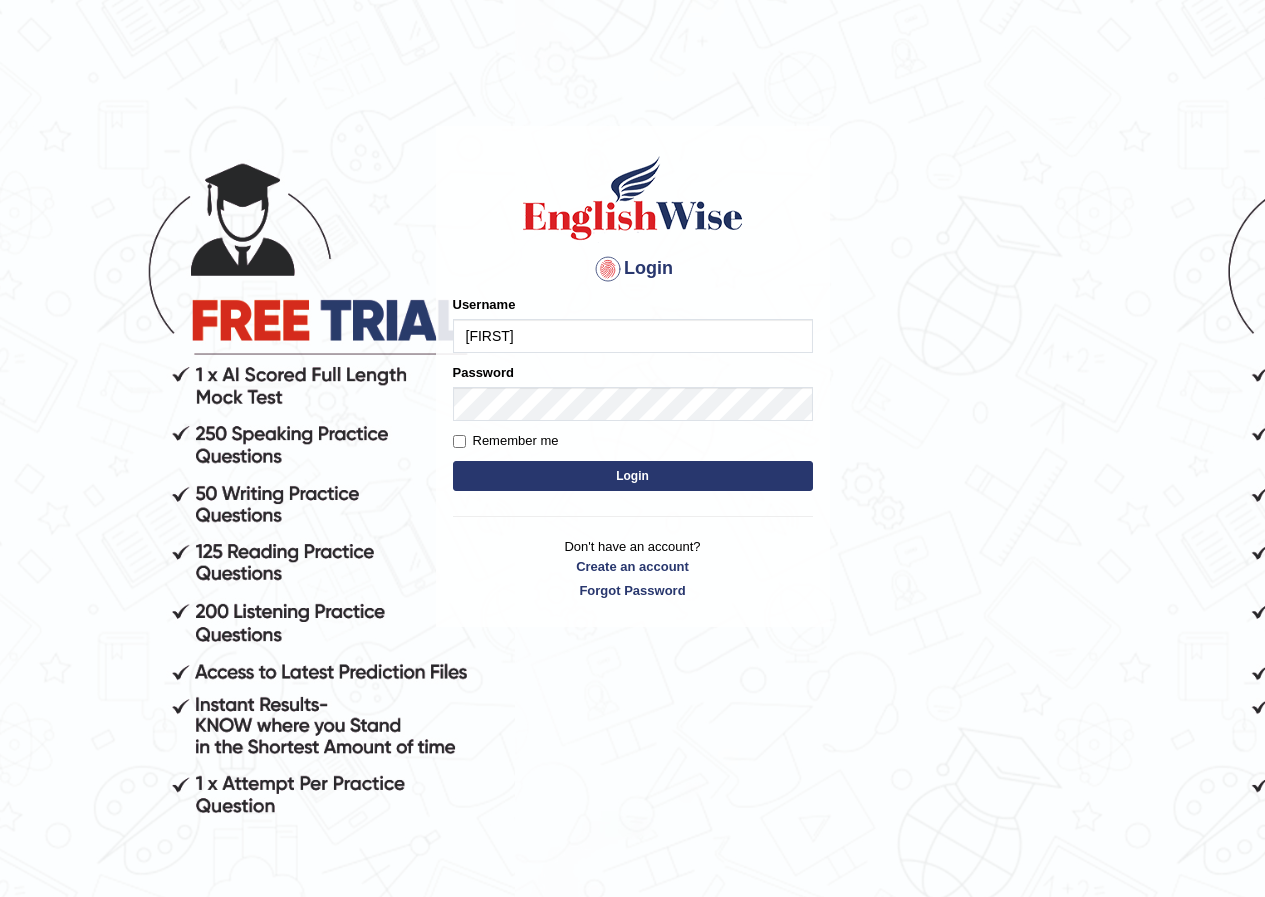 scroll, scrollTop: 0, scrollLeft: 0, axis: both 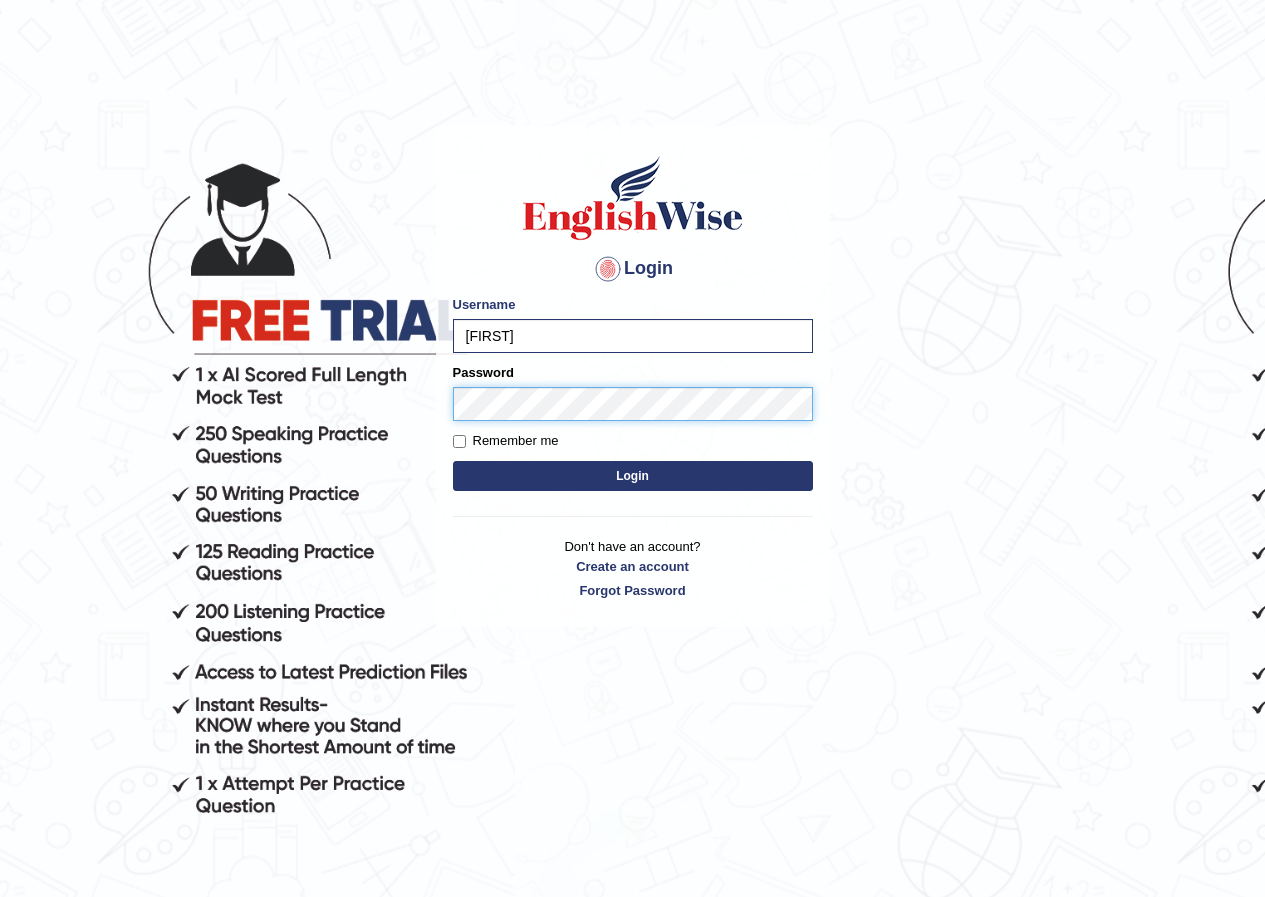 click on "Login" at bounding box center (633, 476) 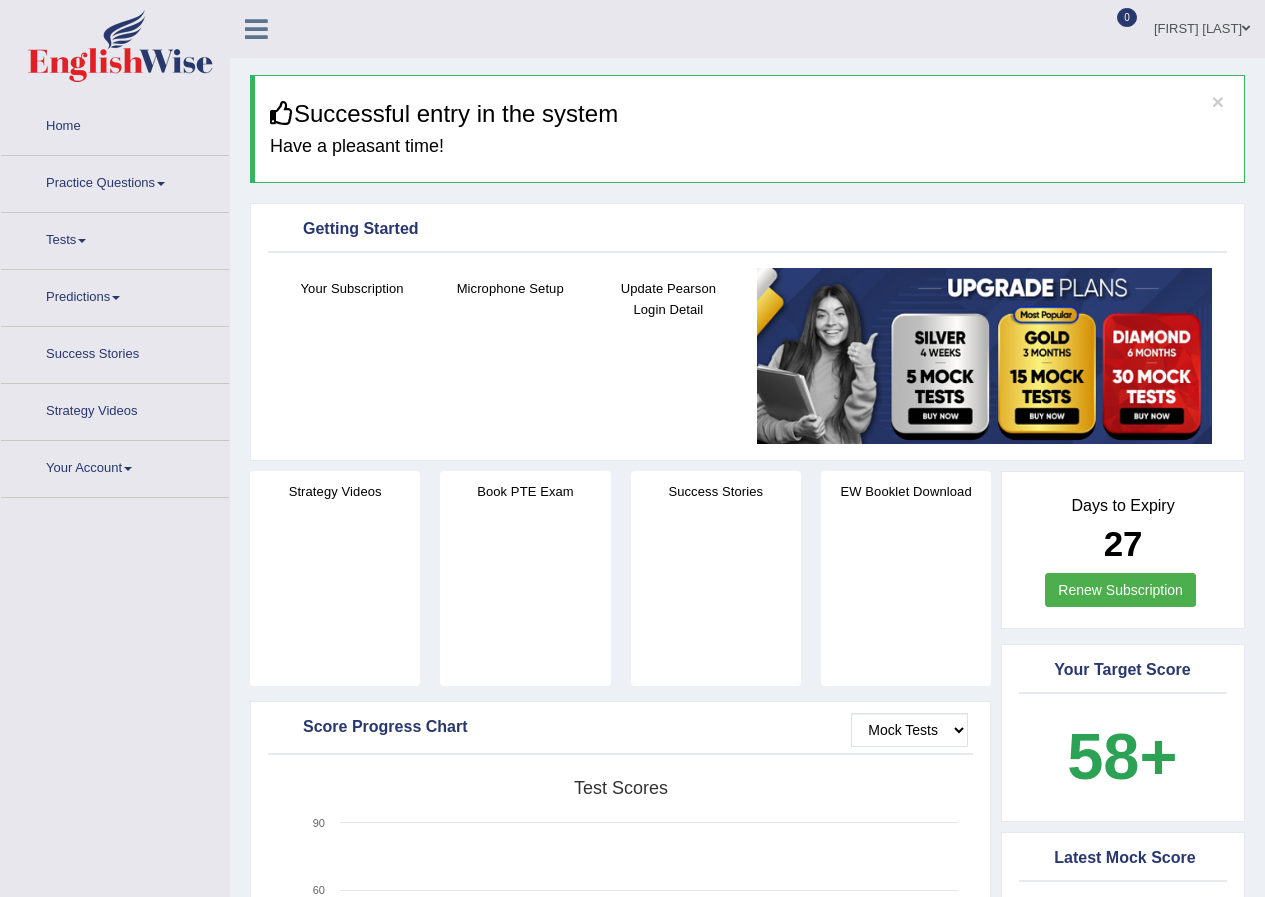 scroll, scrollTop: 0, scrollLeft: 0, axis: both 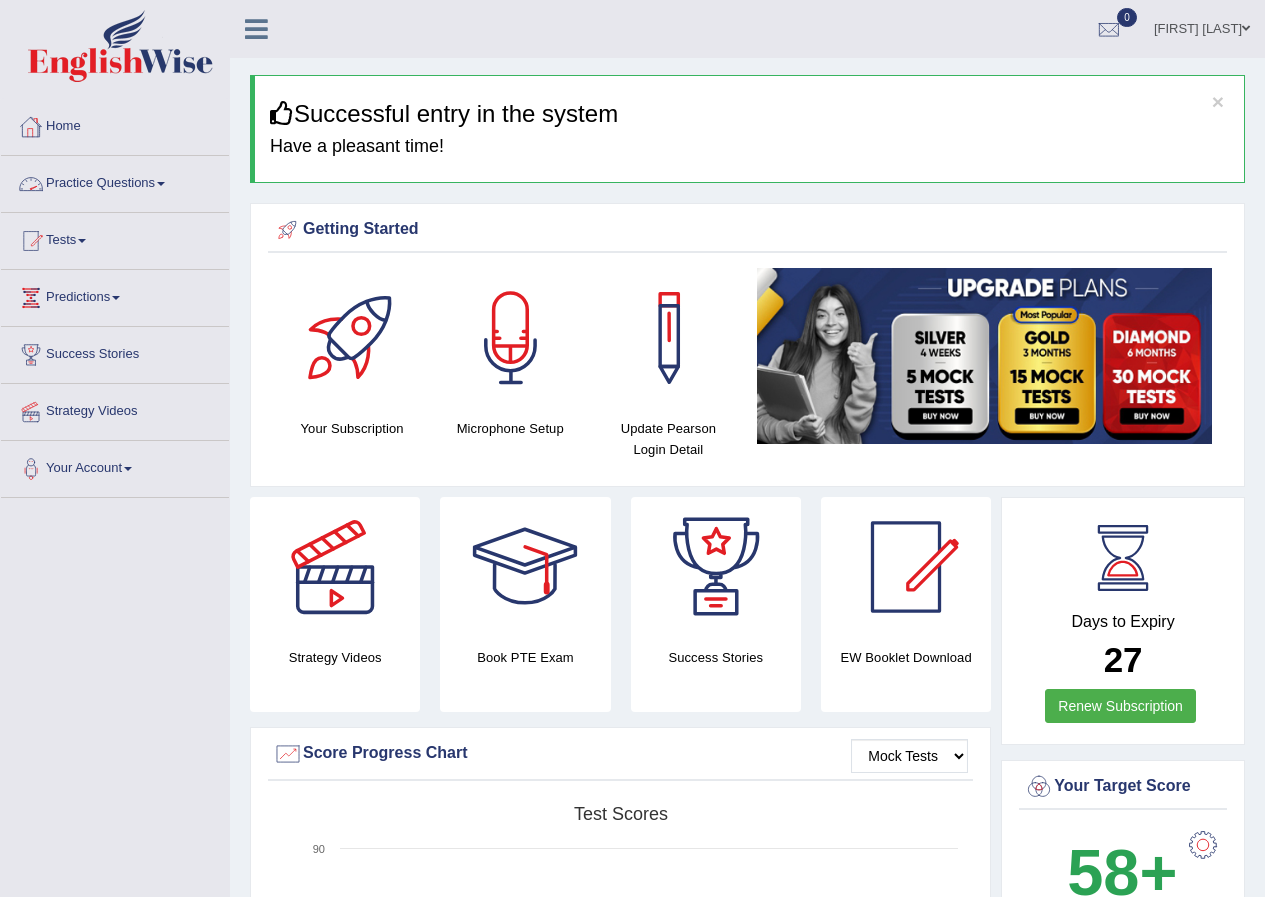 click on "Practice Questions   Speaking Practice Read Aloud
Repeat Sentence
Describe Image
Re-tell Lecture
Answer Short Question
Summarize Group Discussion
Respond To A Situation
Writing Practice  Summarize Written Text
Write Essay
Reading Practice  Reading & Writing: Fill In The Blanks
Choose Multiple Answers
Re-order Paragraphs
Fill In The Blanks
Choose Single Answer
Listening Practice  Summarize Spoken Text
Highlight Incorrect Words
Highlight Correct Summary
Select Missing Word
Choose Single Answer
Choose Multiple Answers
Fill In The Blanks
Write From Dictation
Pronunciation" at bounding box center (115, 184) 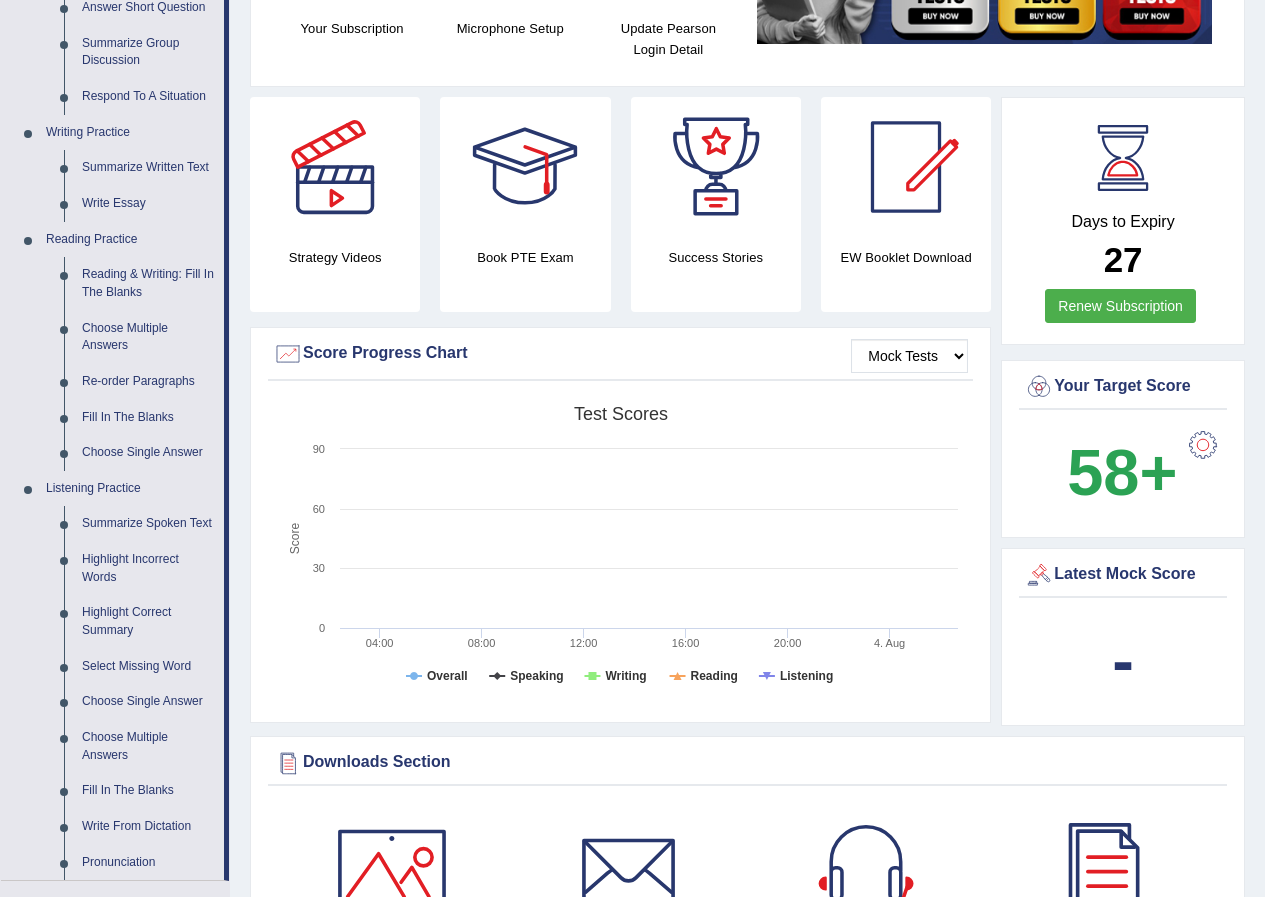 scroll, scrollTop: 0, scrollLeft: 0, axis: both 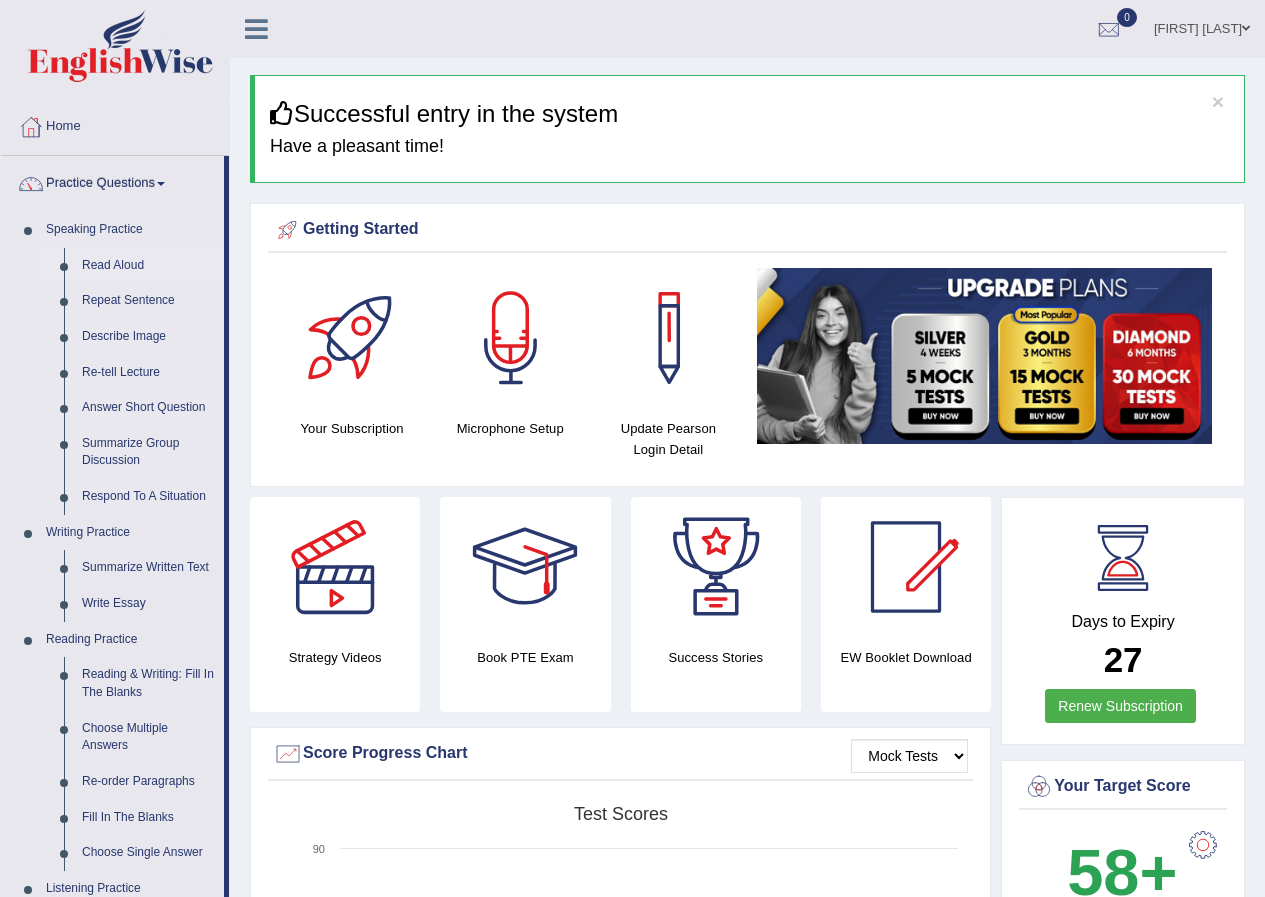 click on "Read Aloud" at bounding box center (148, 266) 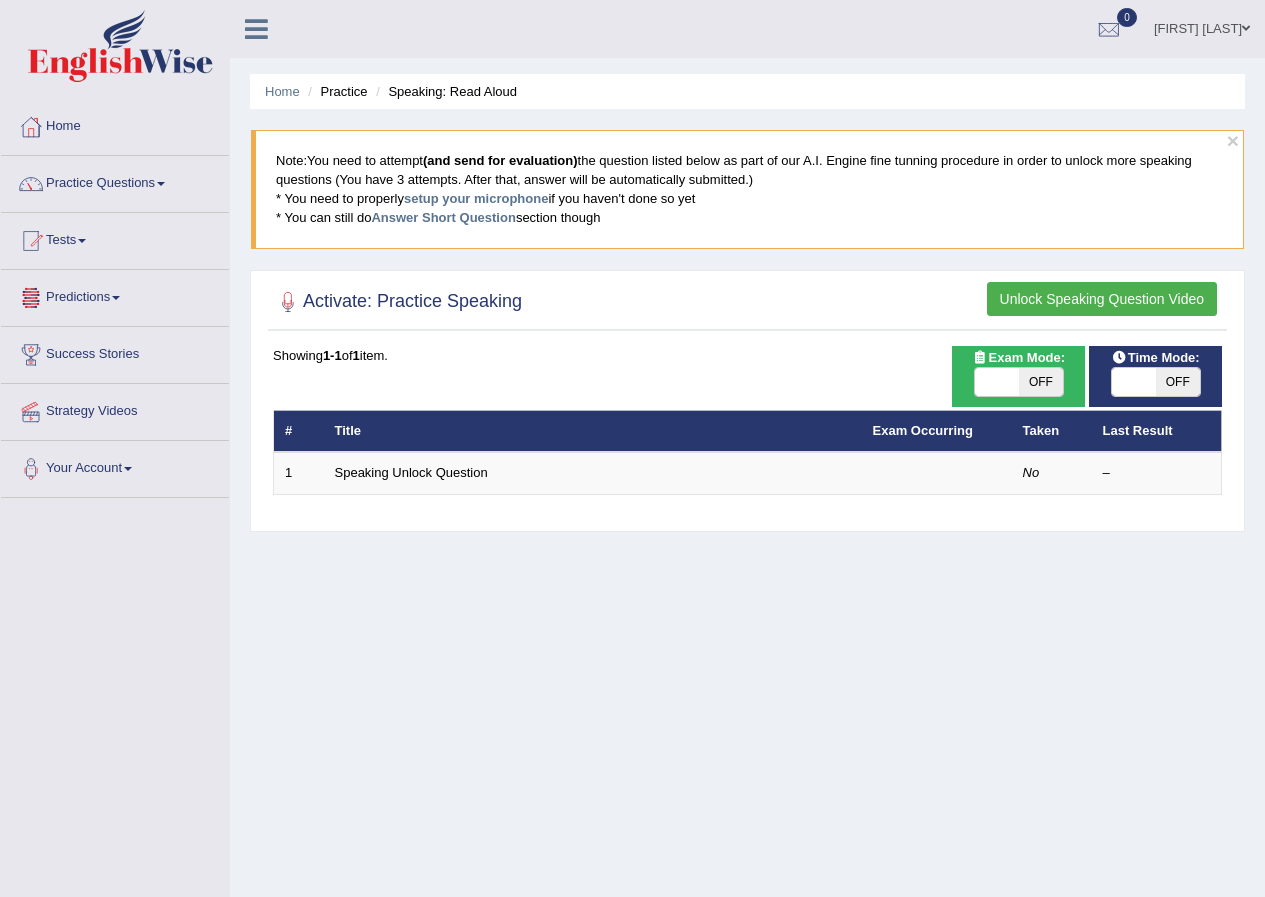 scroll, scrollTop: 0, scrollLeft: 0, axis: both 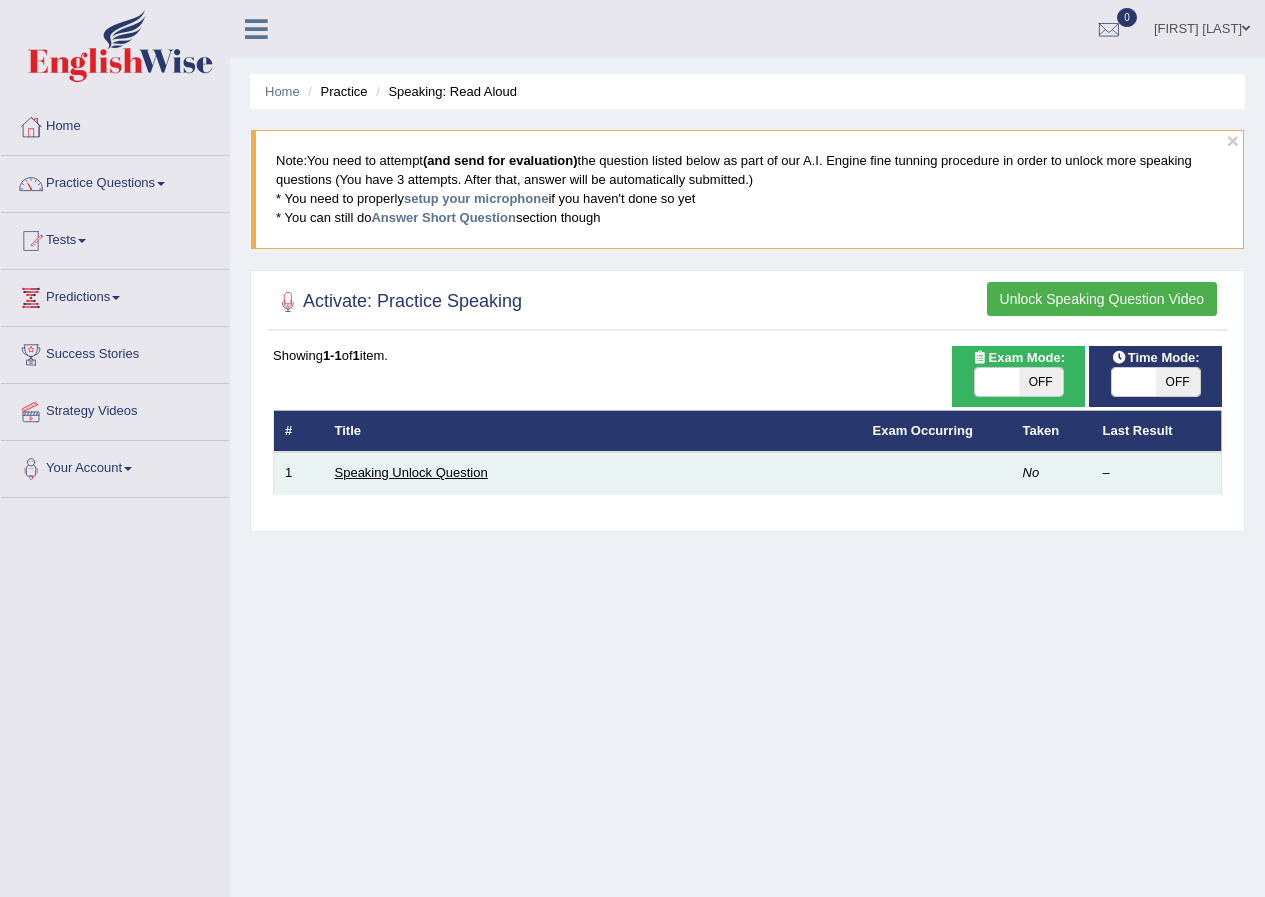 click on "Speaking Unlock Question" at bounding box center (411, 472) 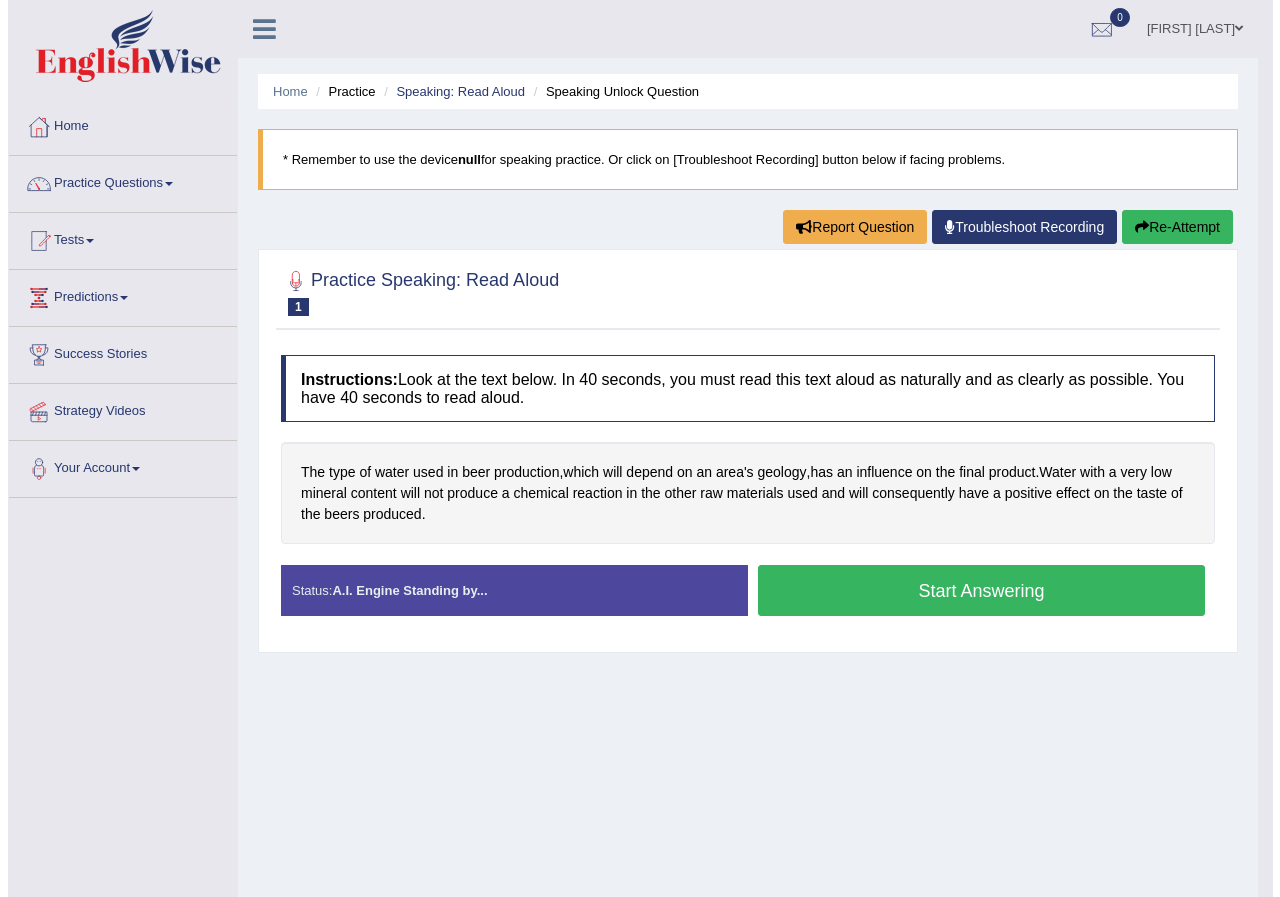 scroll, scrollTop: 0, scrollLeft: 0, axis: both 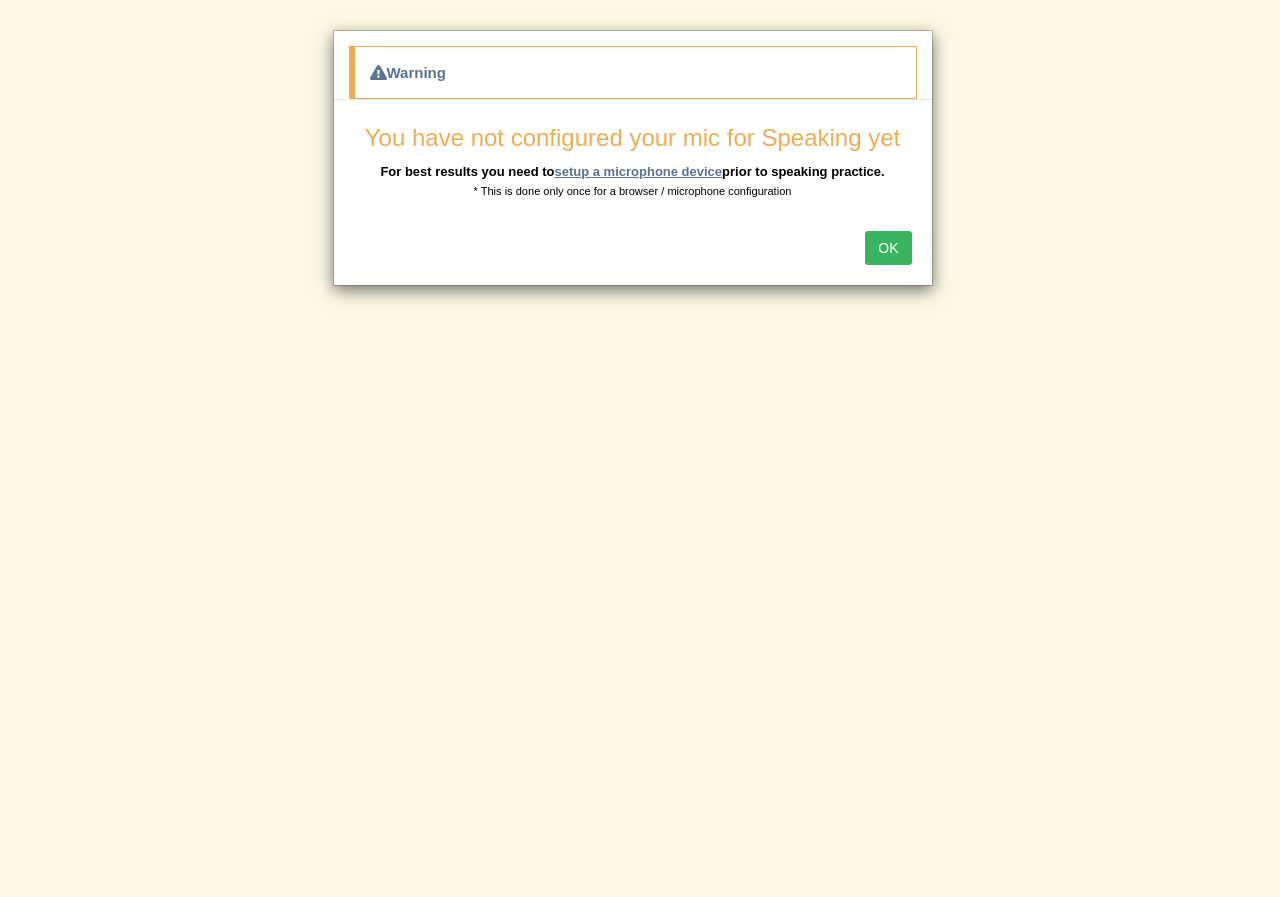click on "setup a microphone device" at bounding box center [638, 171] 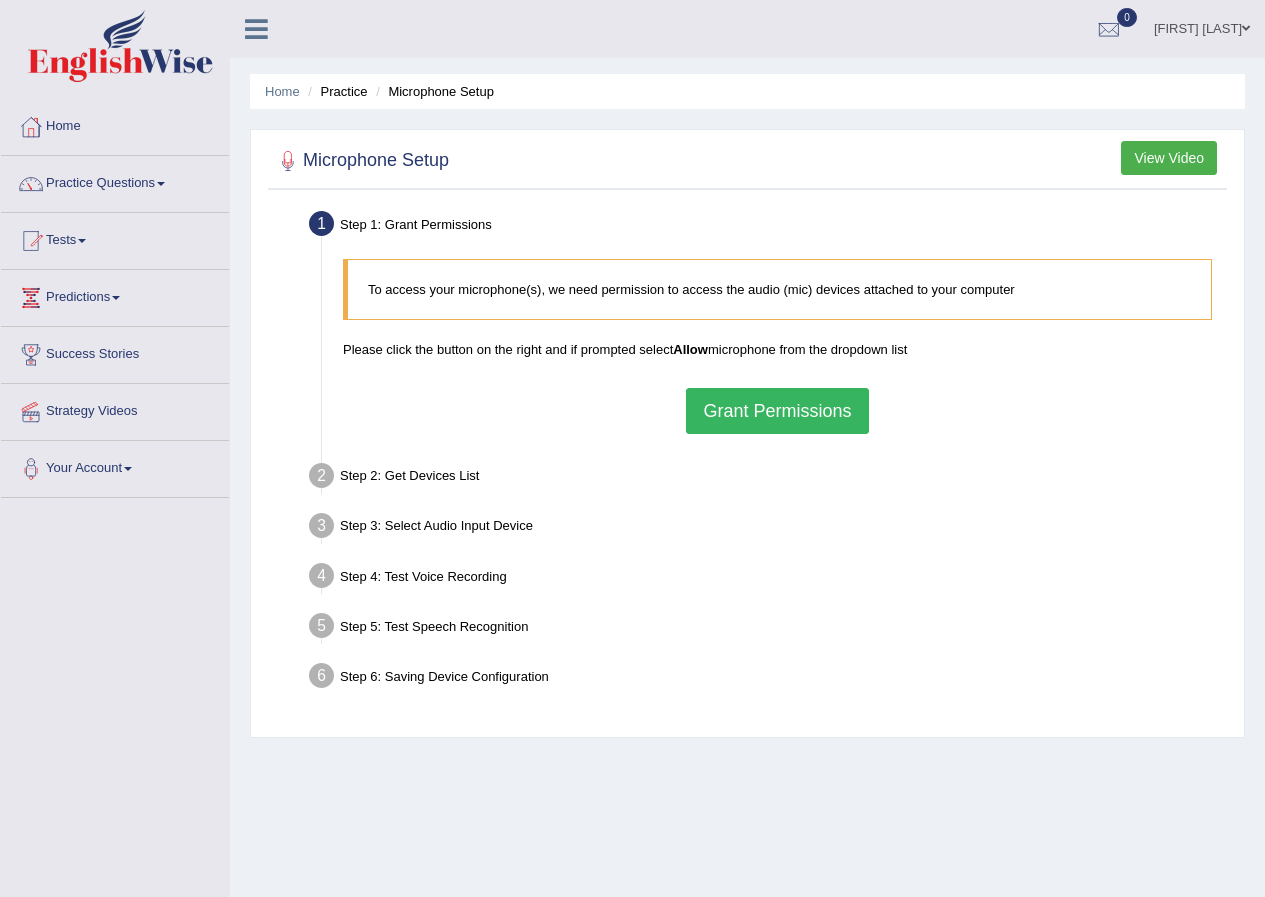 scroll, scrollTop: 0, scrollLeft: 0, axis: both 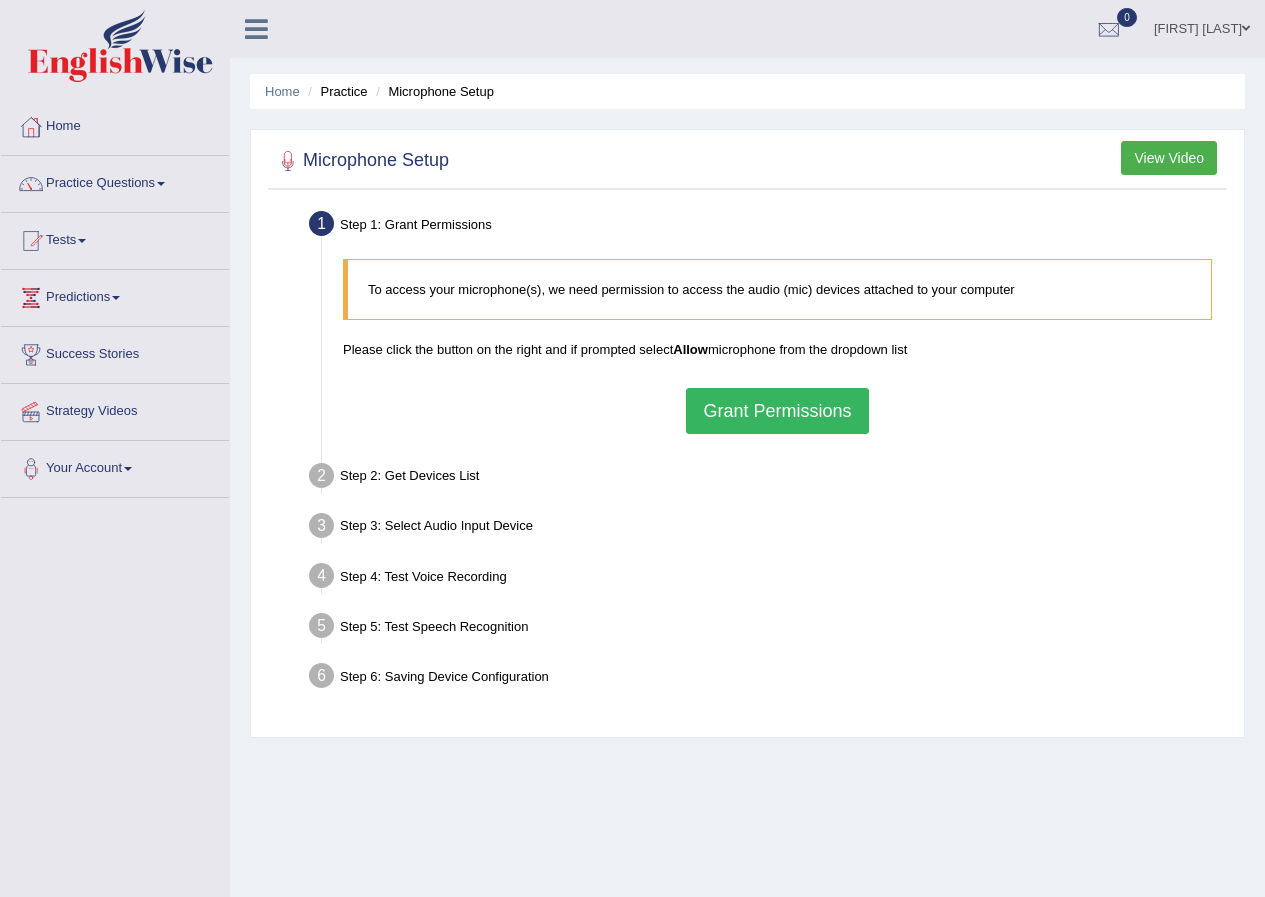 click on "Grant Permissions" at bounding box center [777, 411] 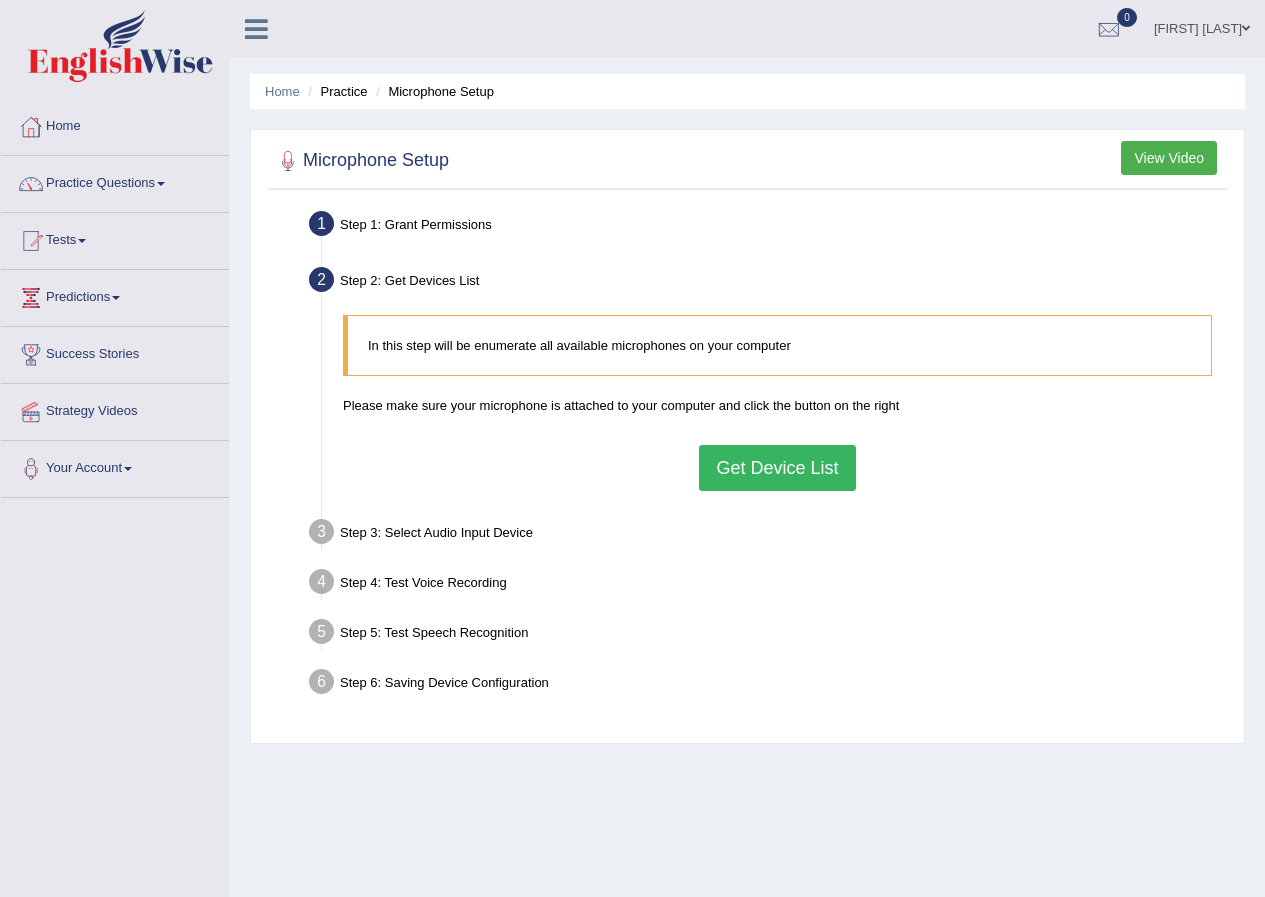 click on "Get Device List" at bounding box center [777, 468] 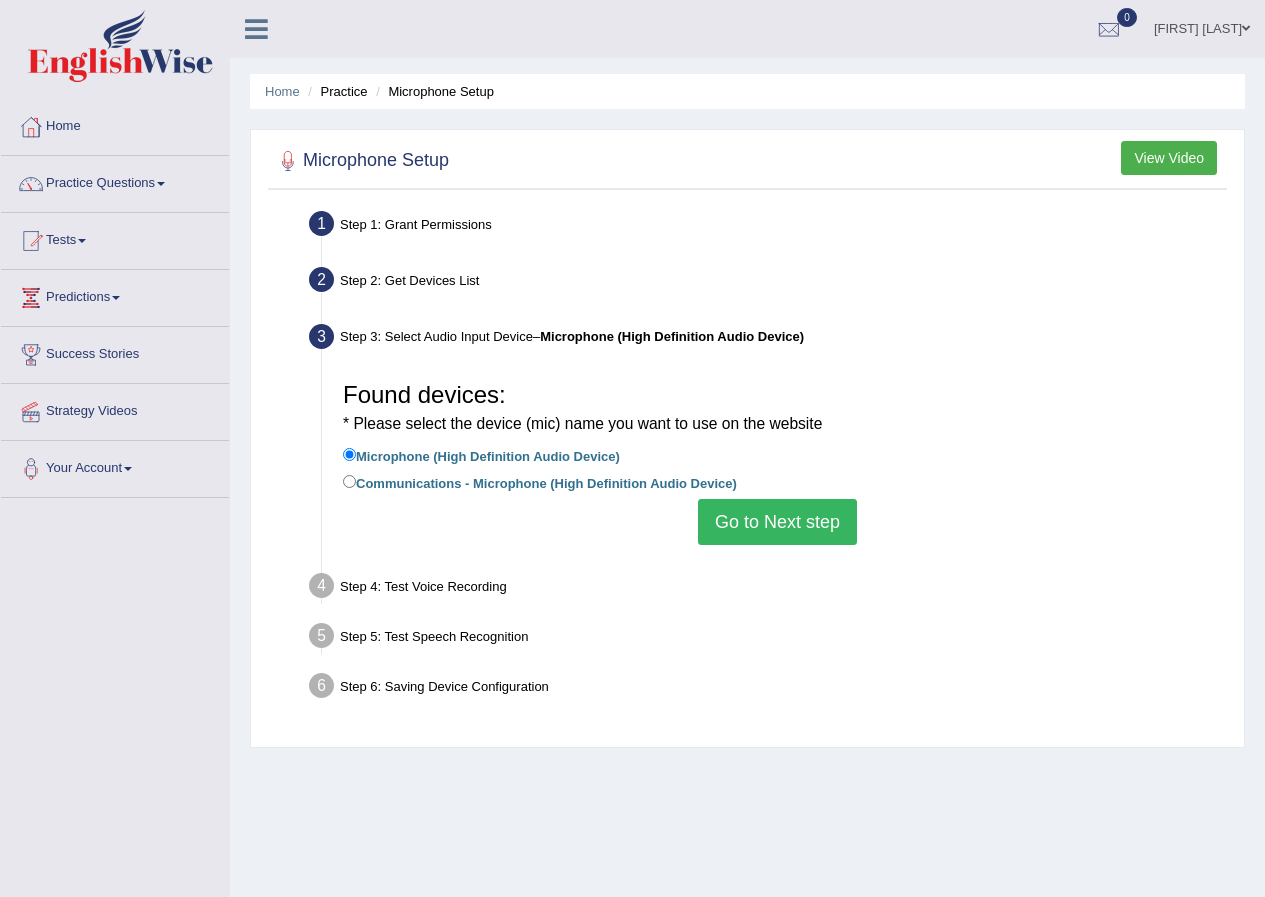 click on "Go to Next step" at bounding box center [777, 522] 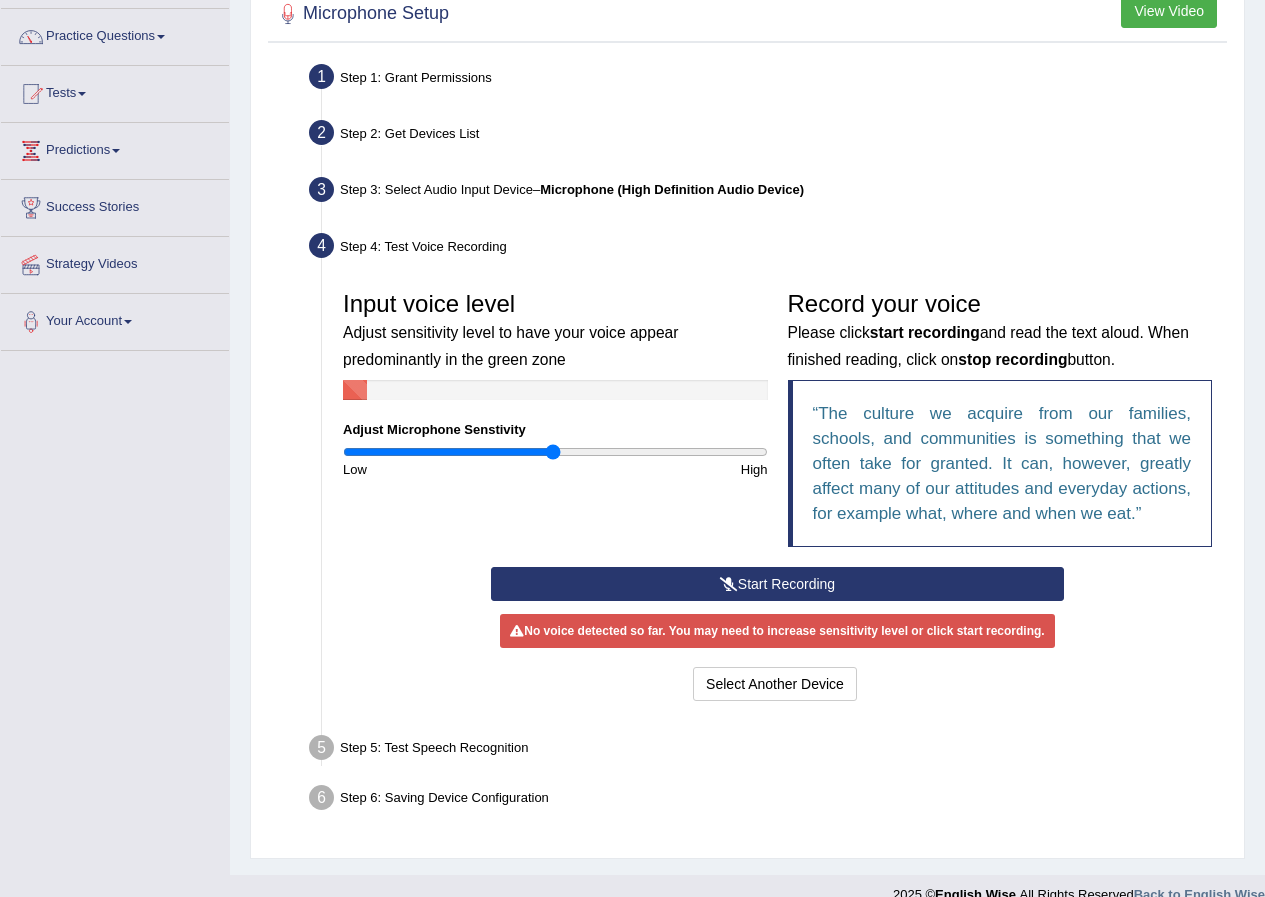 scroll, scrollTop: 175, scrollLeft: 0, axis: vertical 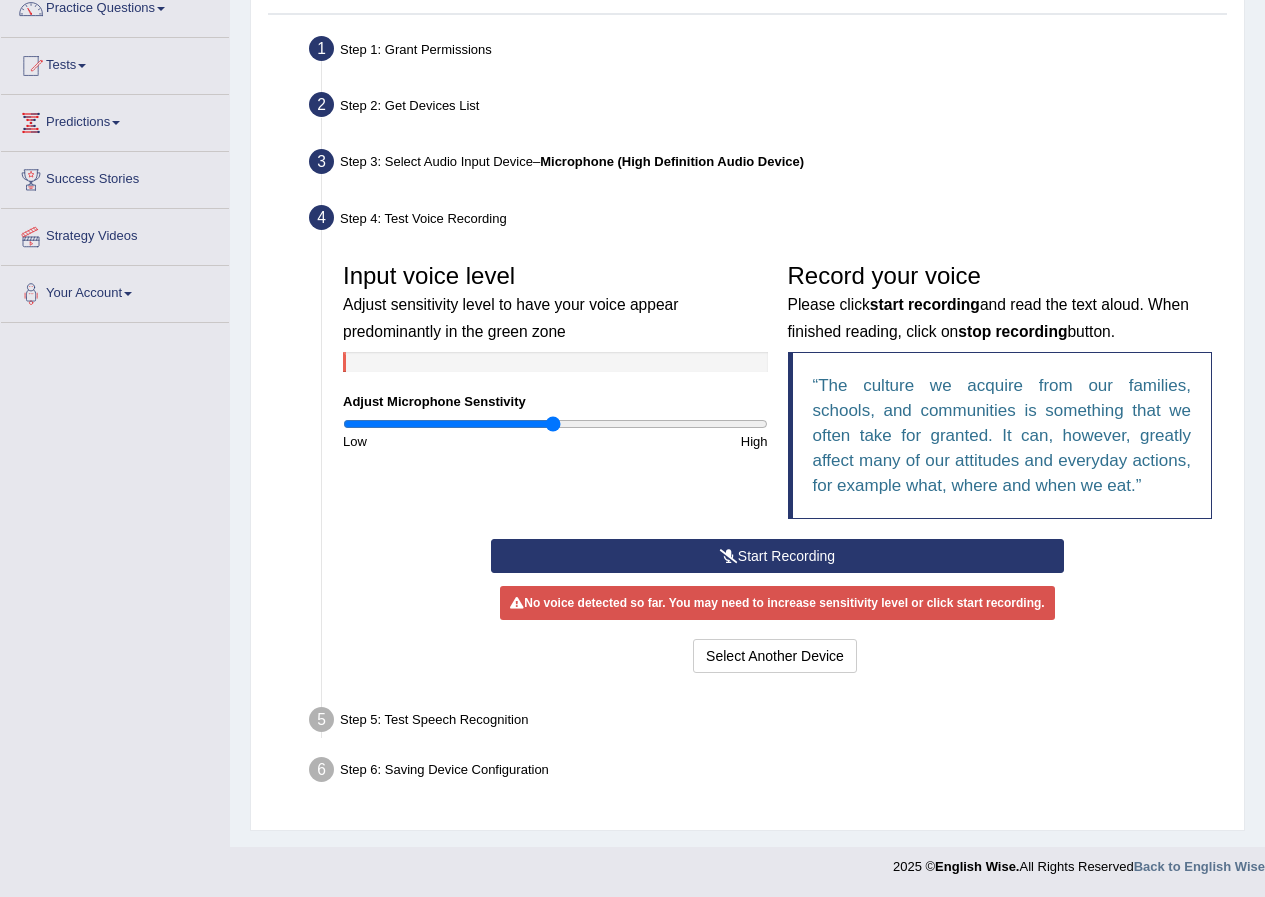 click on "Start Recording" at bounding box center [777, 556] 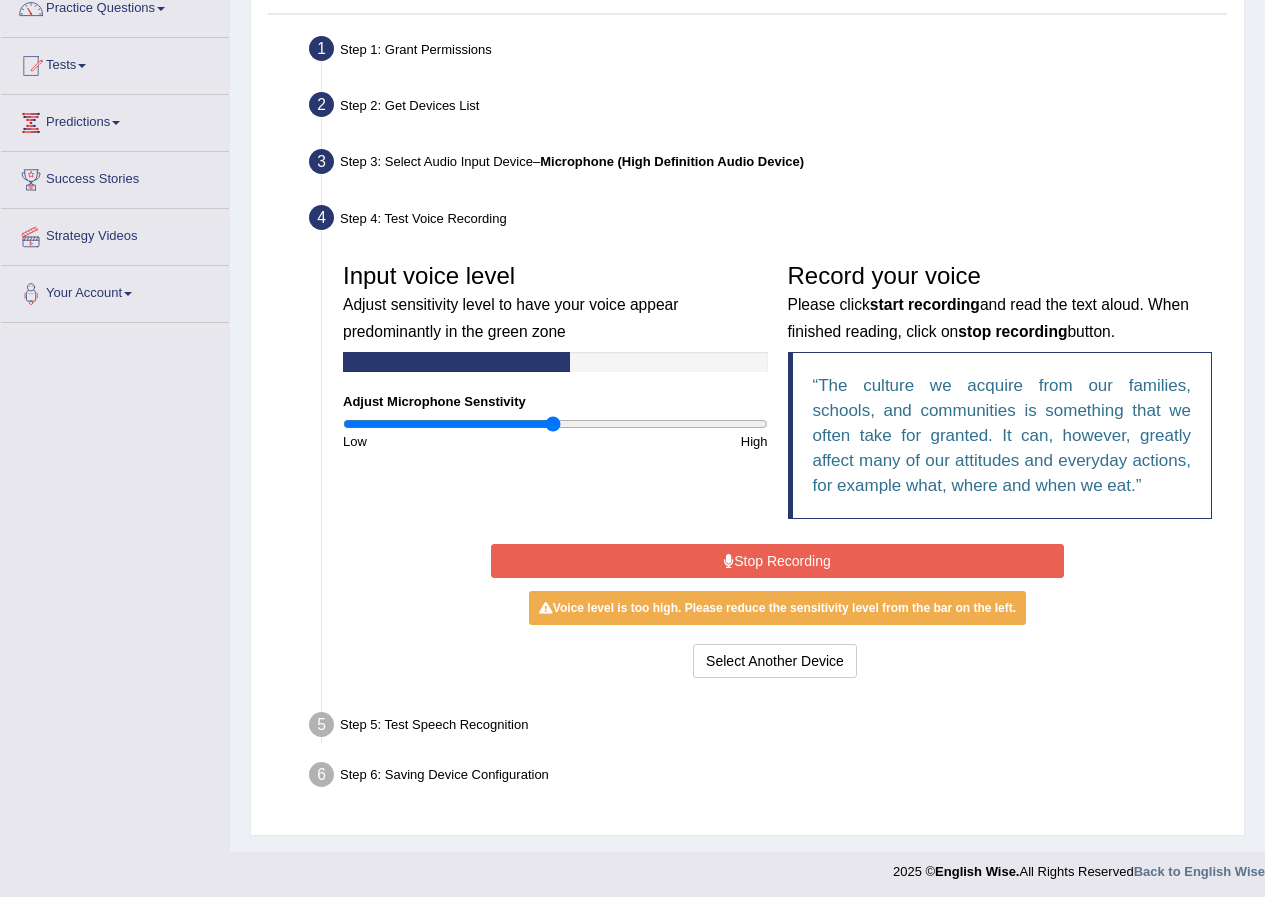 click at bounding box center [555, 424] 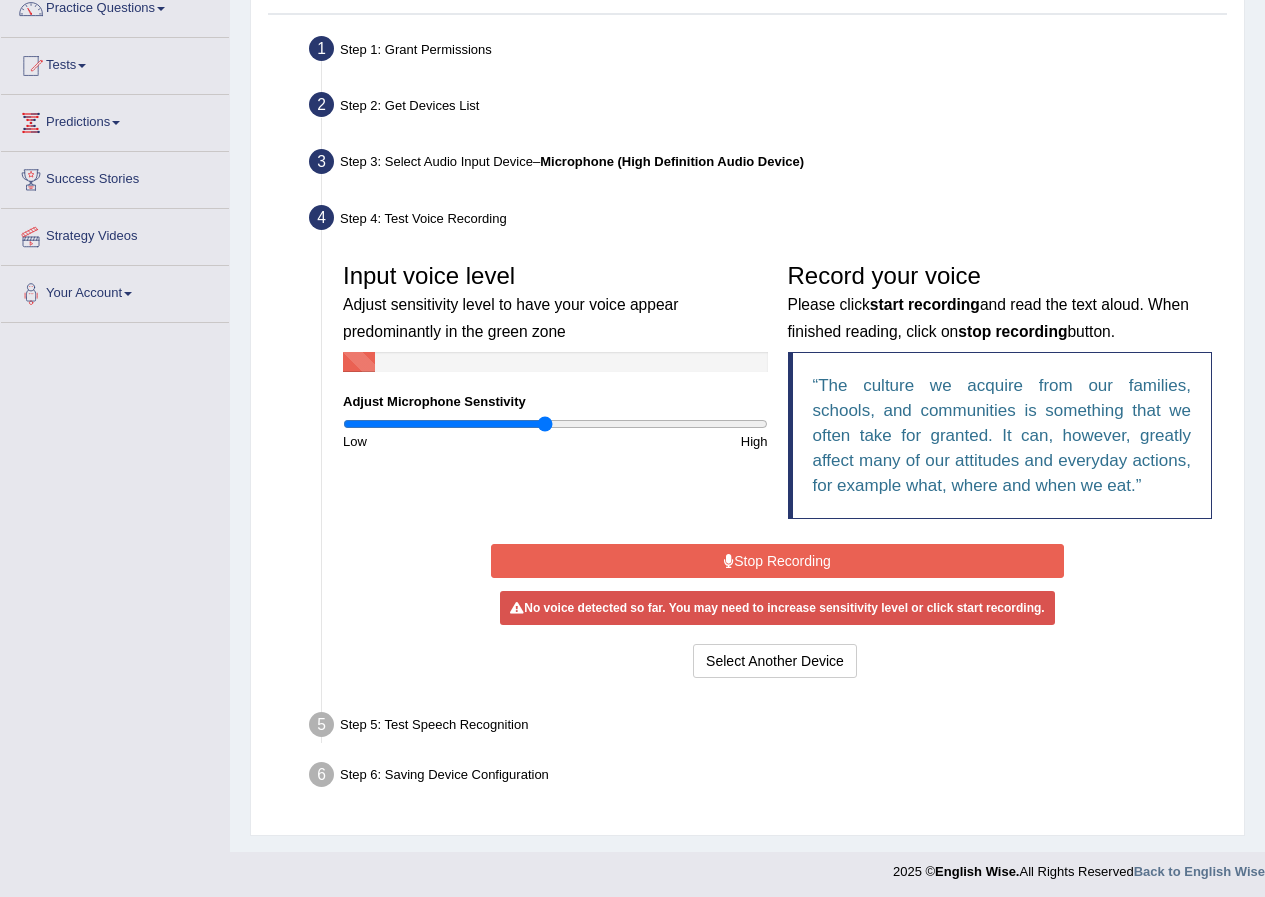 type on "0.96" 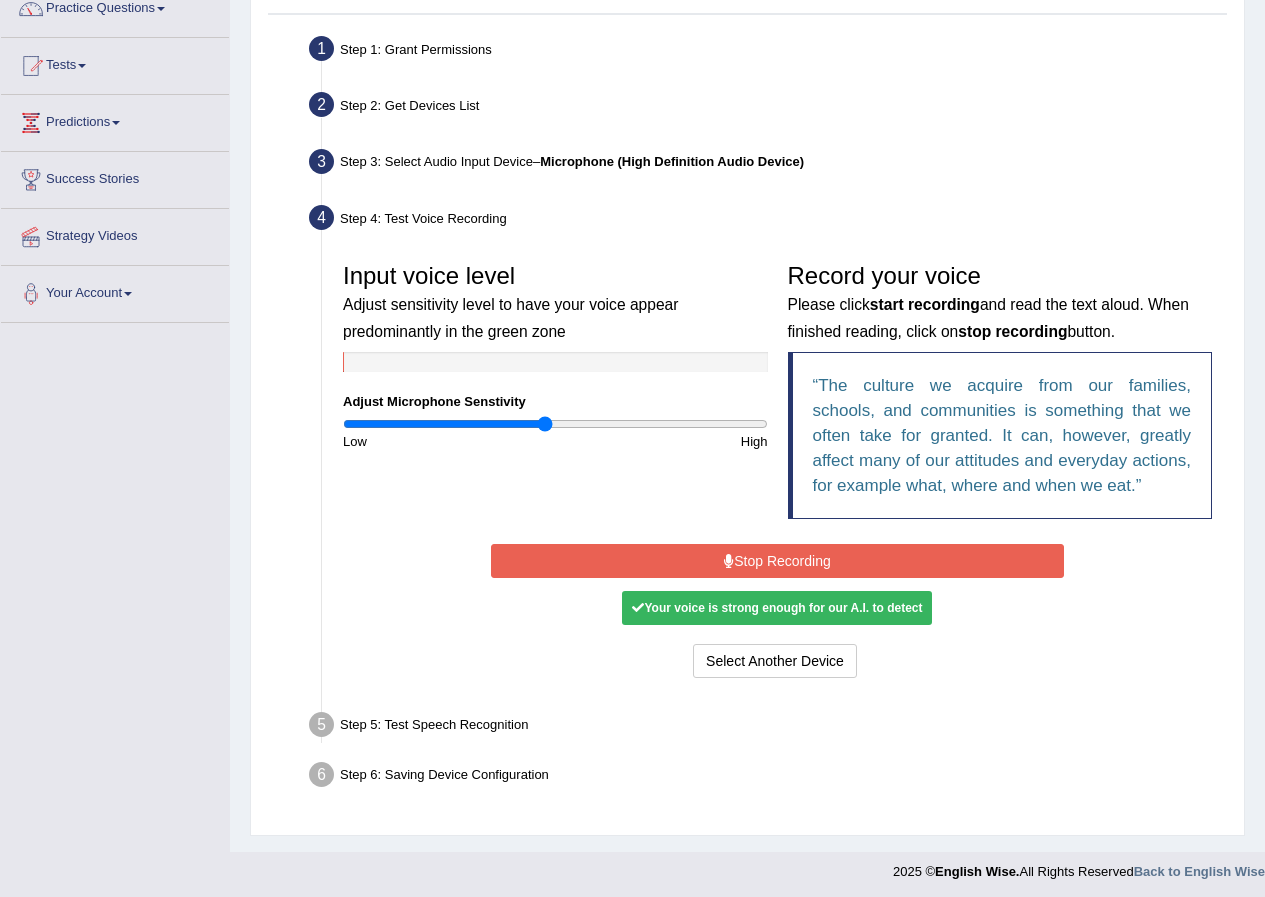 click on "Stop Recording" at bounding box center (777, 561) 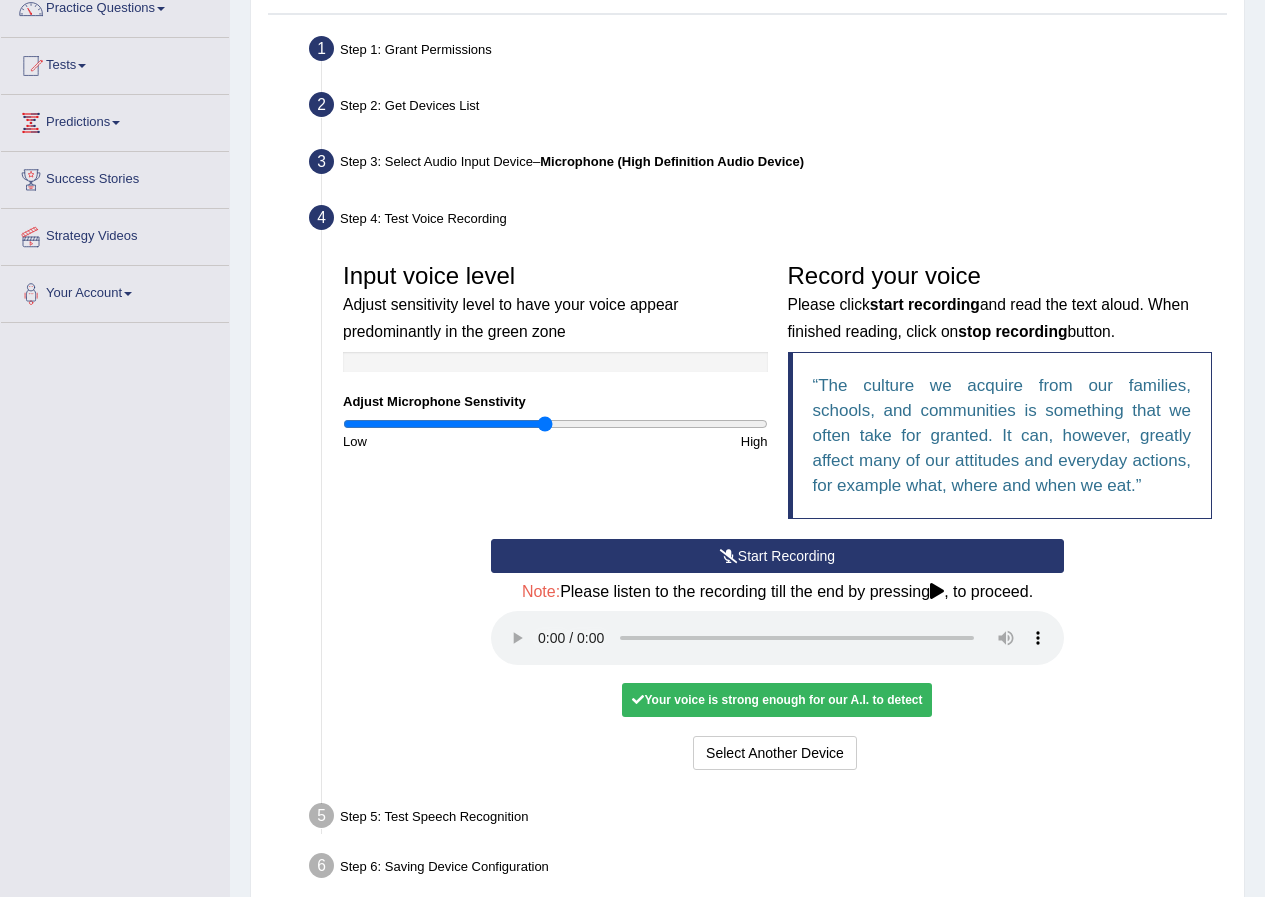 type 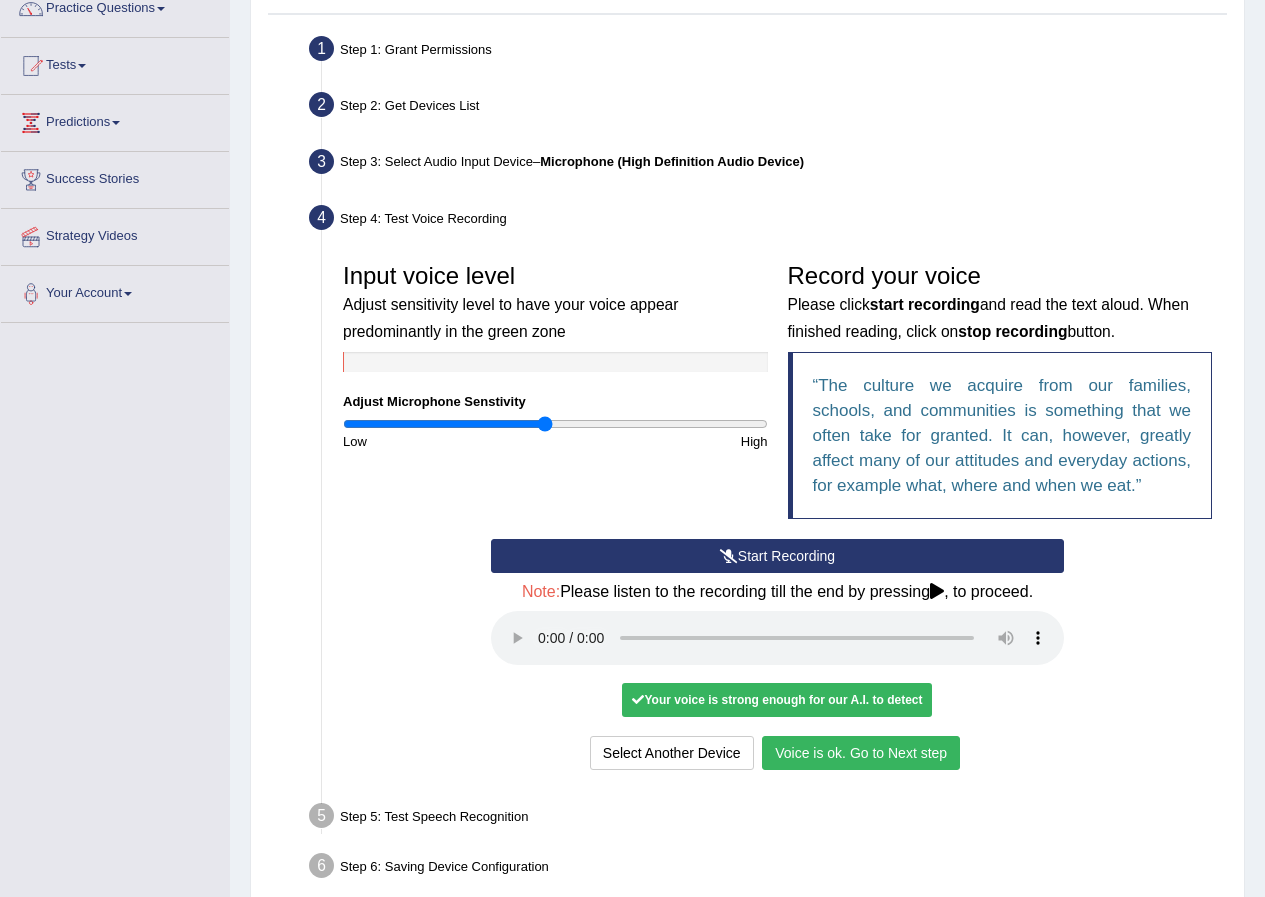 click on "Voice is ok. Go to Next step" at bounding box center (861, 753) 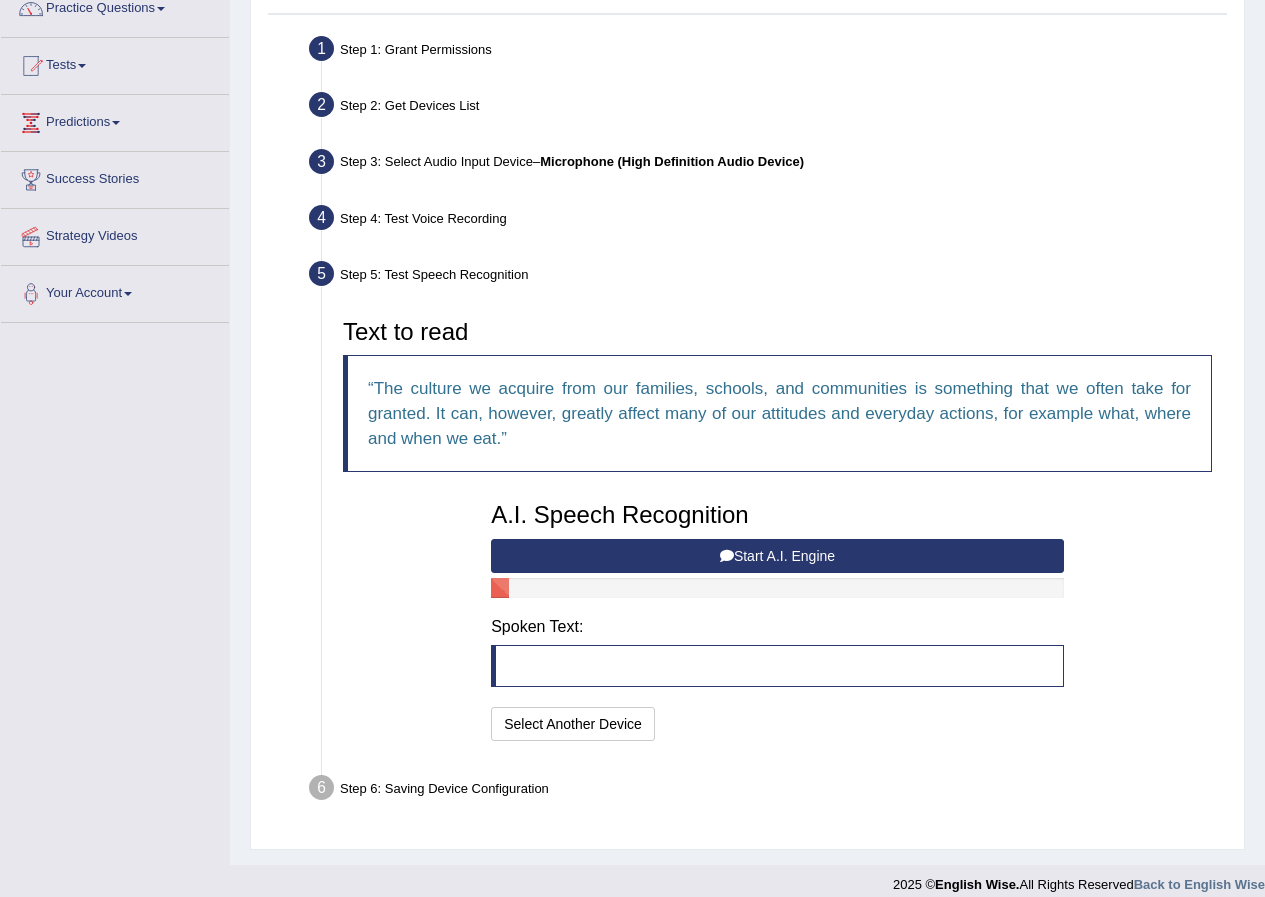 click on "Start A.I. Engine" at bounding box center [777, 556] 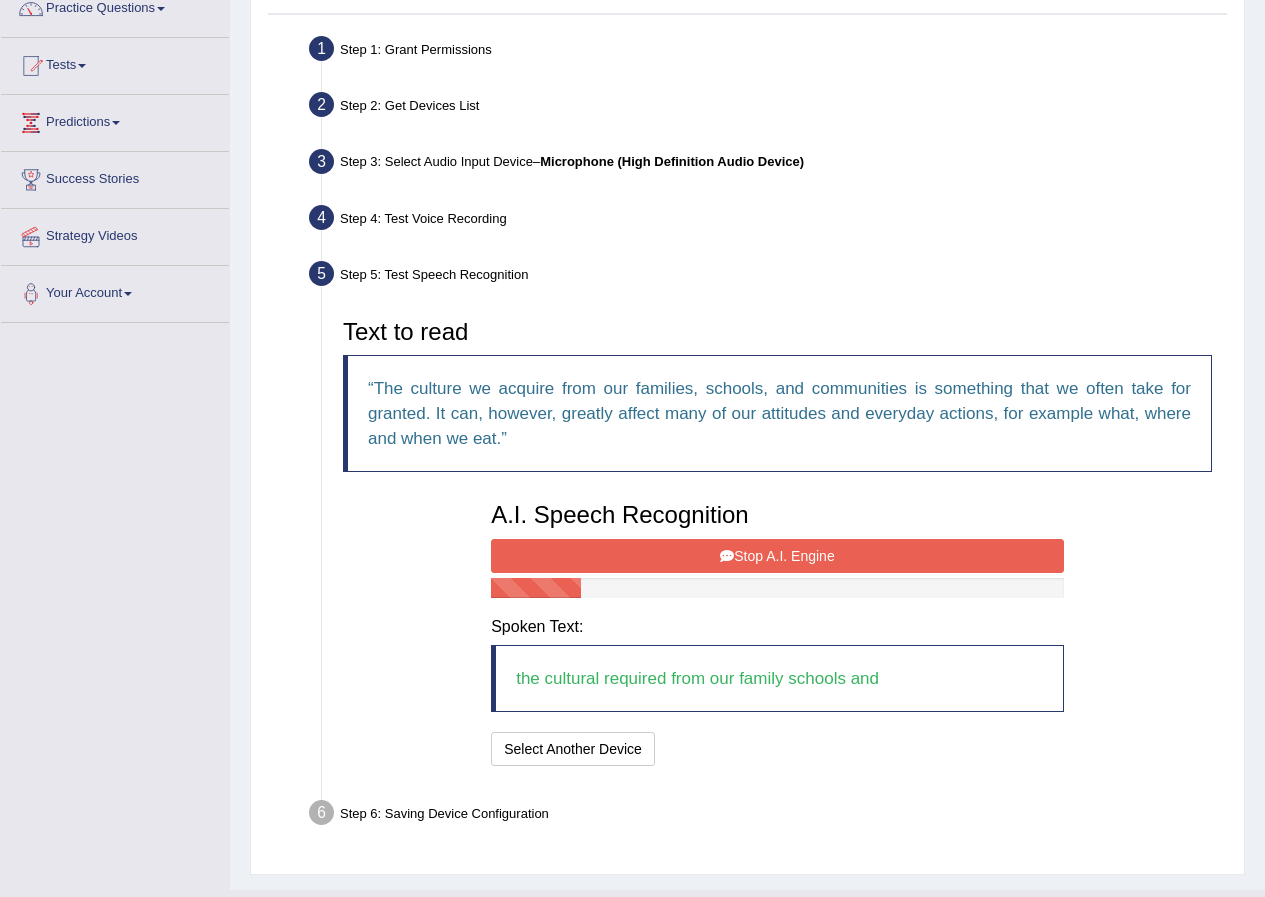 click on "Stop A.I. Engine" at bounding box center (777, 556) 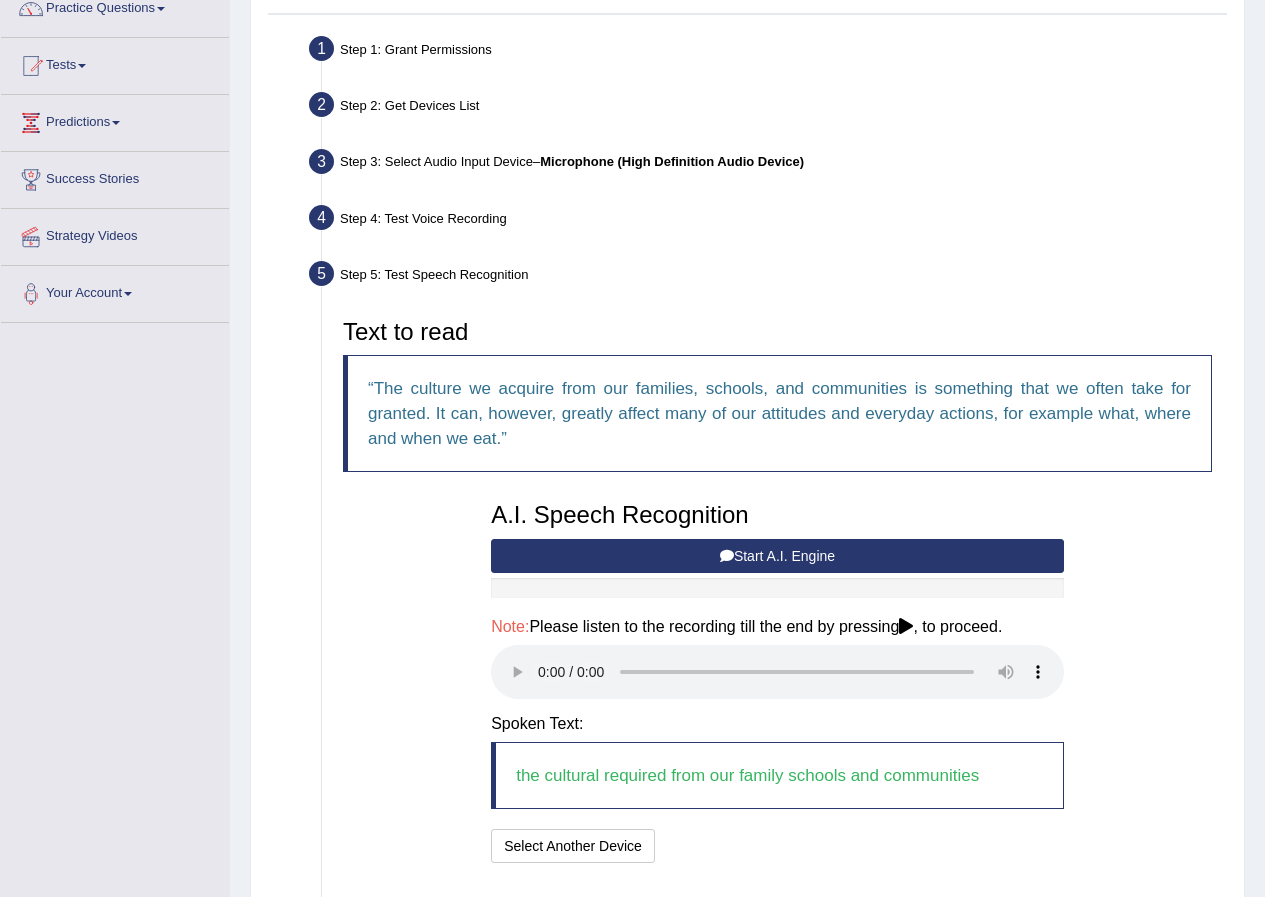 type 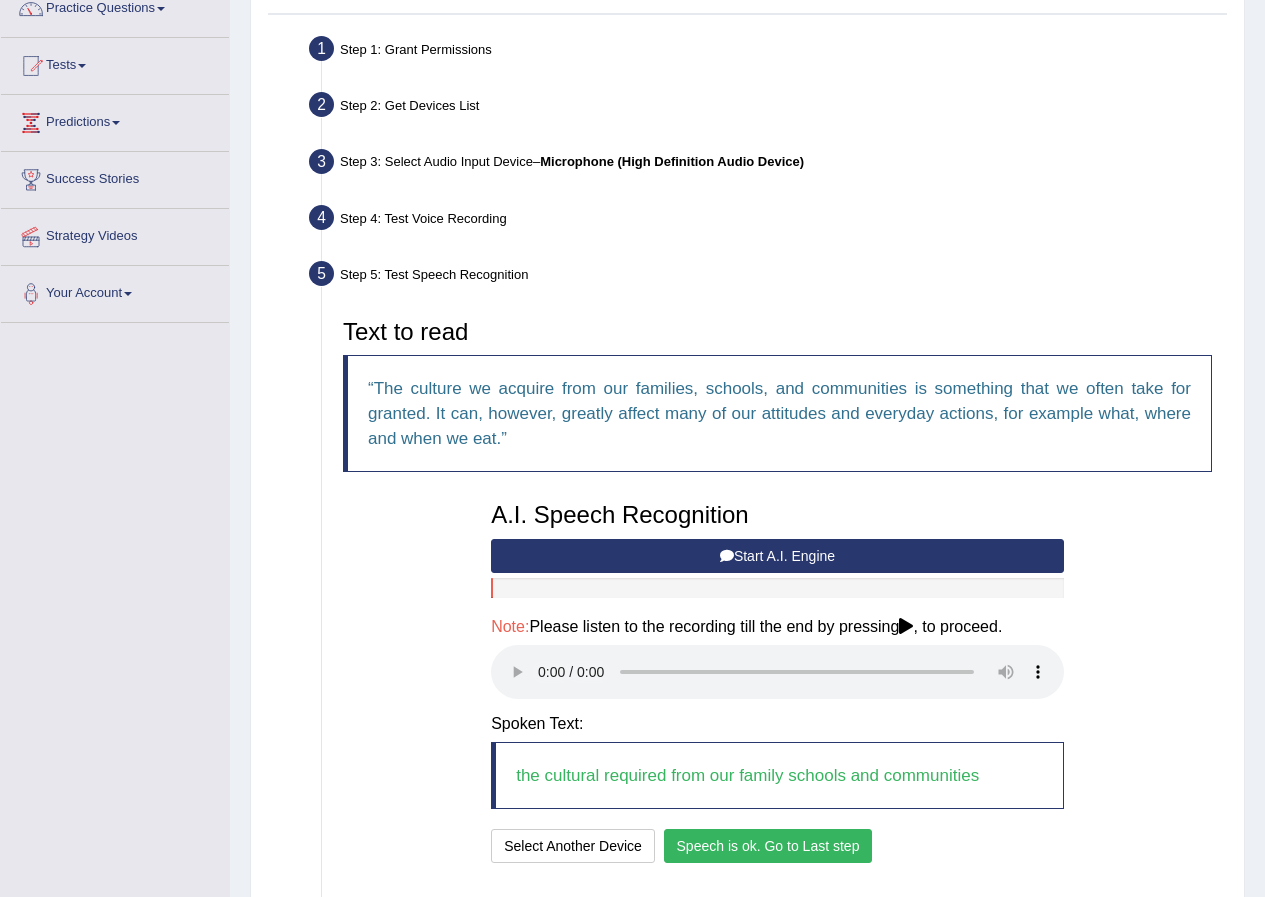 click on "Speech is ok. Go to Last step" at bounding box center [768, 846] 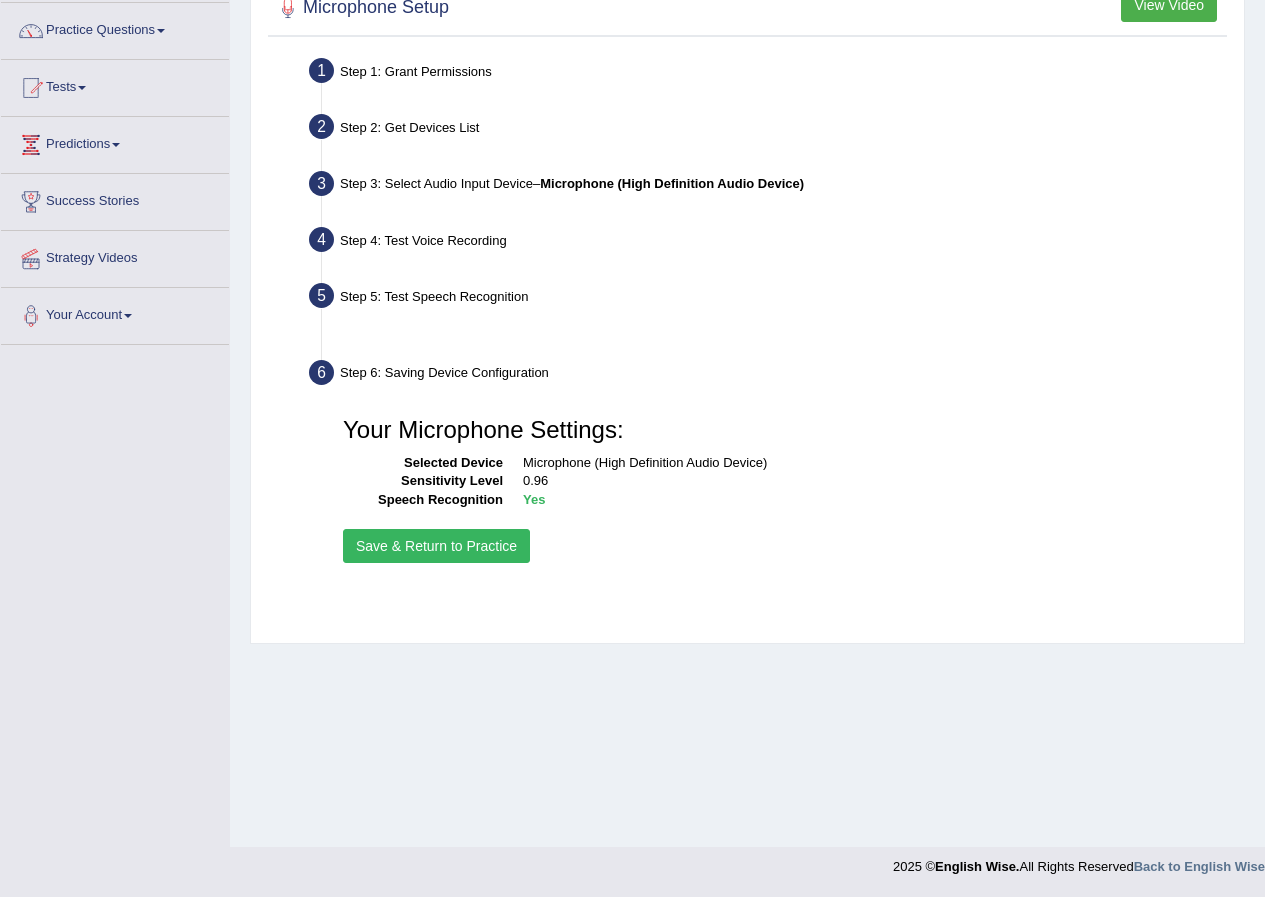 scroll, scrollTop: 153, scrollLeft: 0, axis: vertical 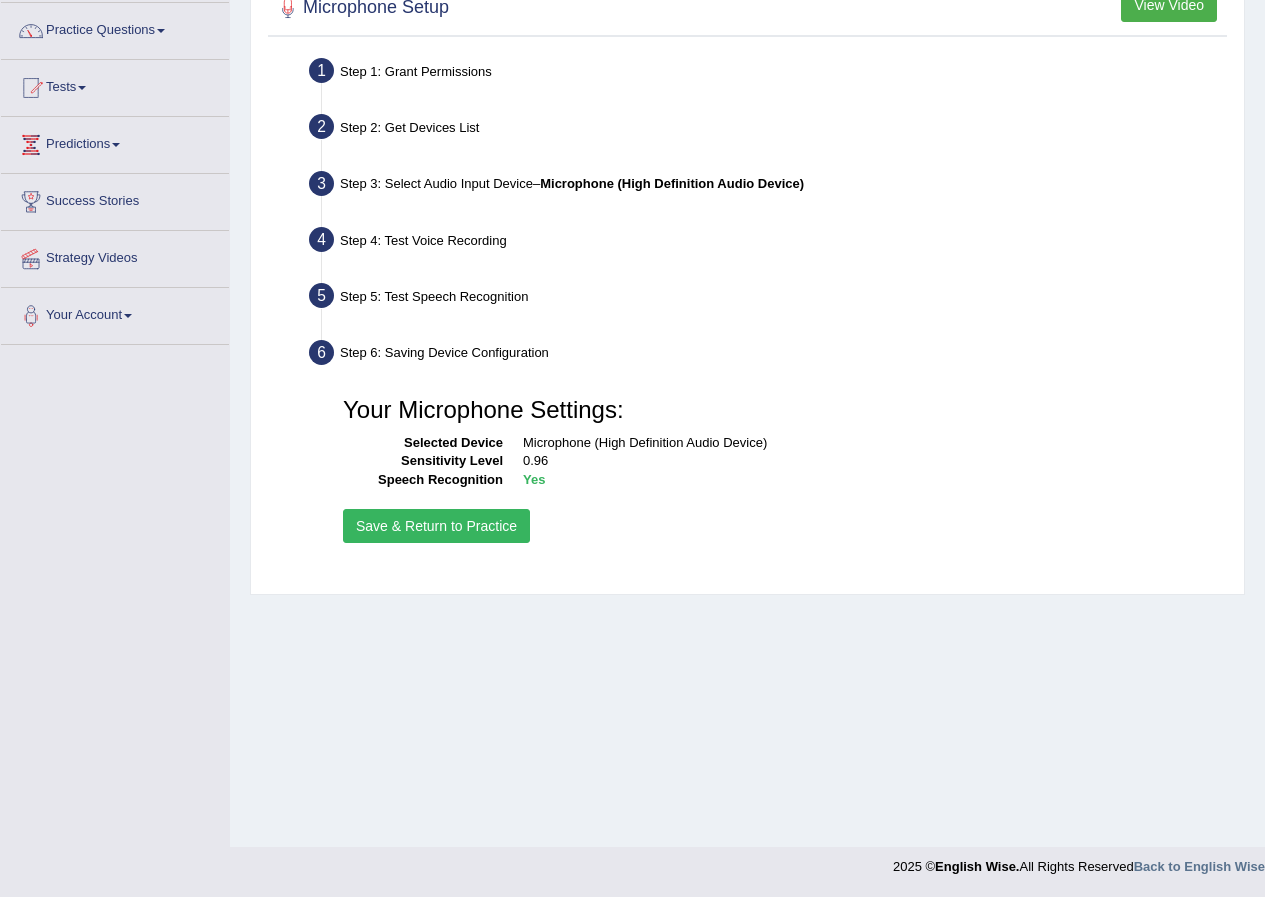 click on "Save & Return to Practice" at bounding box center (436, 526) 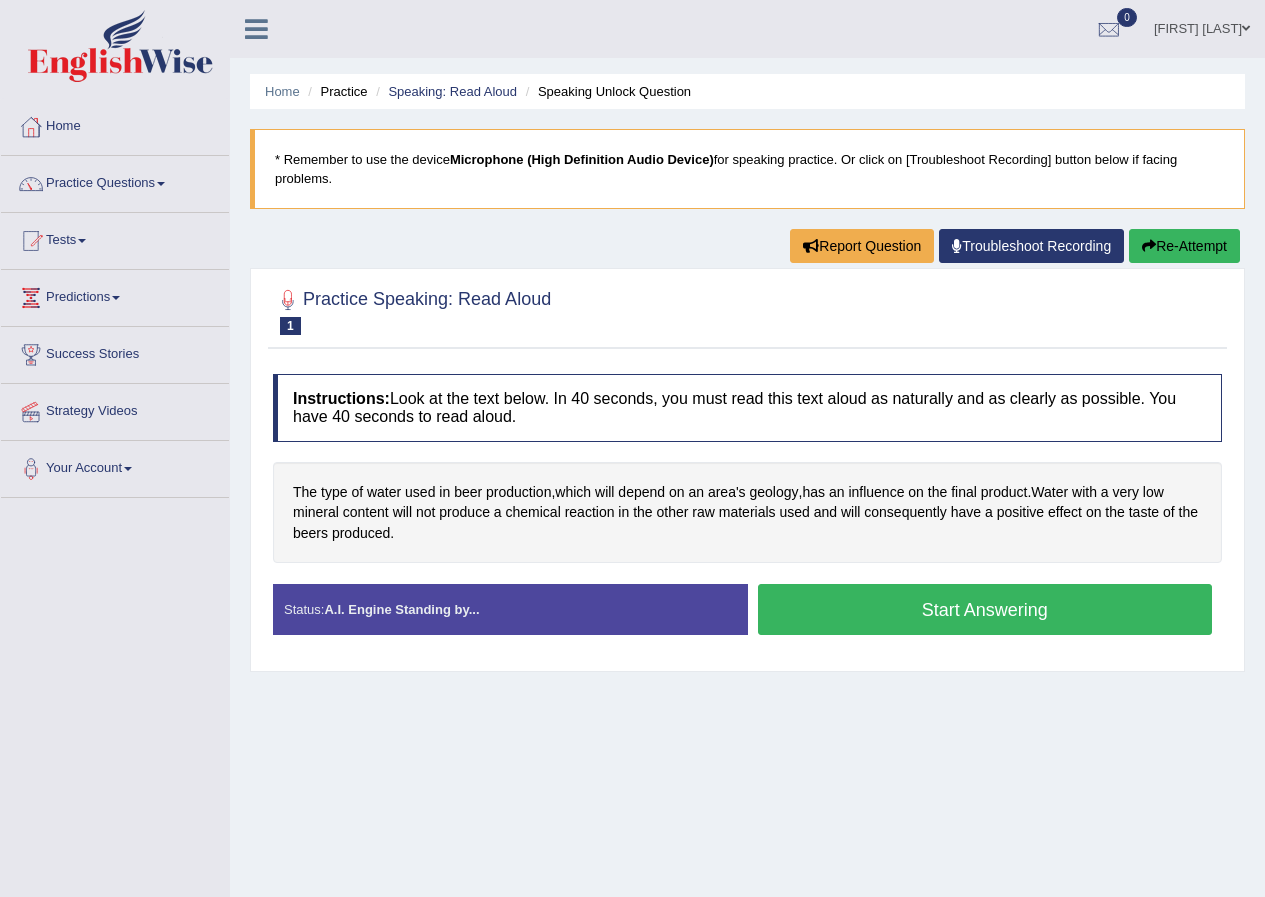 scroll, scrollTop: 0, scrollLeft: 0, axis: both 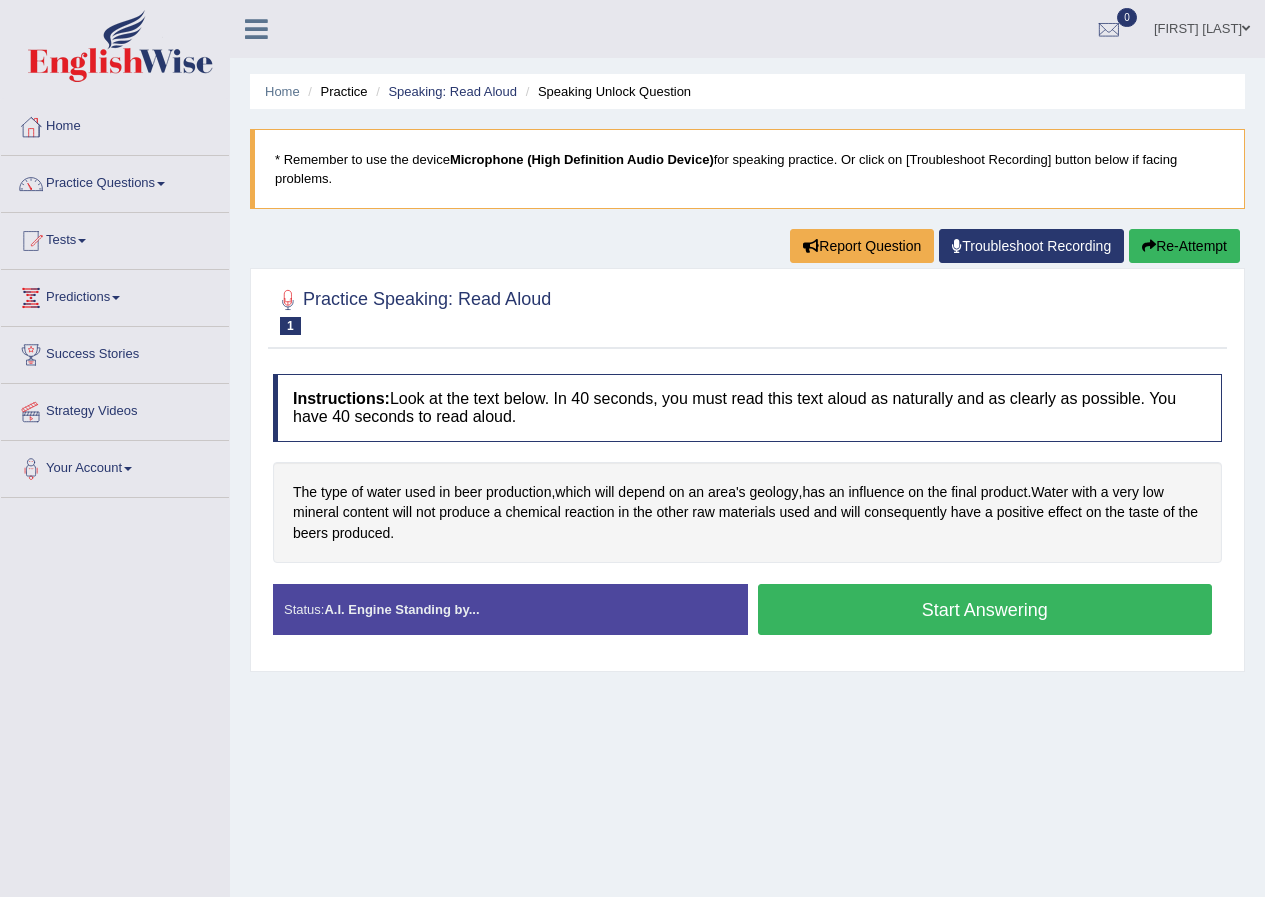 click on "Start Answering" at bounding box center [985, 609] 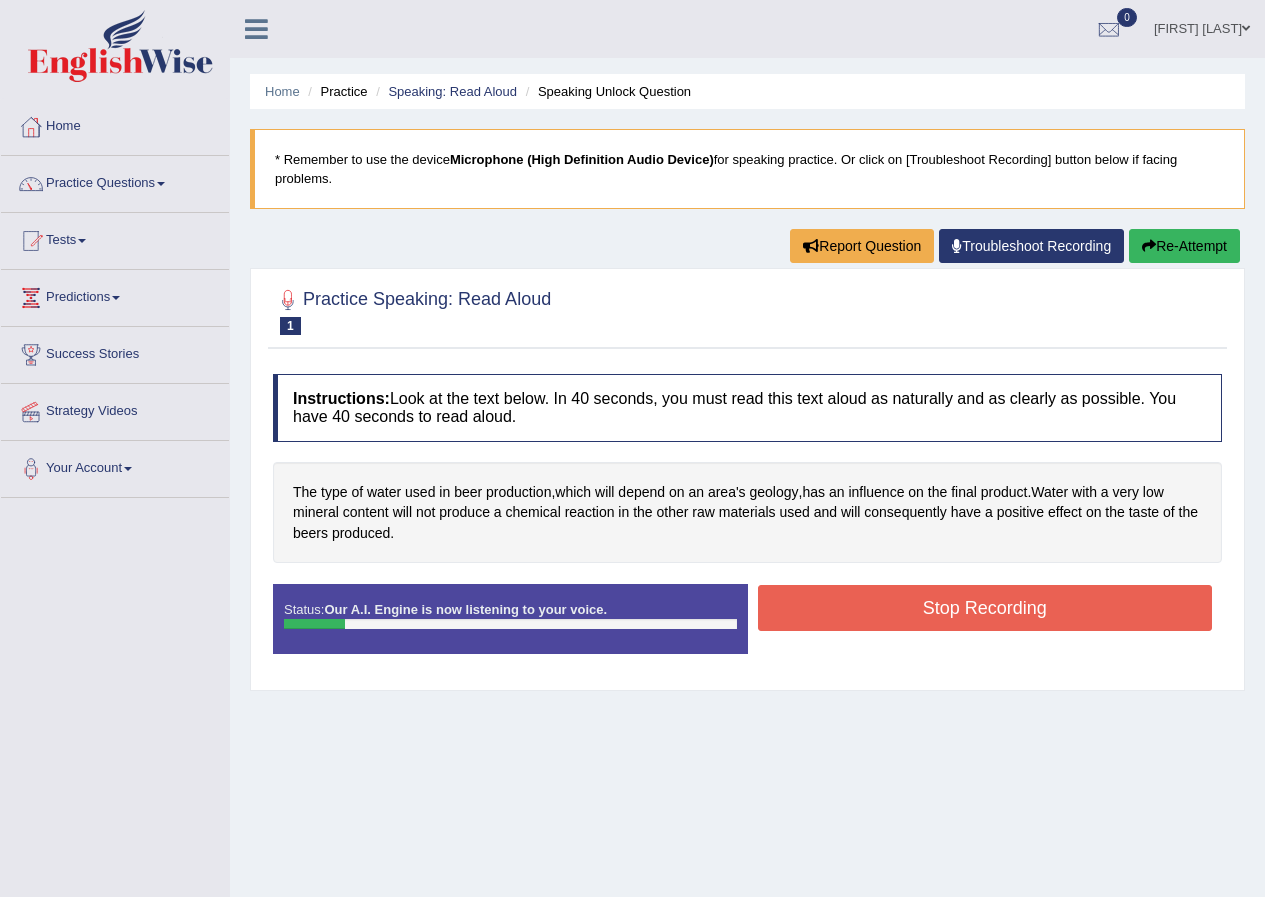 click on "Stop Recording" at bounding box center (985, 608) 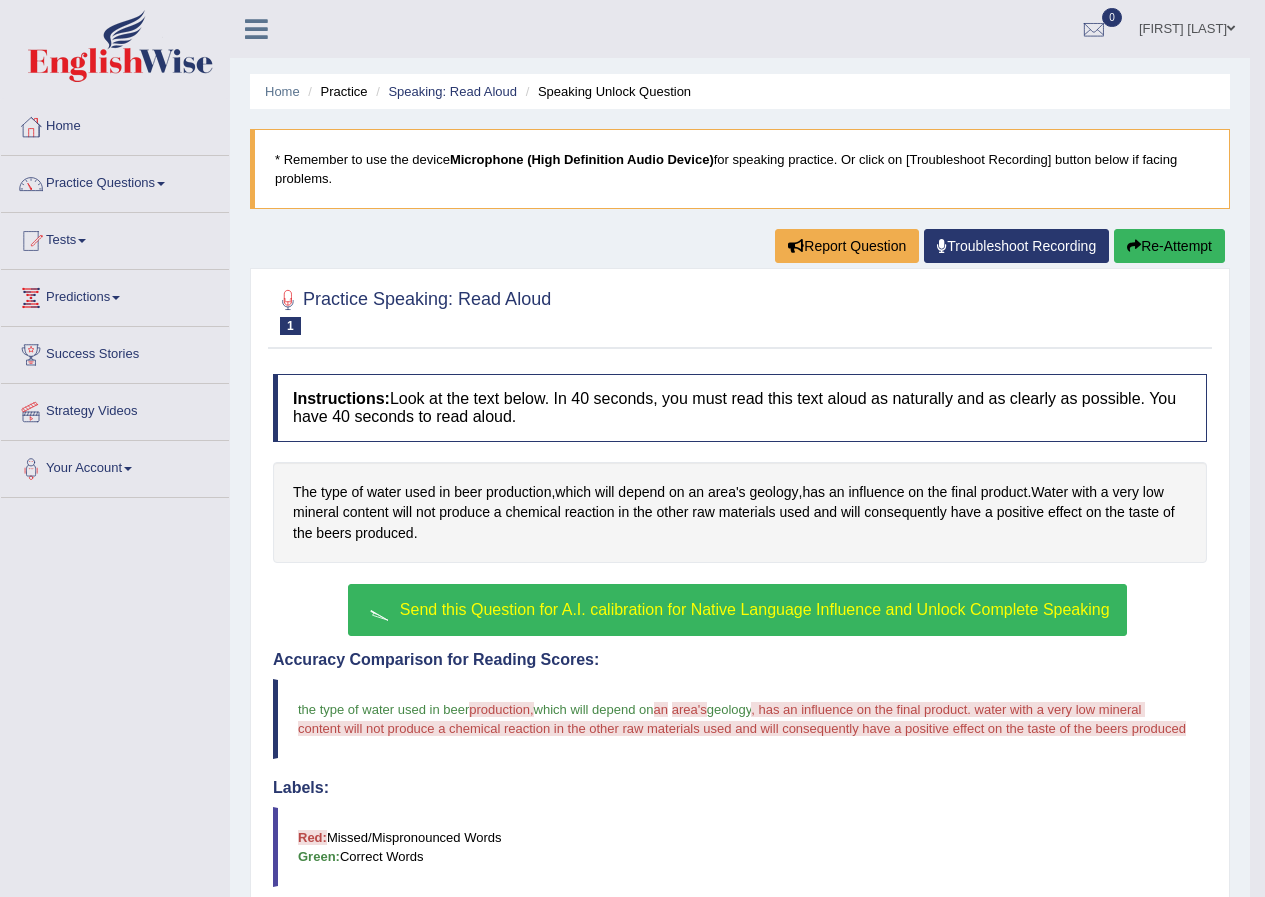 click on "Send this Question for A.I. calibration for Native Language Influence and Unlock Complete Speaking" at bounding box center [737, 610] 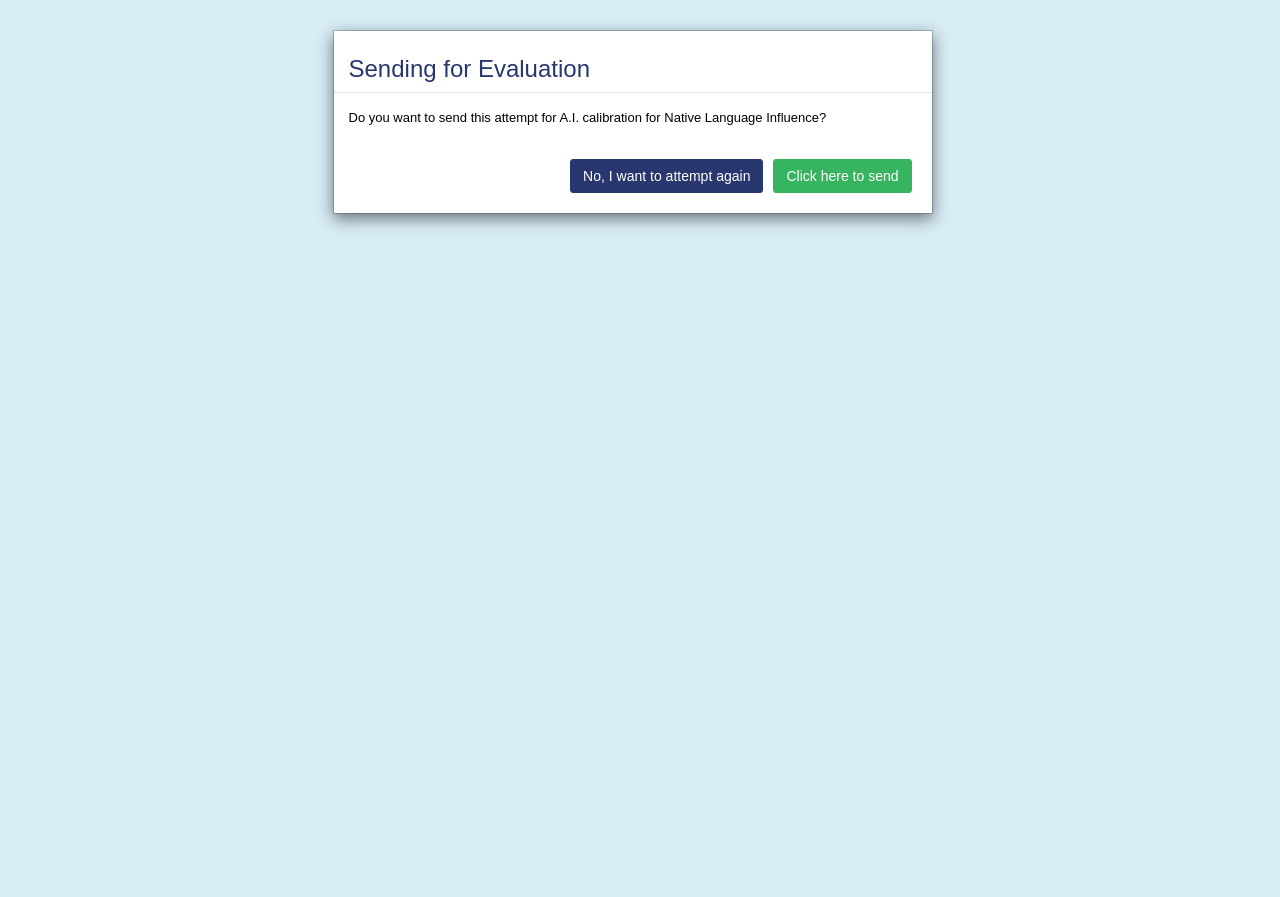 click on "Click here to send" at bounding box center [842, 176] 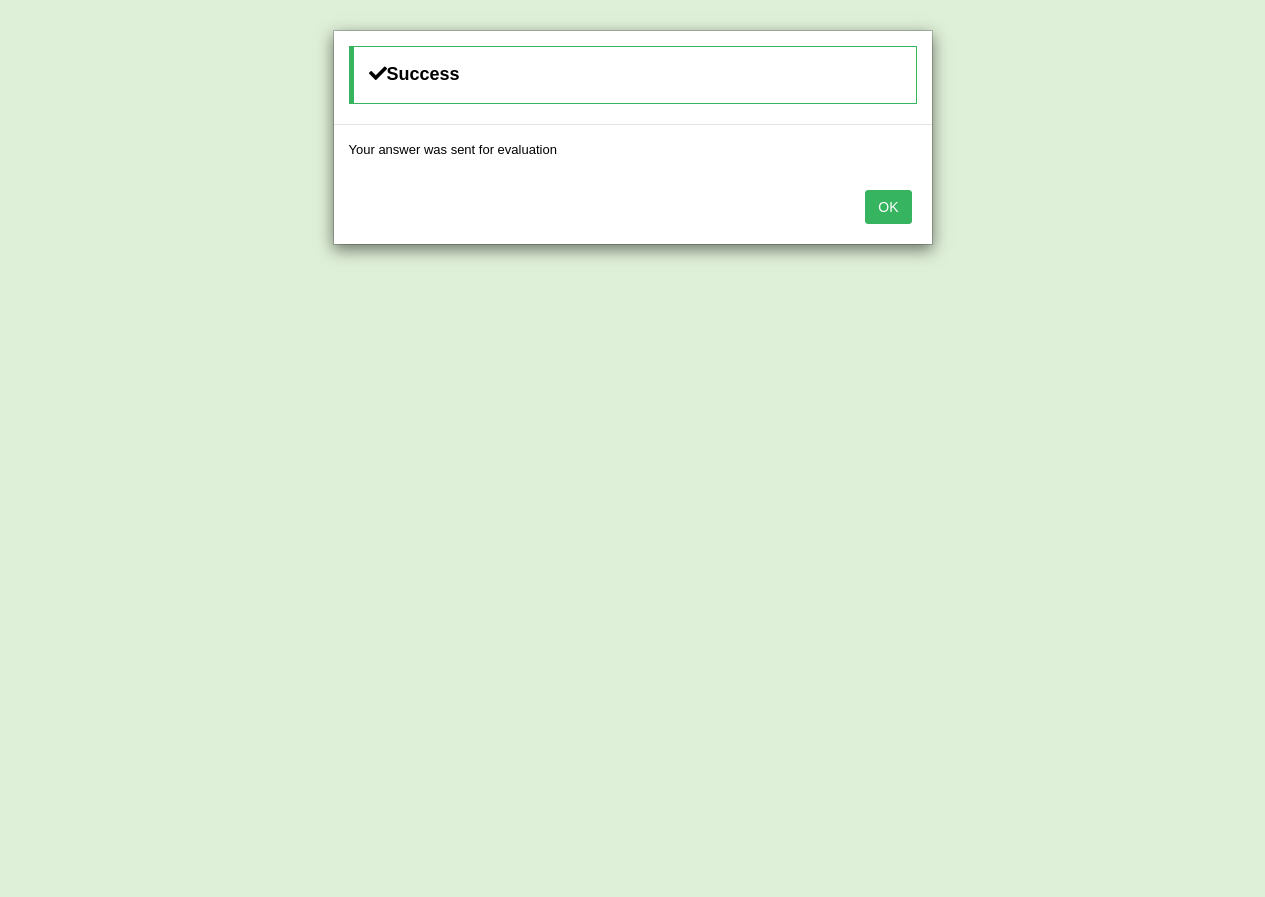 click on "OK" at bounding box center (888, 207) 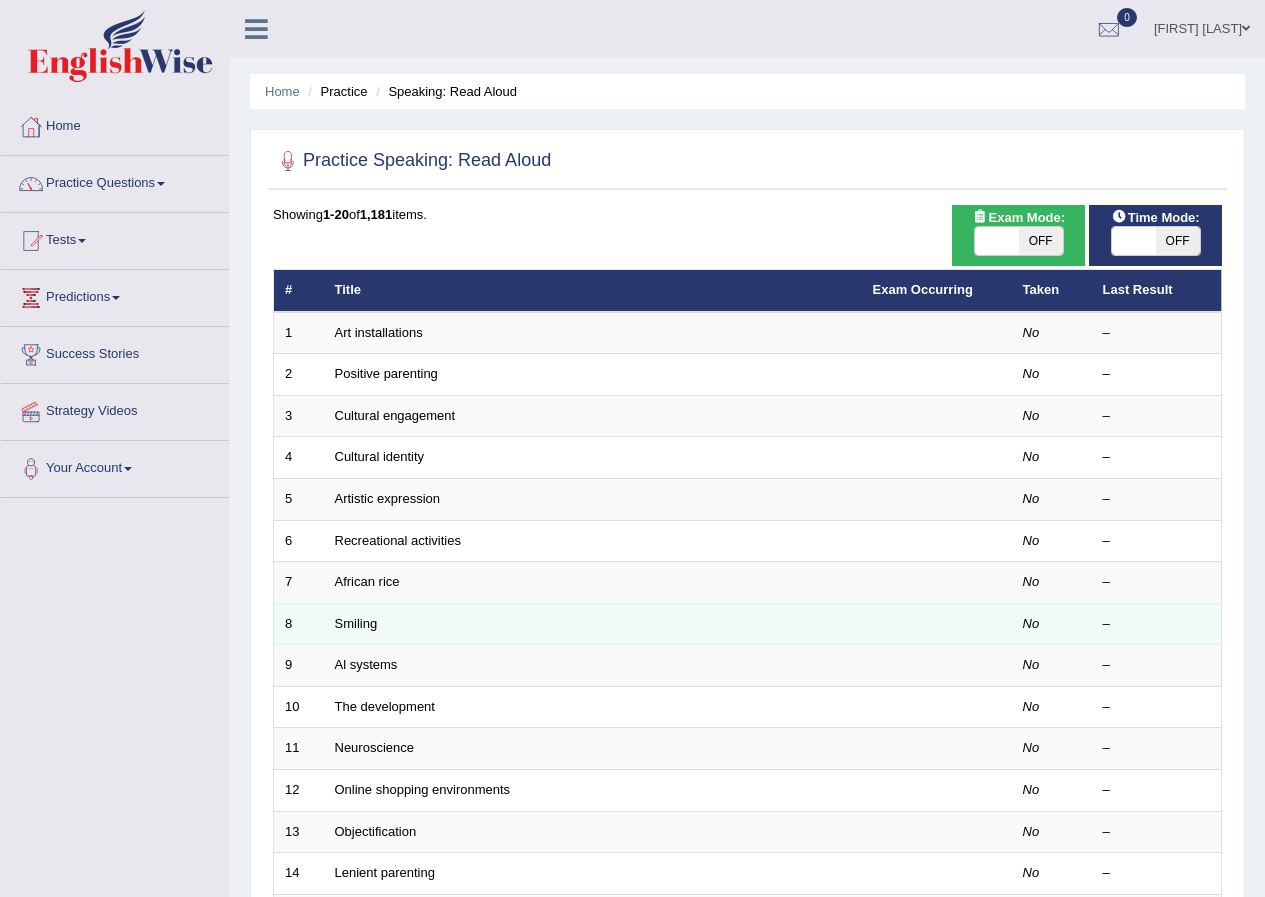 scroll, scrollTop: 0, scrollLeft: 0, axis: both 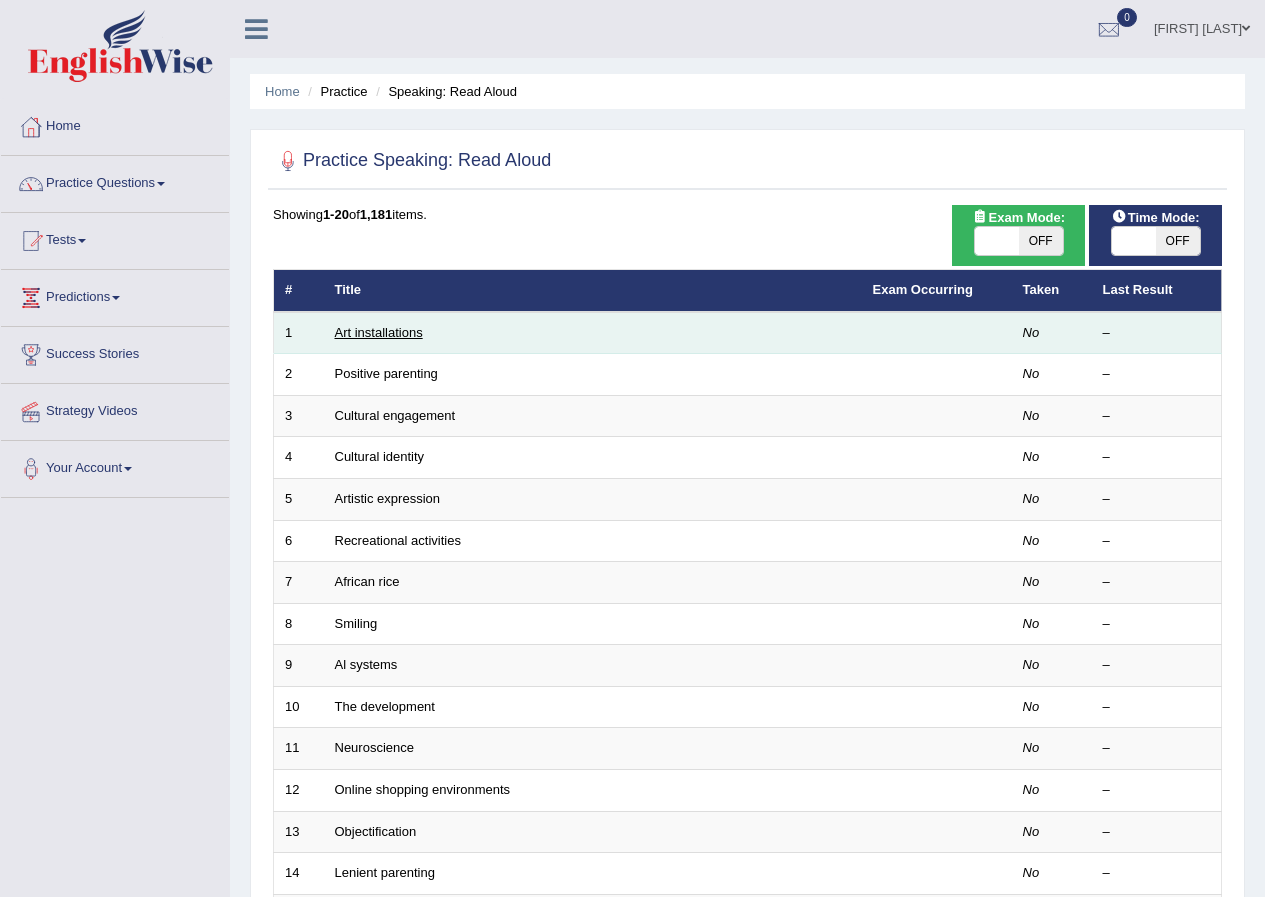 click on "Art installations" at bounding box center [379, 332] 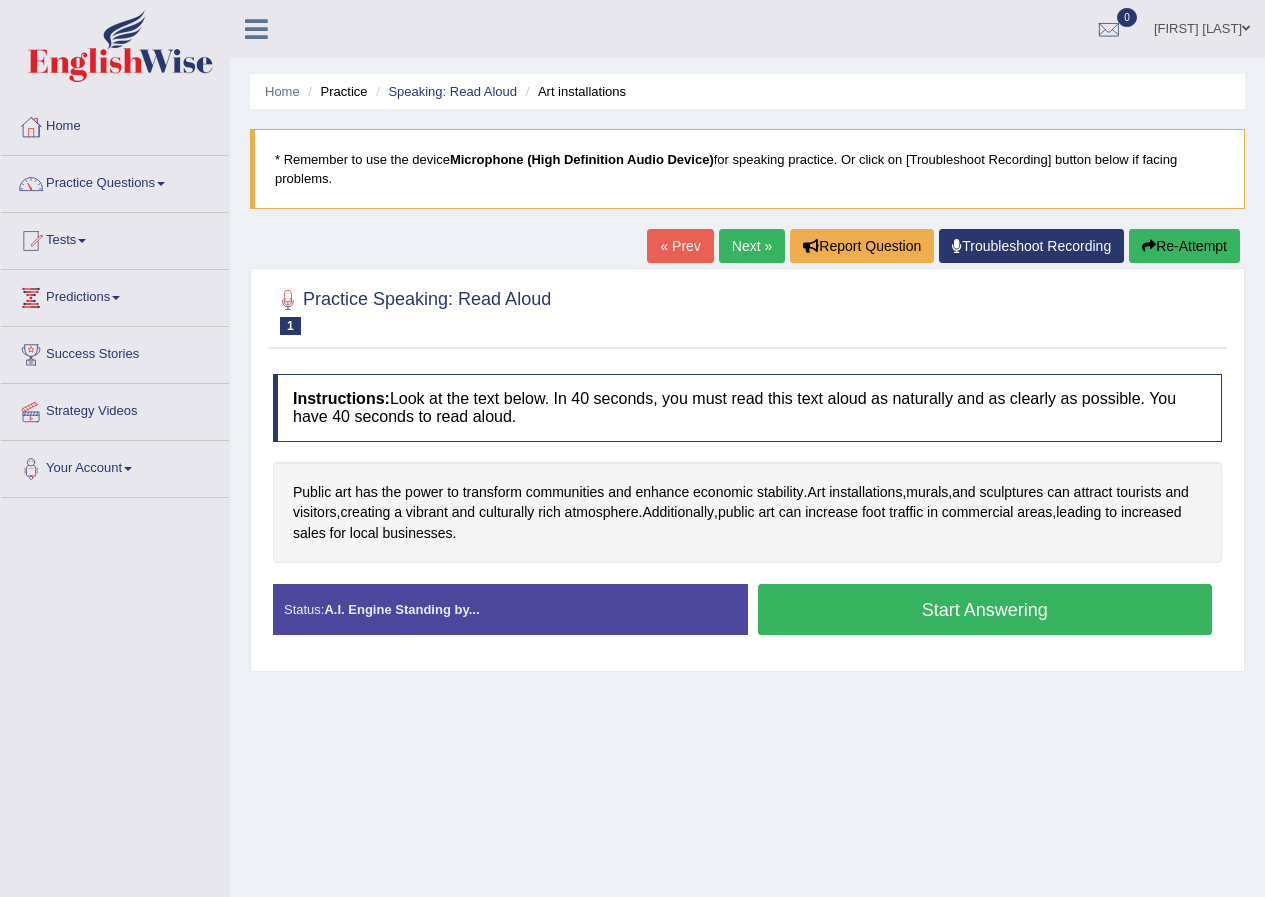 scroll, scrollTop: 0, scrollLeft: 0, axis: both 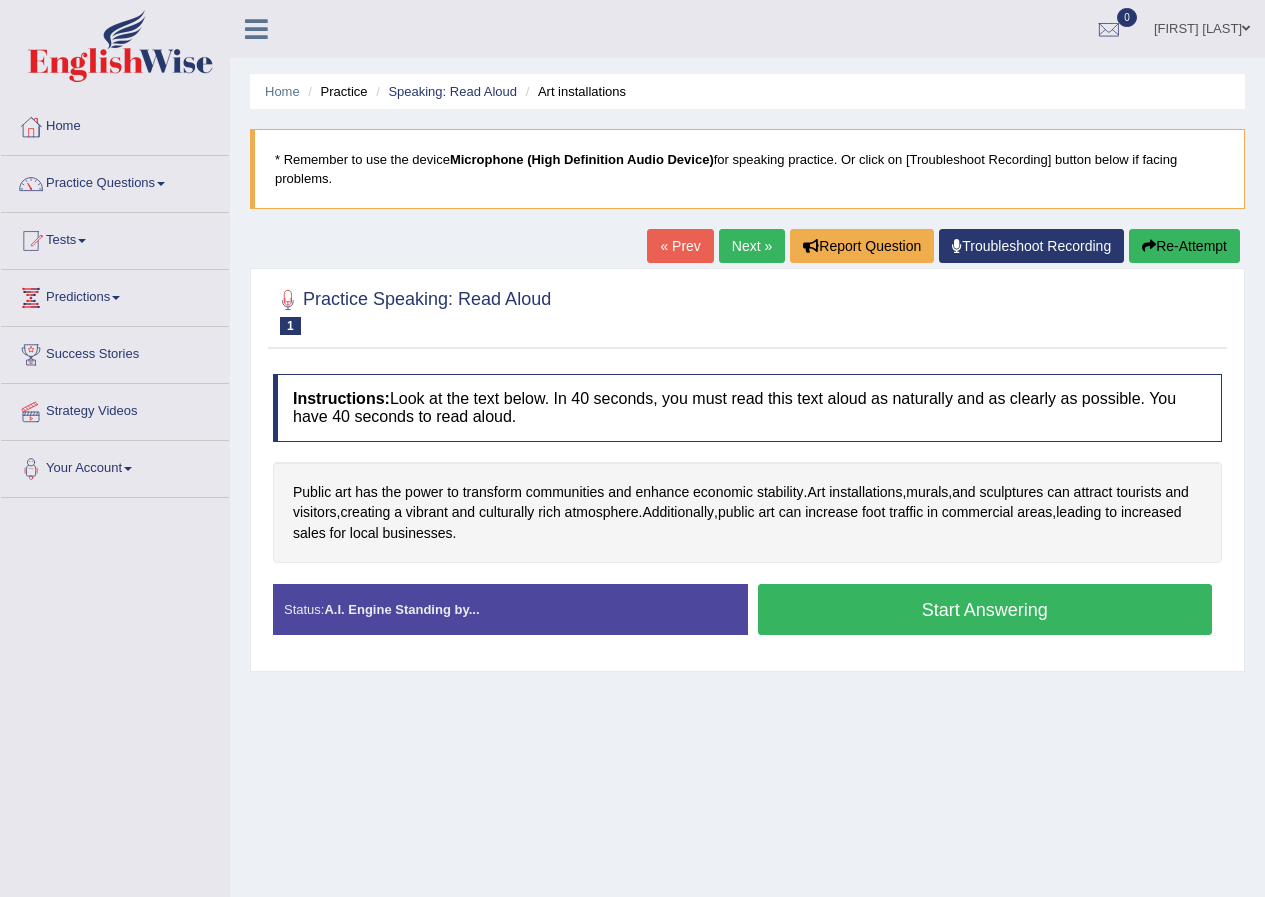 click on "Start Answering" at bounding box center (985, 609) 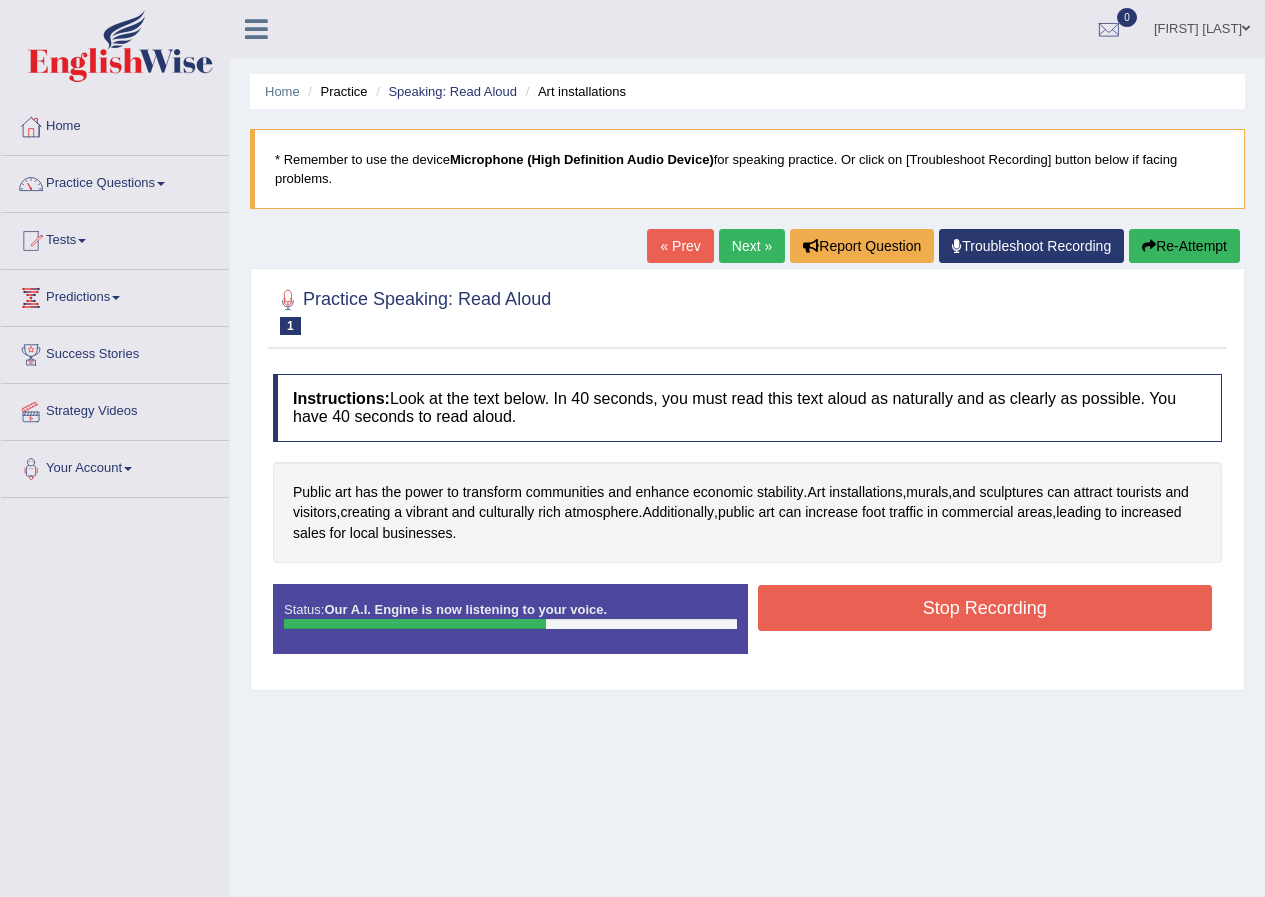 click on "Stop Recording" at bounding box center (985, 608) 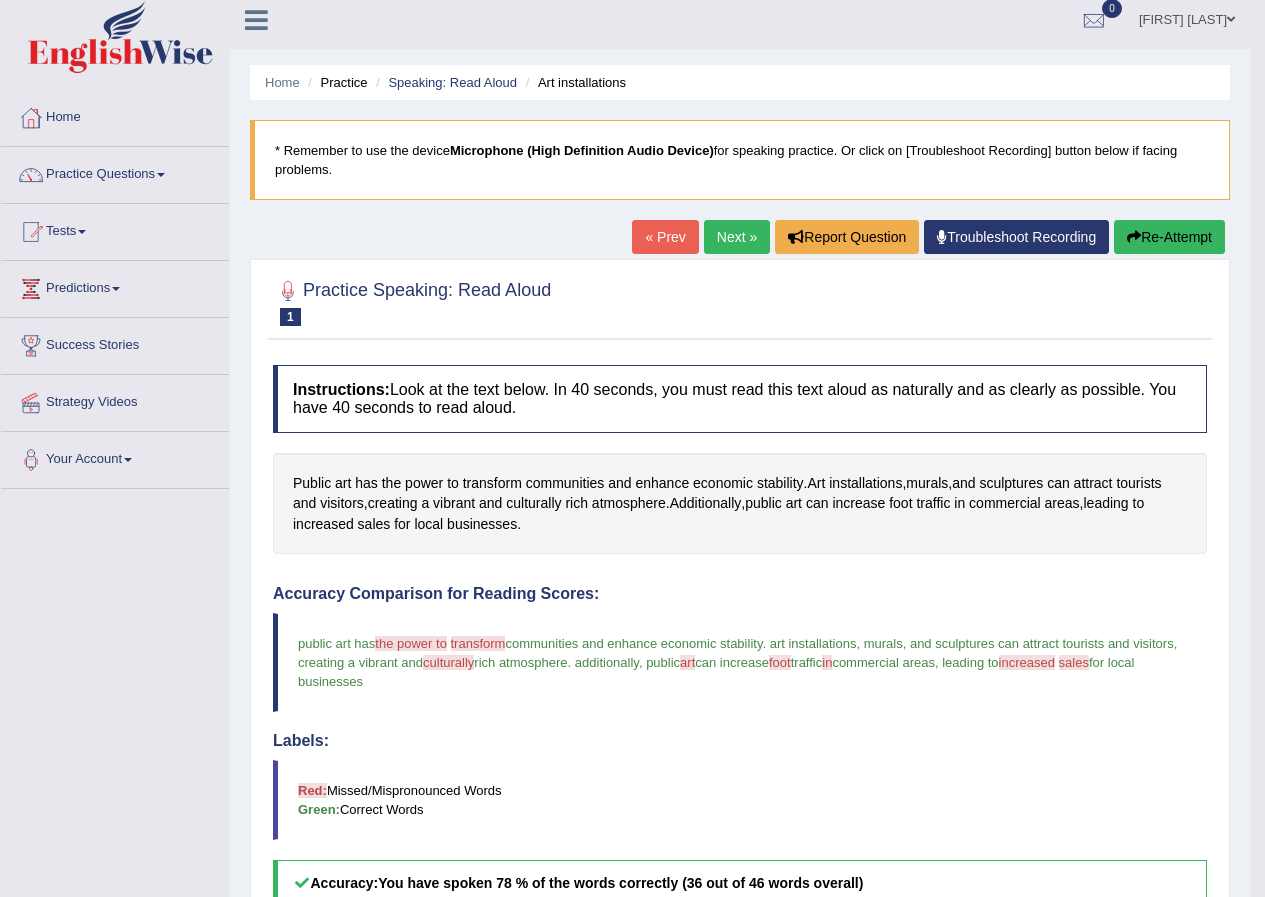 scroll, scrollTop: 0, scrollLeft: 0, axis: both 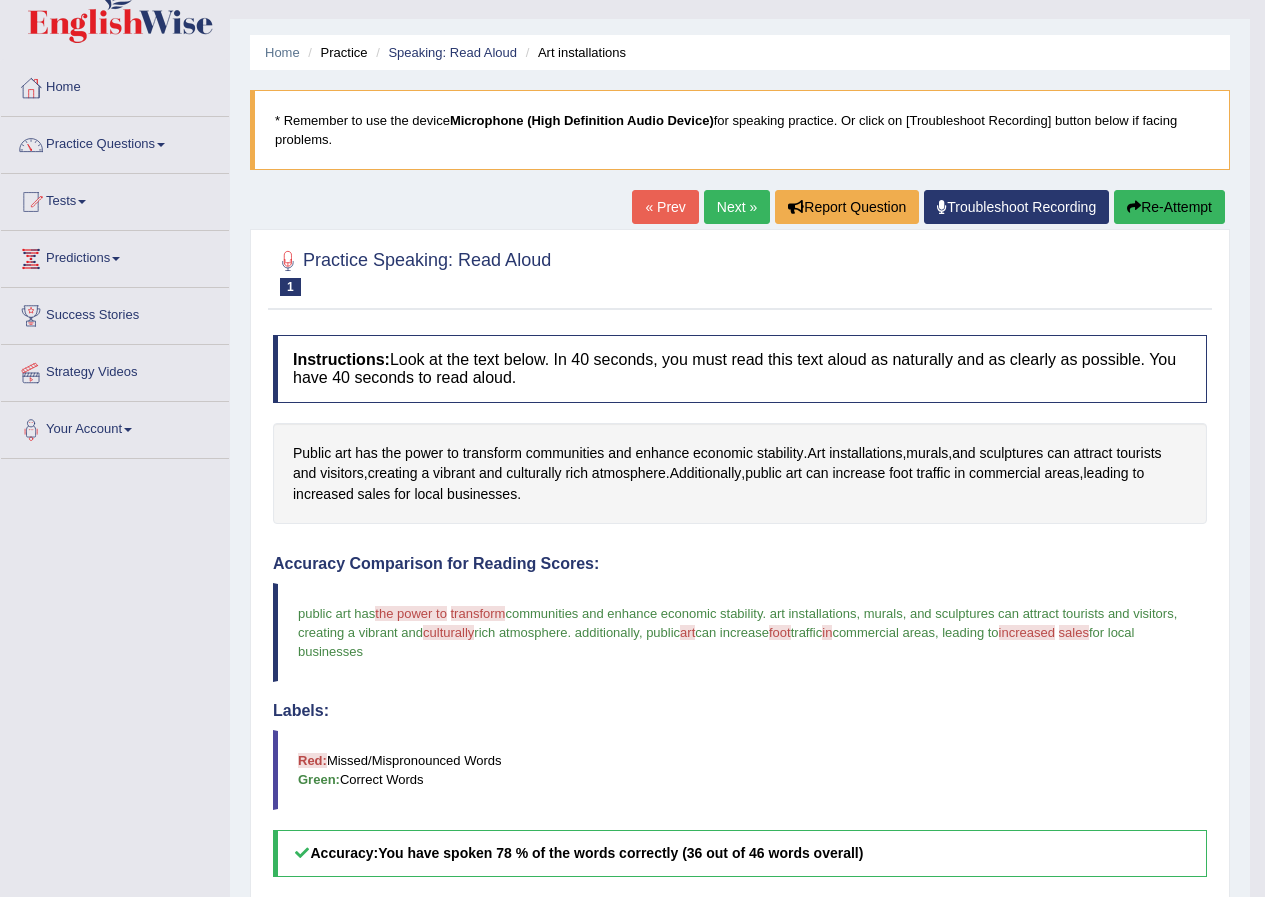 drag, startPoint x: 882, startPoint y: 589, endPoint x: 885, endPoint y: 613, distance: 24.186773 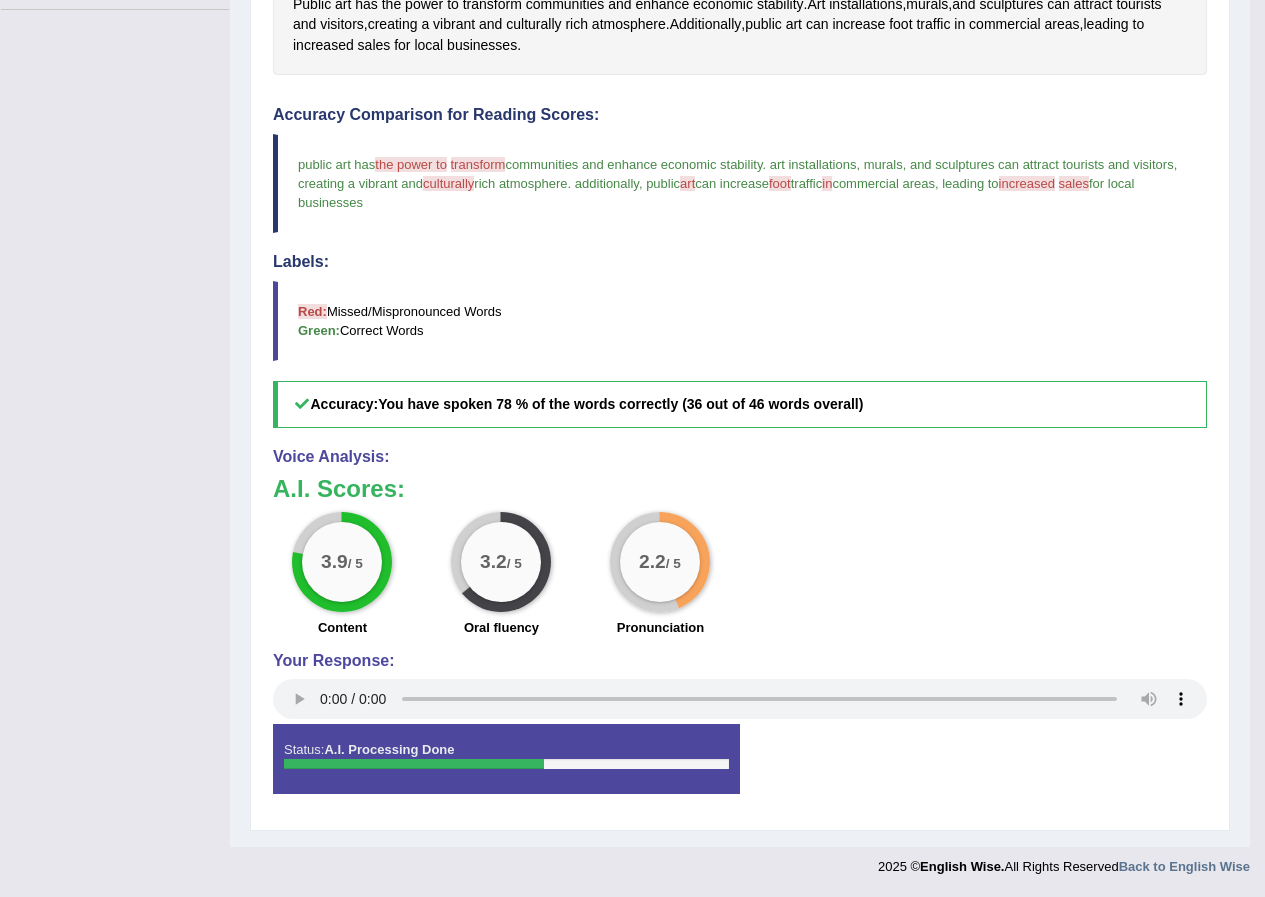 scroll, scrollTop: 0, scrollLeft: 0, axis: both 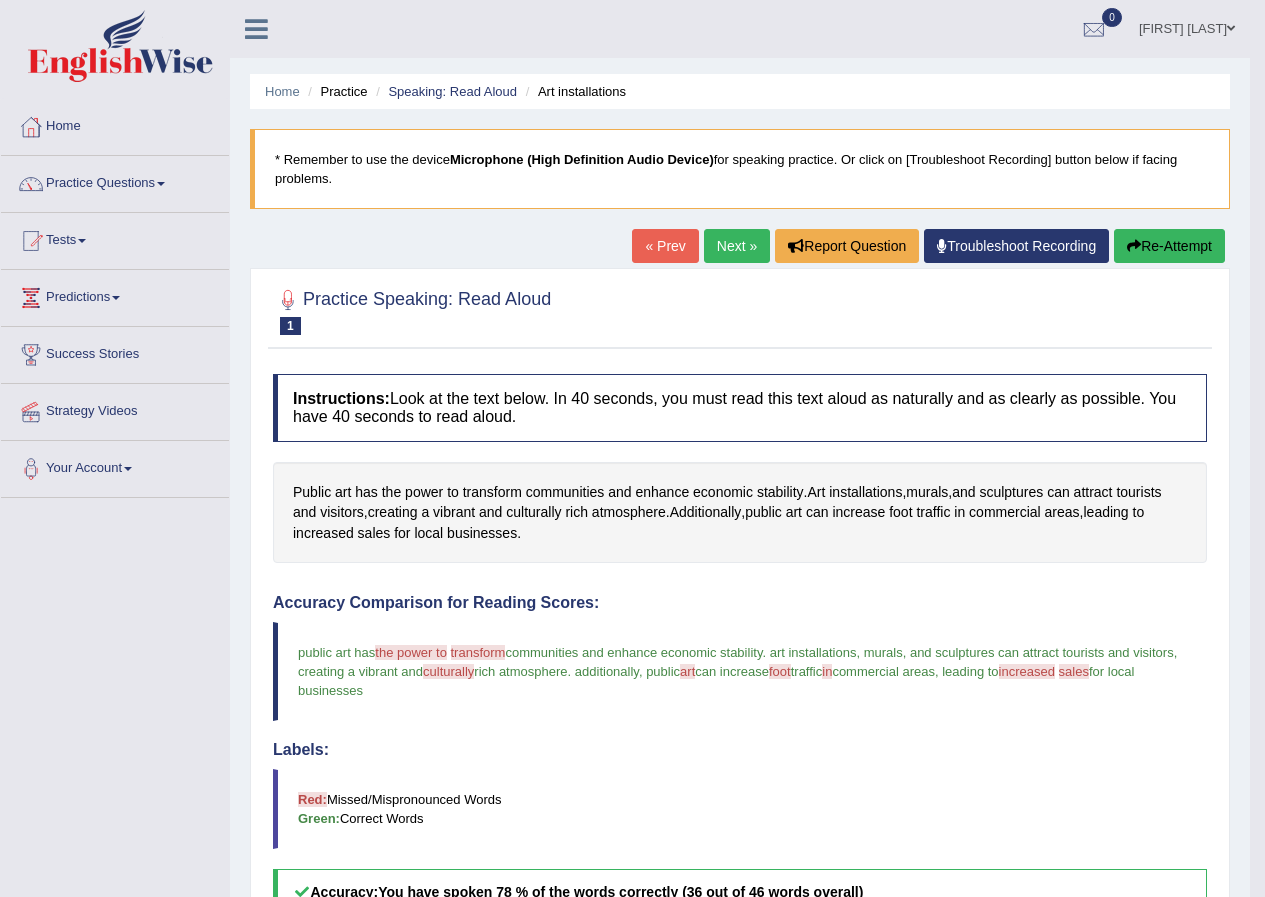 click on "Next »" at bounding box center [737, 246] 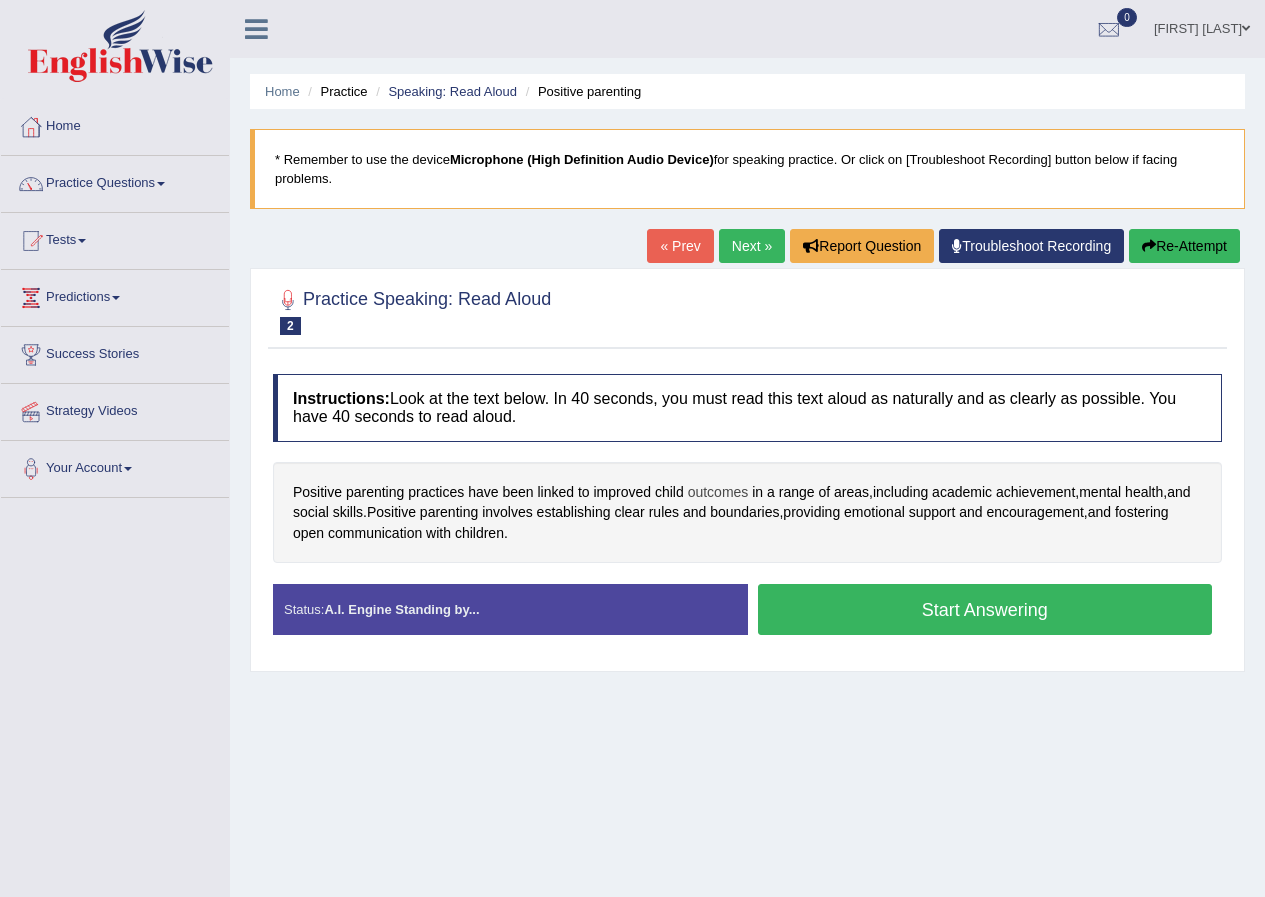scroll, scrollTop: 0, scrollLeft: 0, axis: both 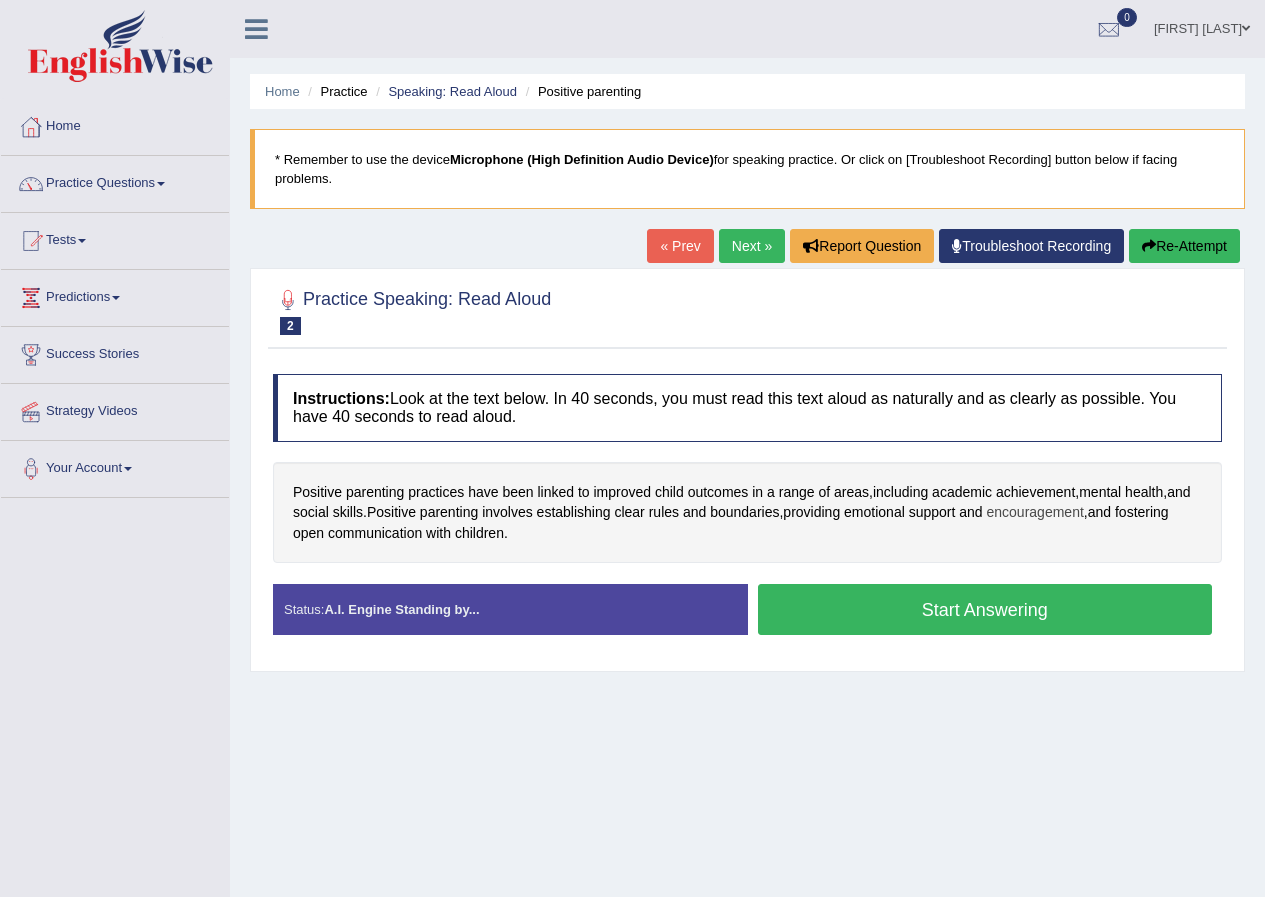 click on "encouragement" at bounding box center (1035, 512) 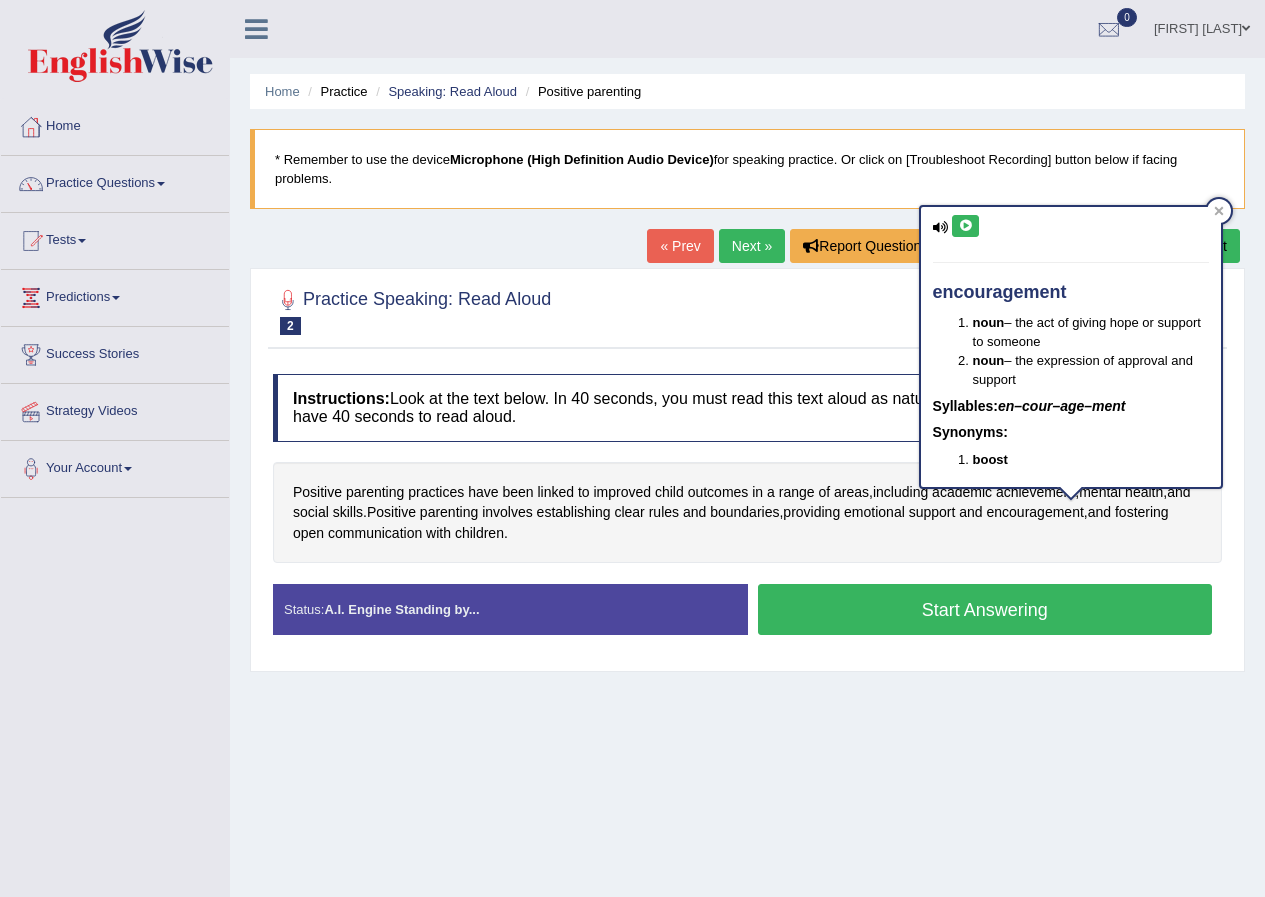 click at bounding box center [965, 226] 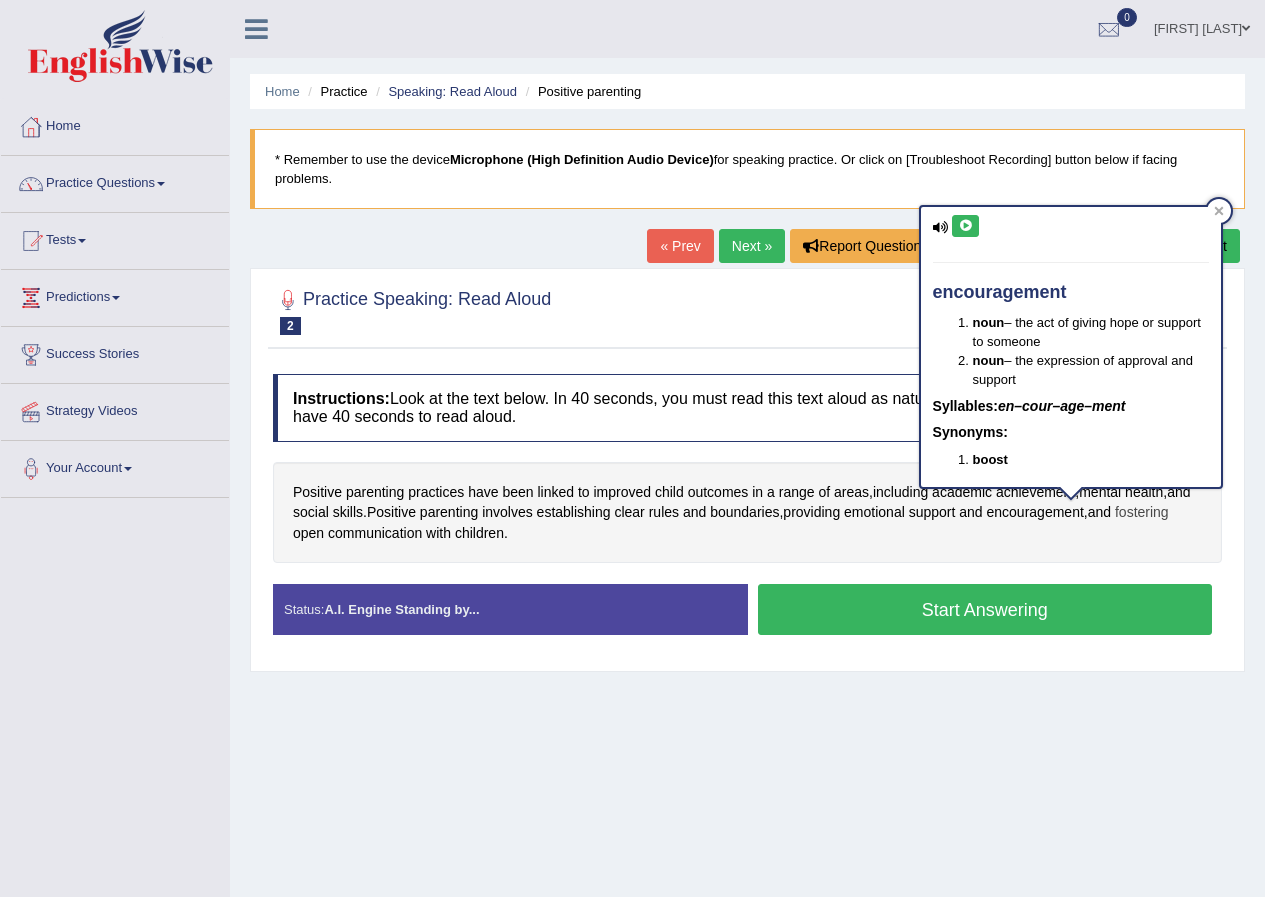 click on "fostering" at bounding box center (1142, 512) 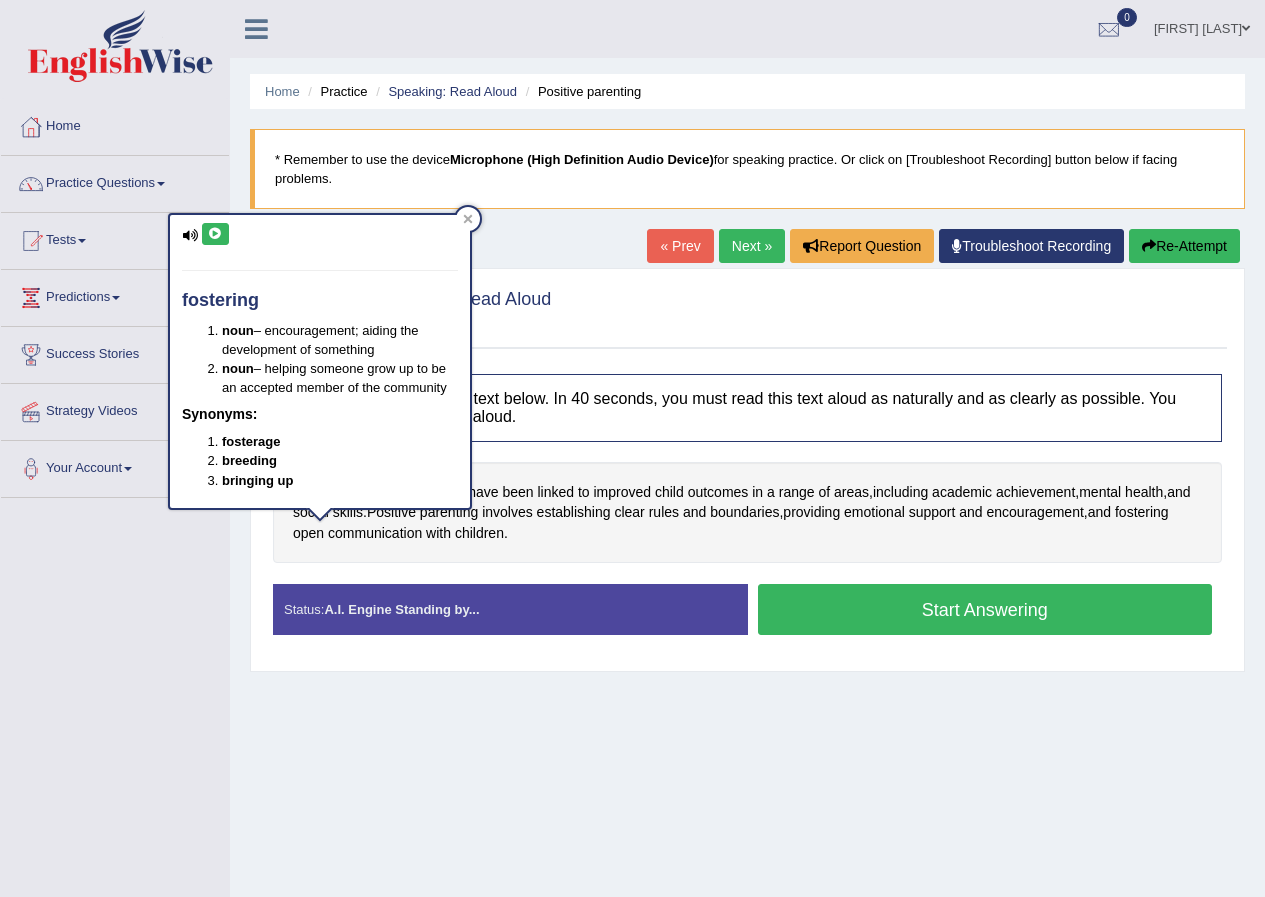 click at bounding box center [215, 234] 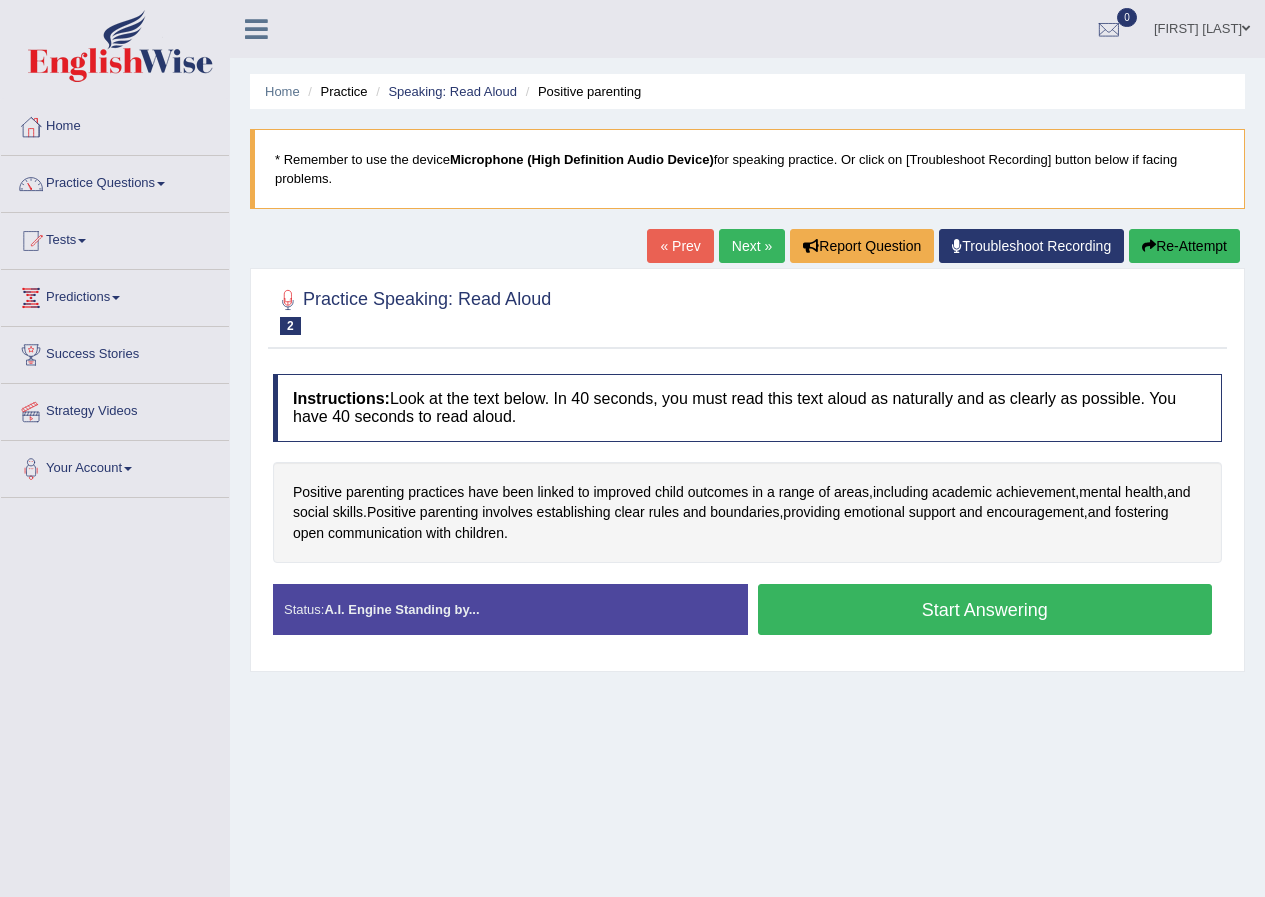 click on "Start Answering" at bounding box center (985, 609) 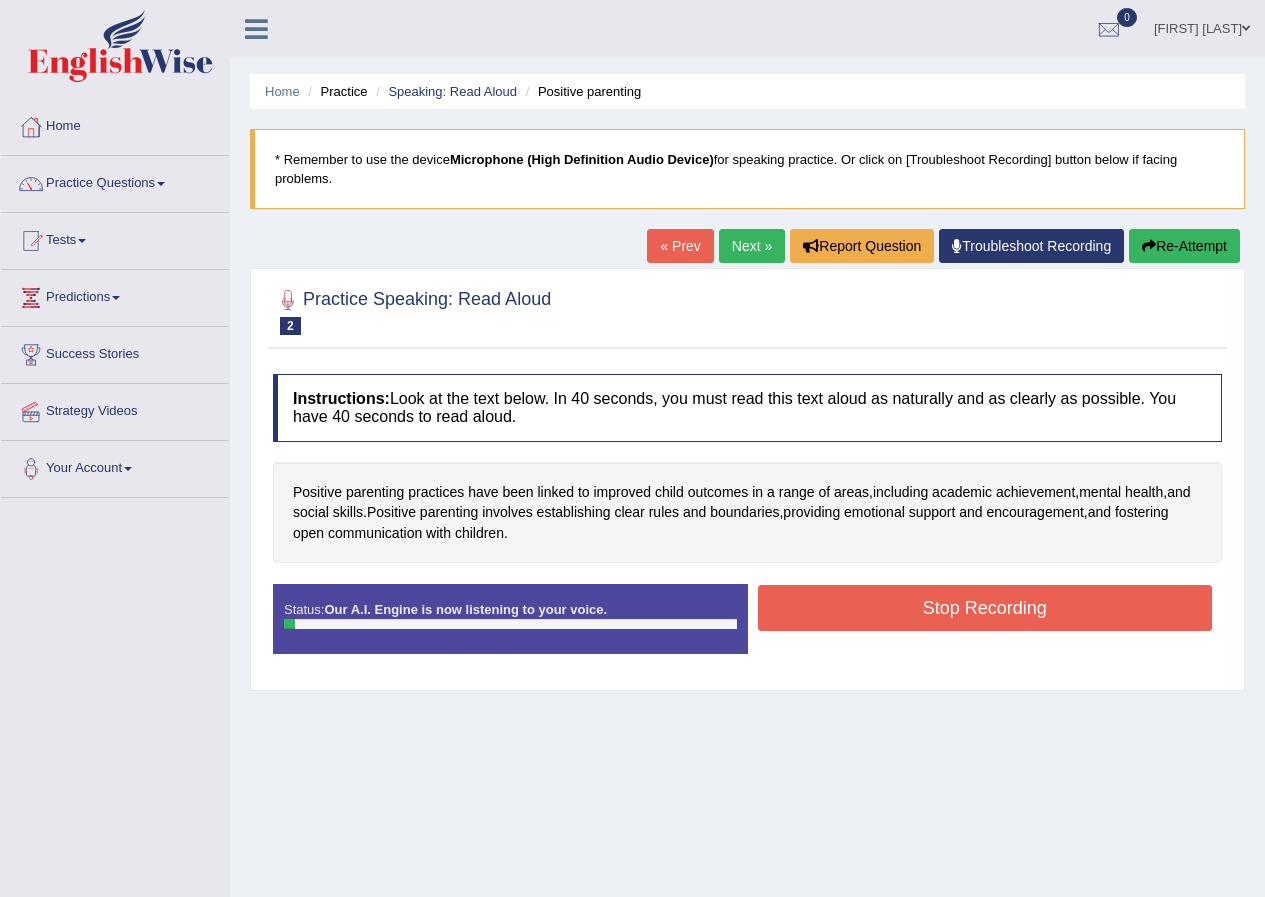 click on "Stop Recording" at bounding box center (985, 608) 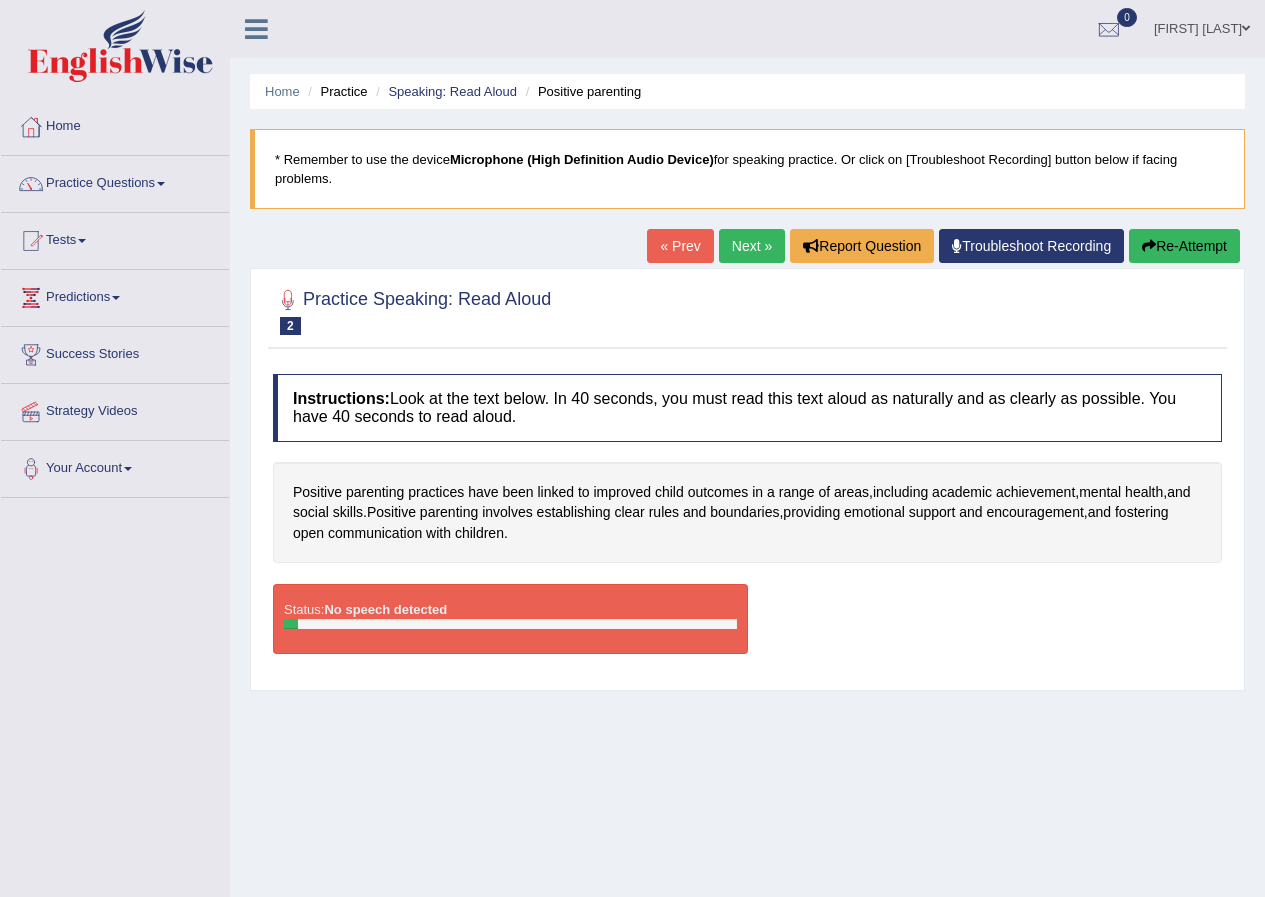 click on "Re-Attempt" at bounding box center (1184, 246) 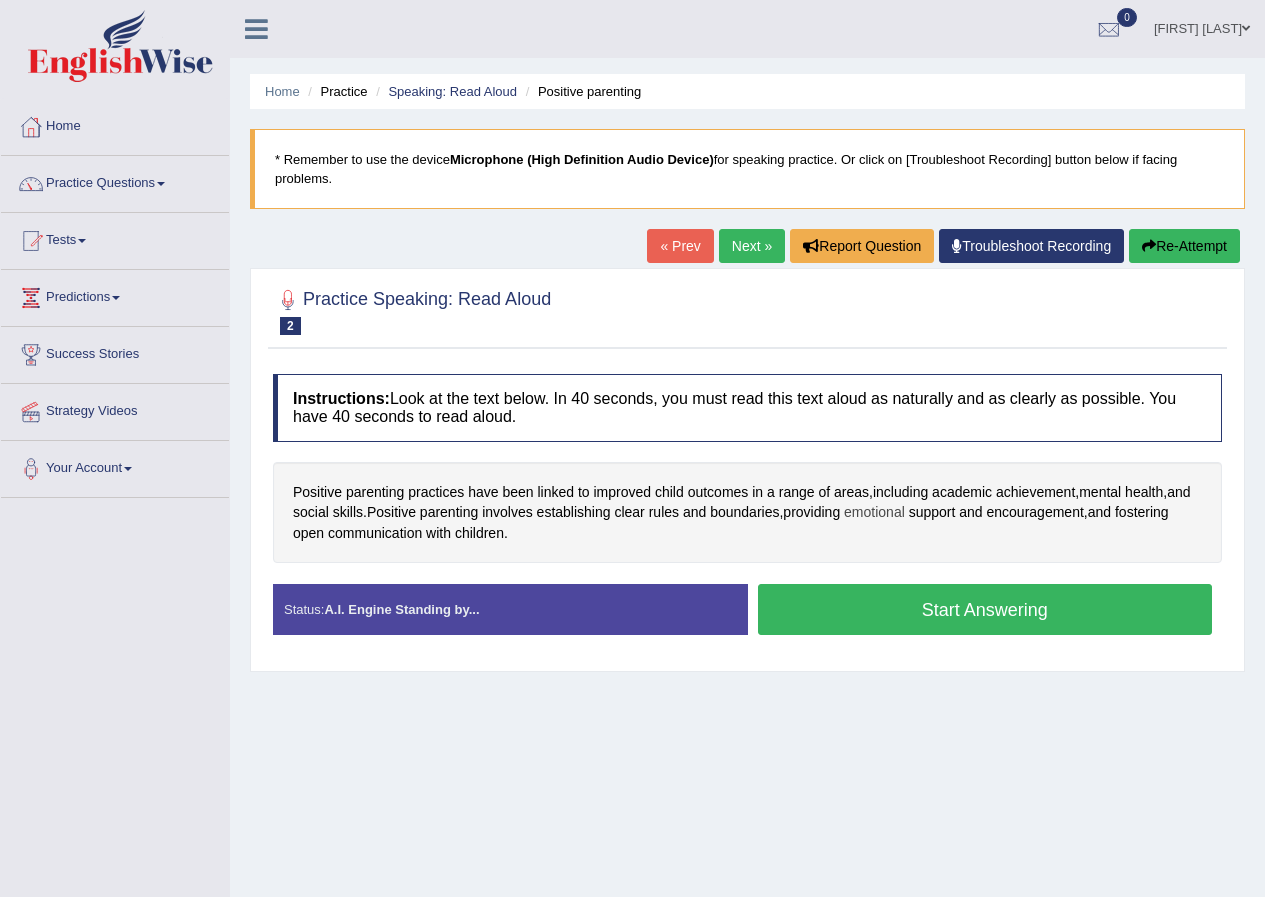 scroll, scrollTop: 0, scrollLeft: 0, axis: both 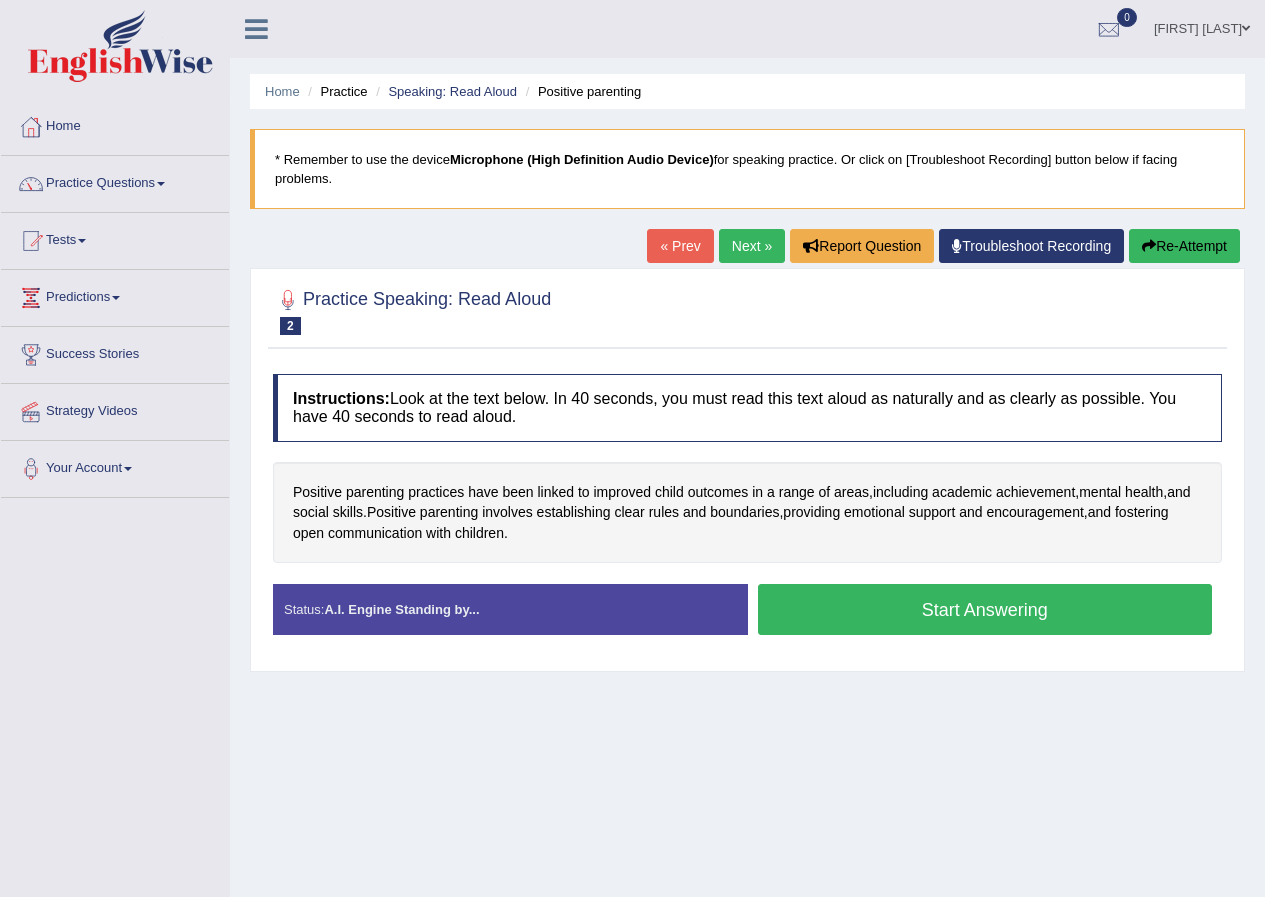 click on "Start Answering" at bounding box center [985, 609] 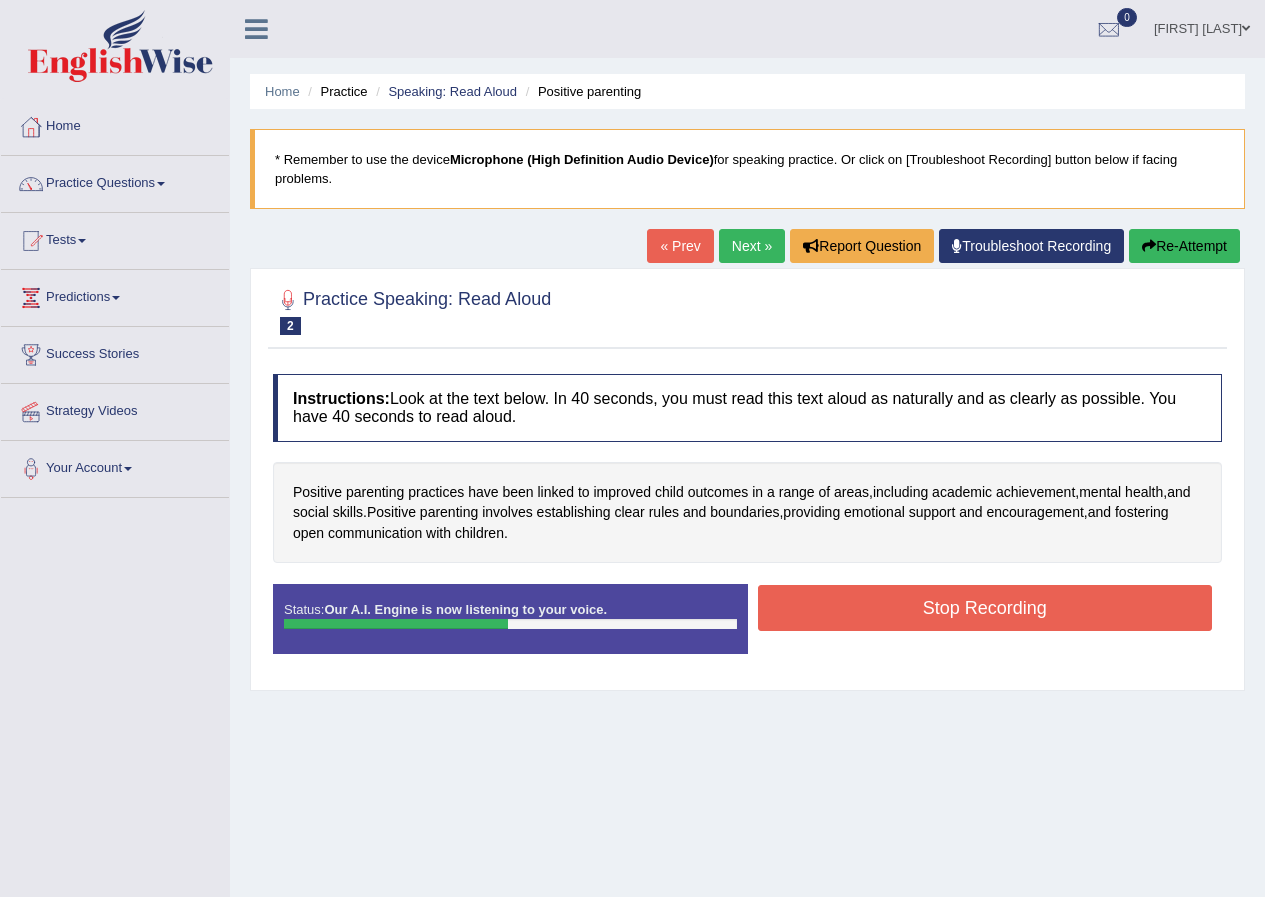 click on "Stop Recording" at bounding box center [985, 608] 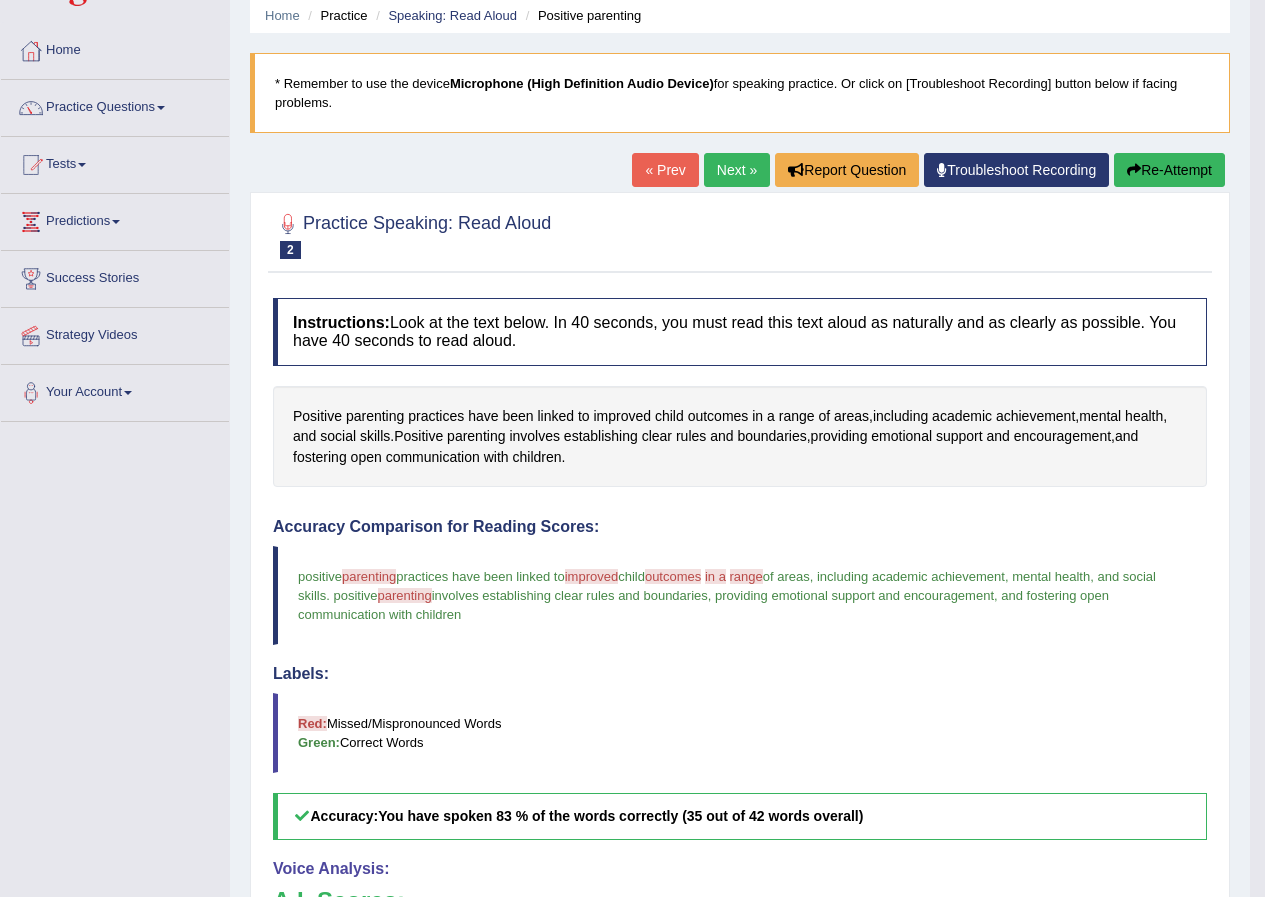 scroll, scrollTop: 0, scrollLeft: 0, axis: both 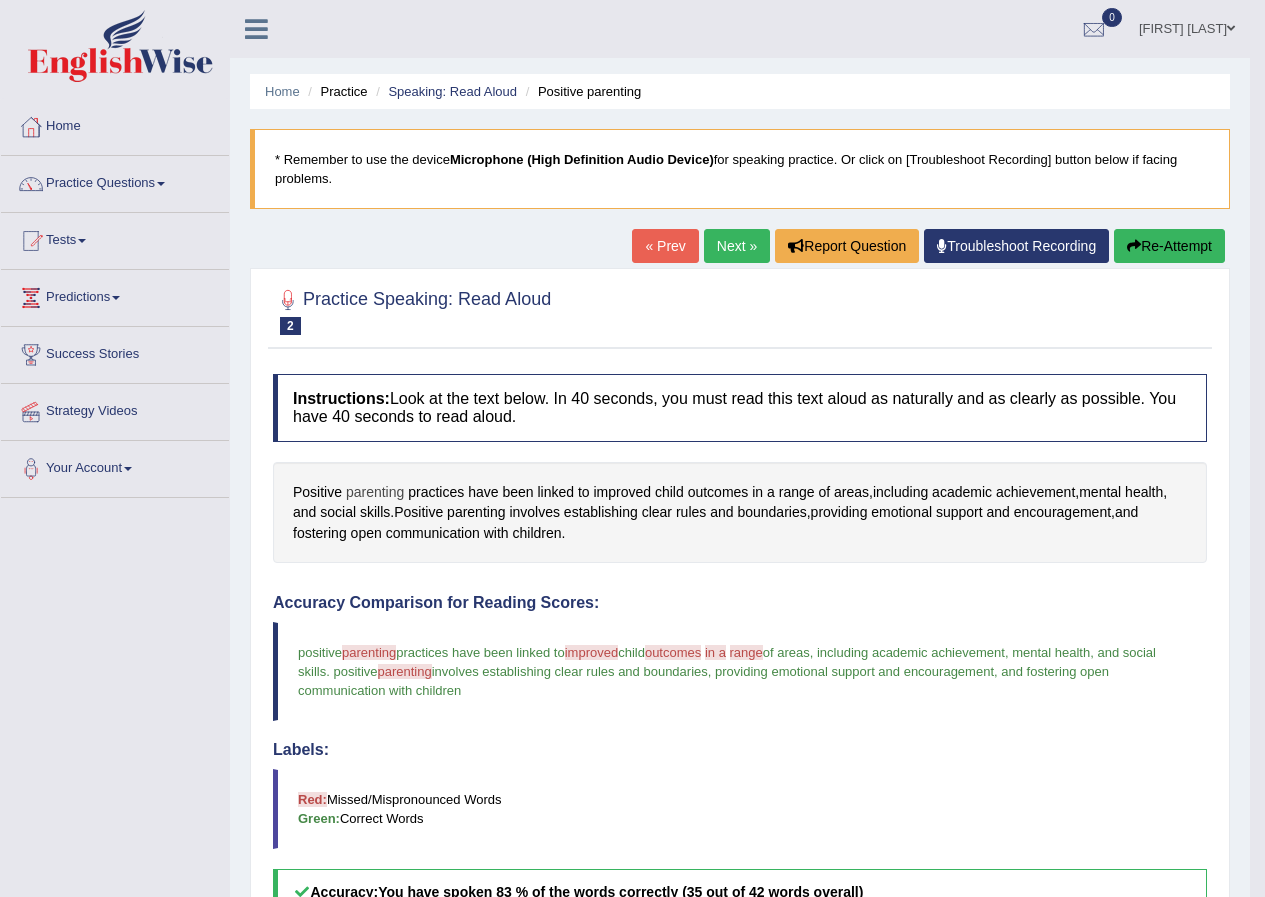 click on "parenting" at bounding box center (375, 492) 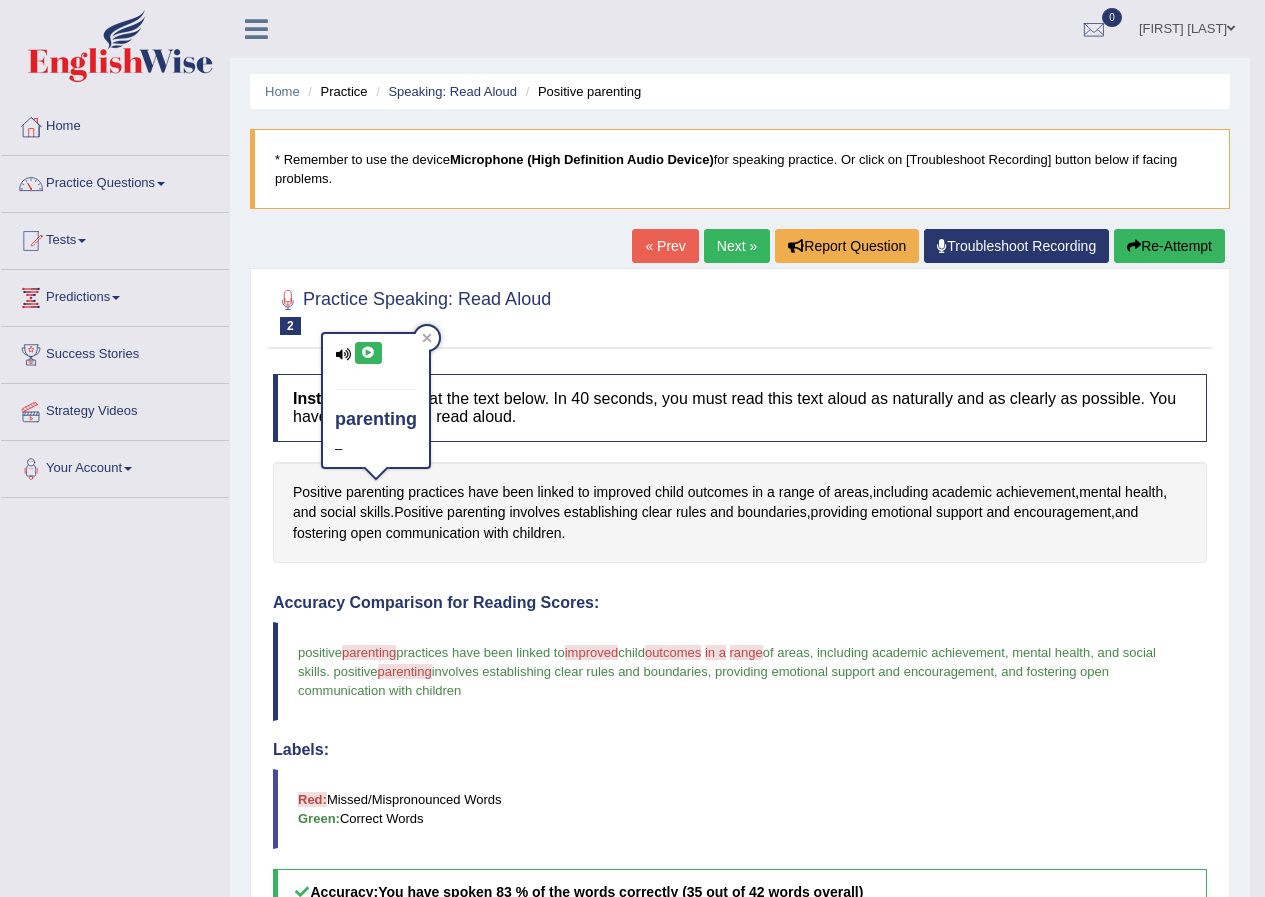 click at bounding box center [368, 353] 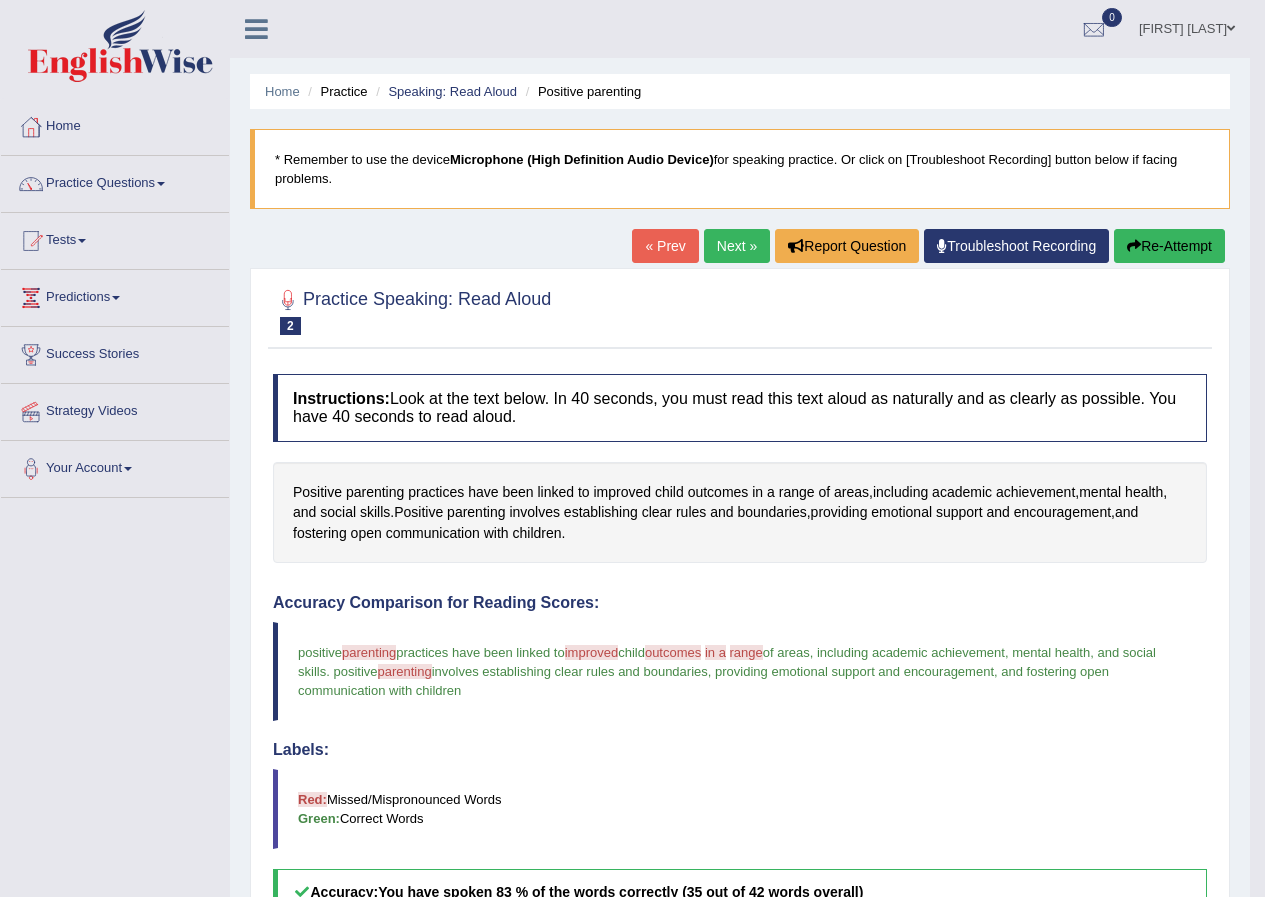 click on "Re-Attempt" at bounding box center (1169, 246) 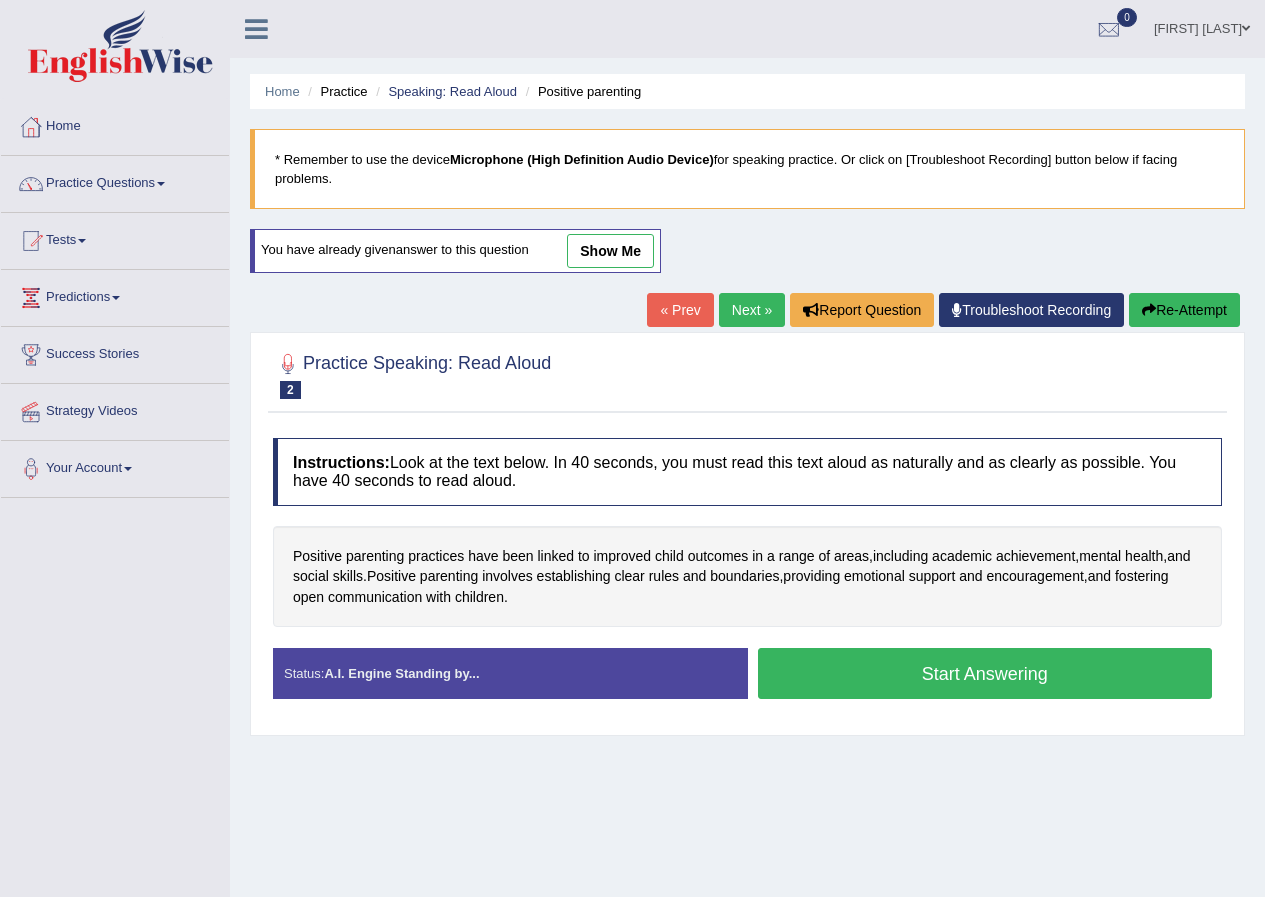 scroll, scrollTop: 0, scrollLeft: 0, axis: both 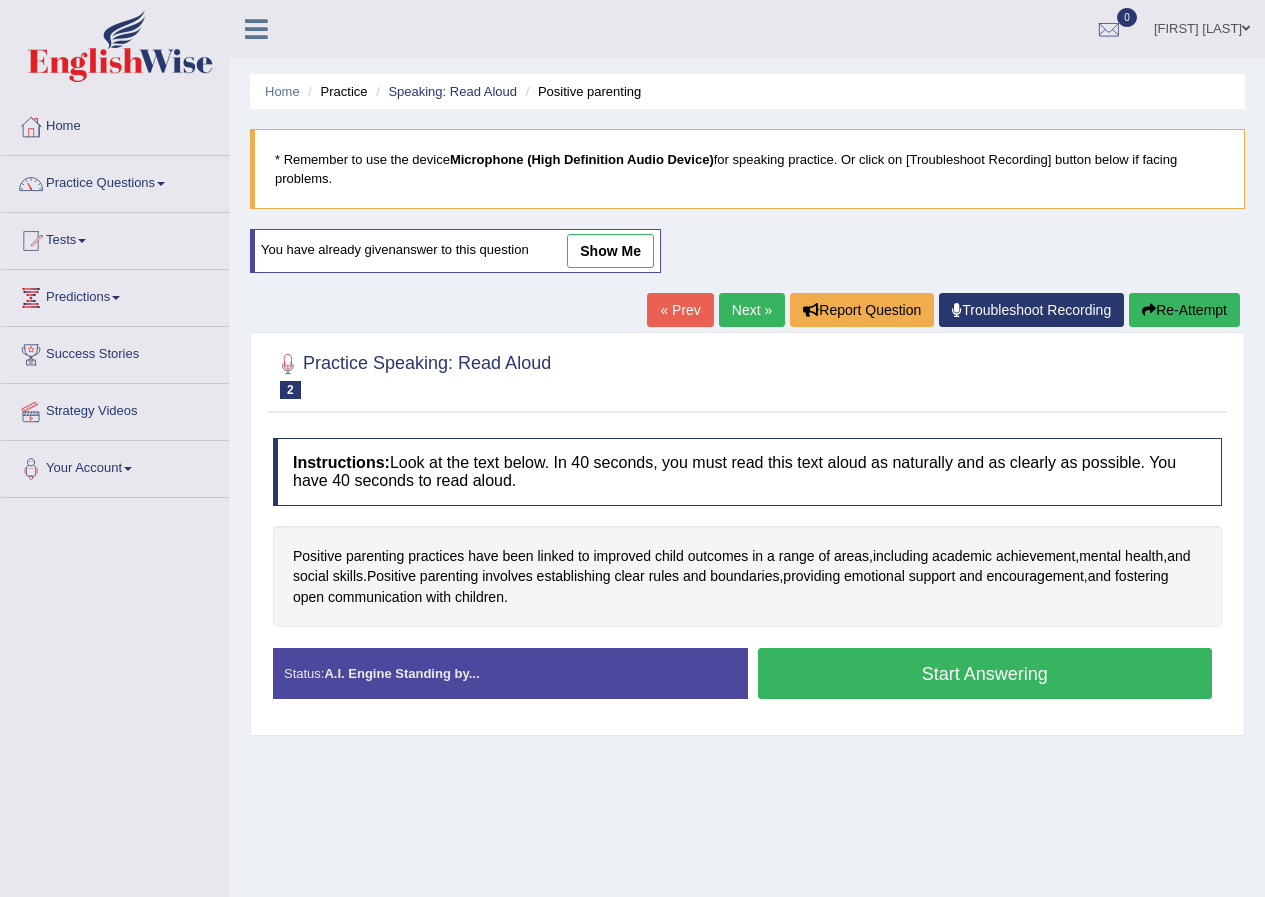 click on "Start Answering" at bounding box center [985, 673] 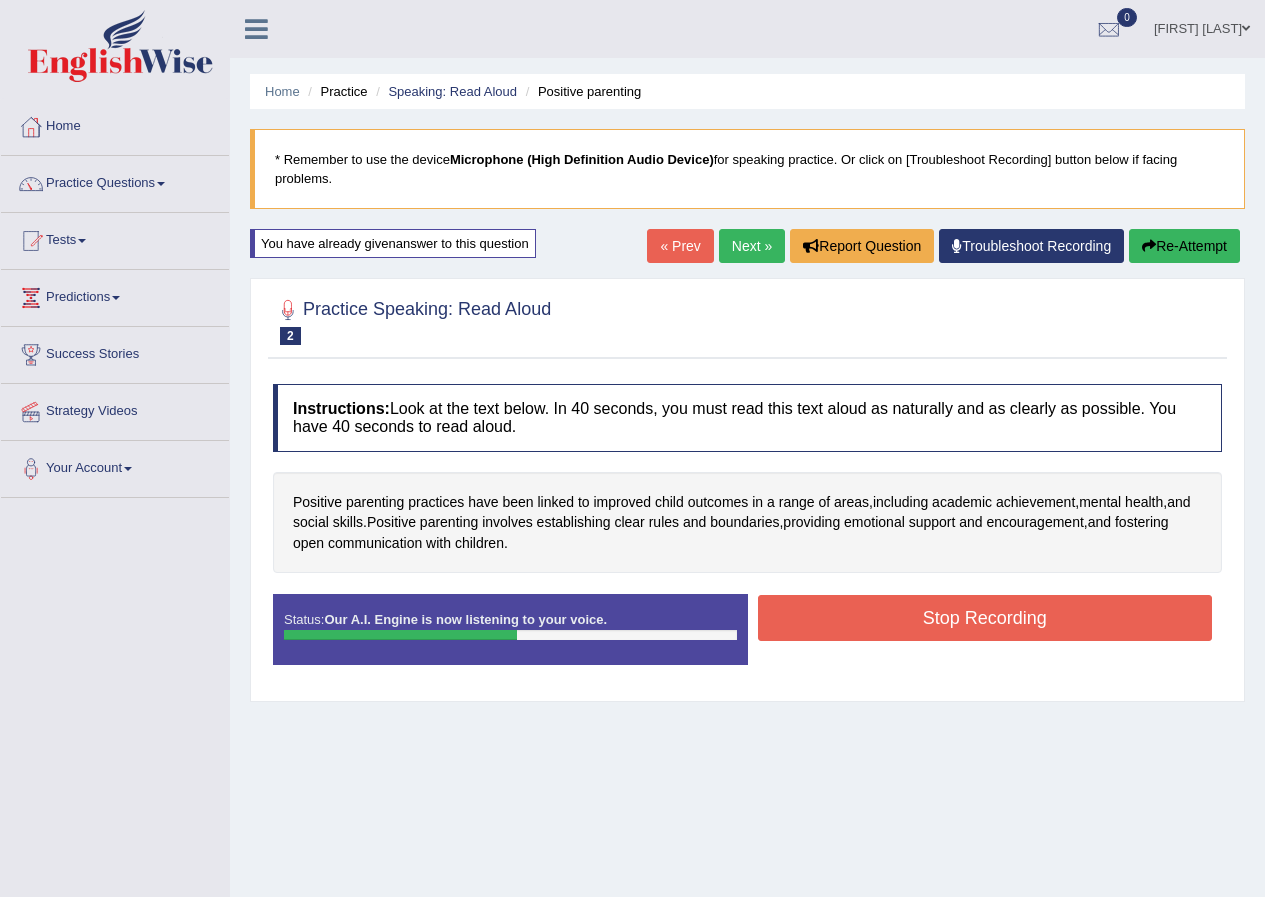 click on "Stop Recording" at bounding box center [985, 618] 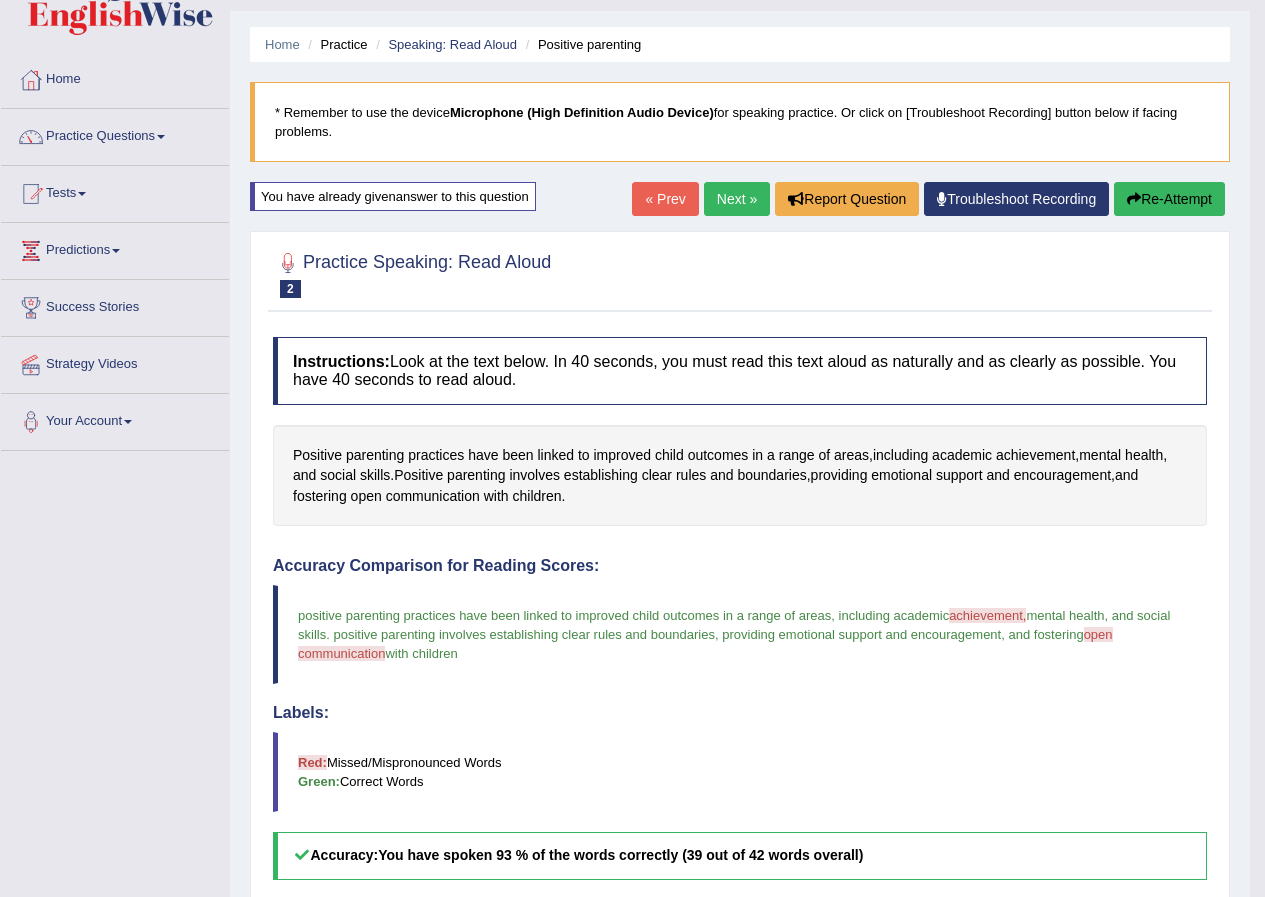 scroll, scrollTop: 0, scrollLeft: 0, axis: both 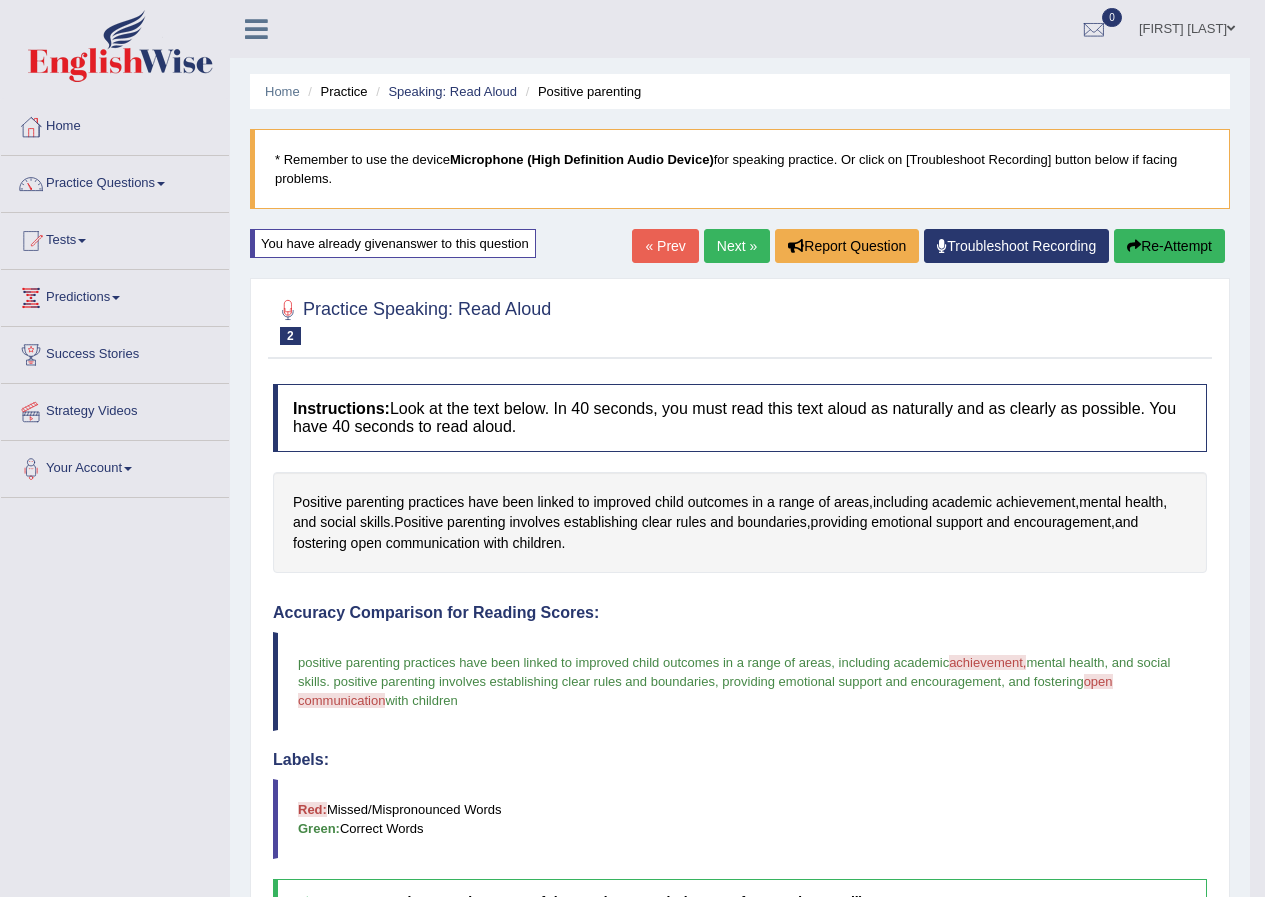 click on "Next »" at bounding box center (737, 246) 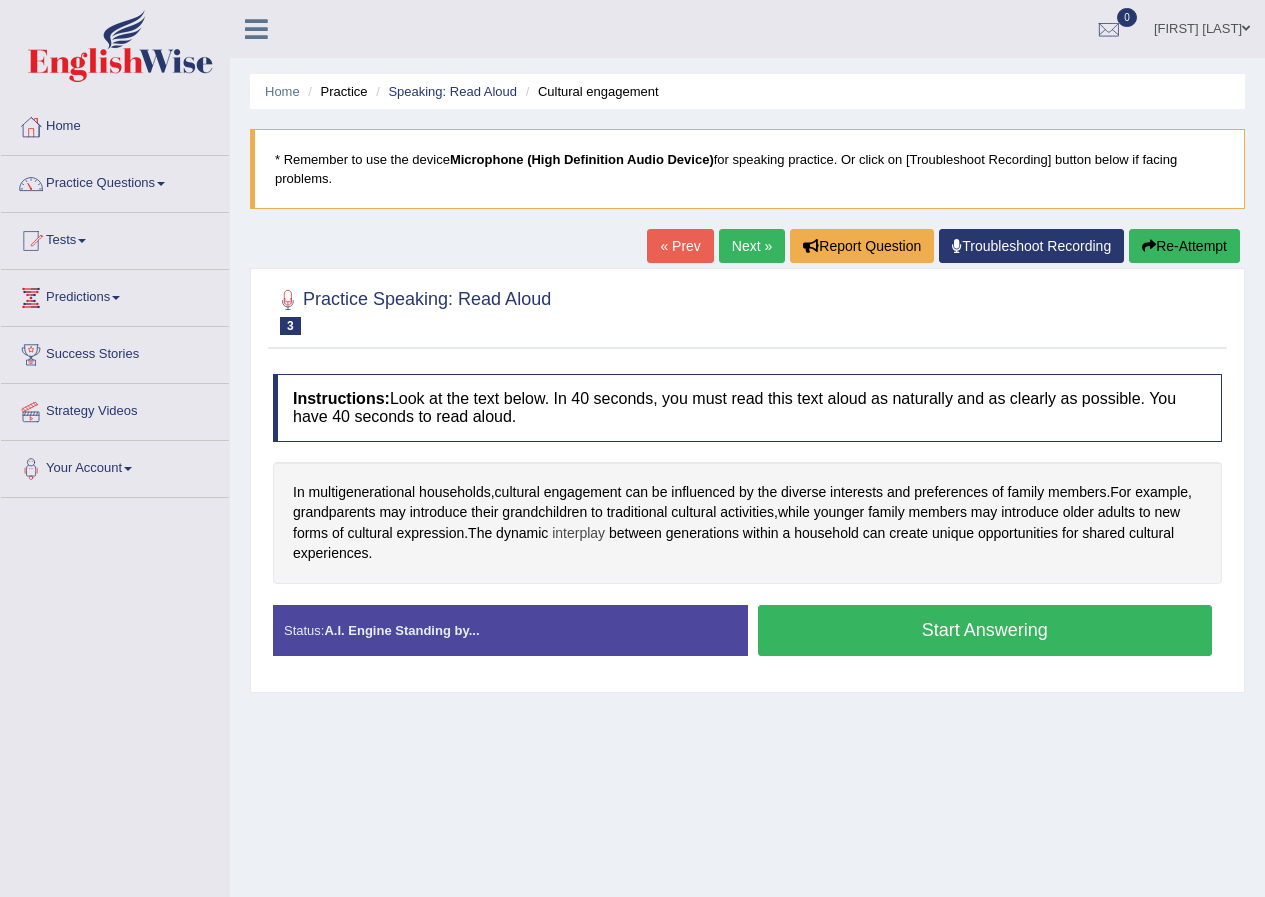 scroll, scrollTop: 0, scrollLeft: 0, axis: both 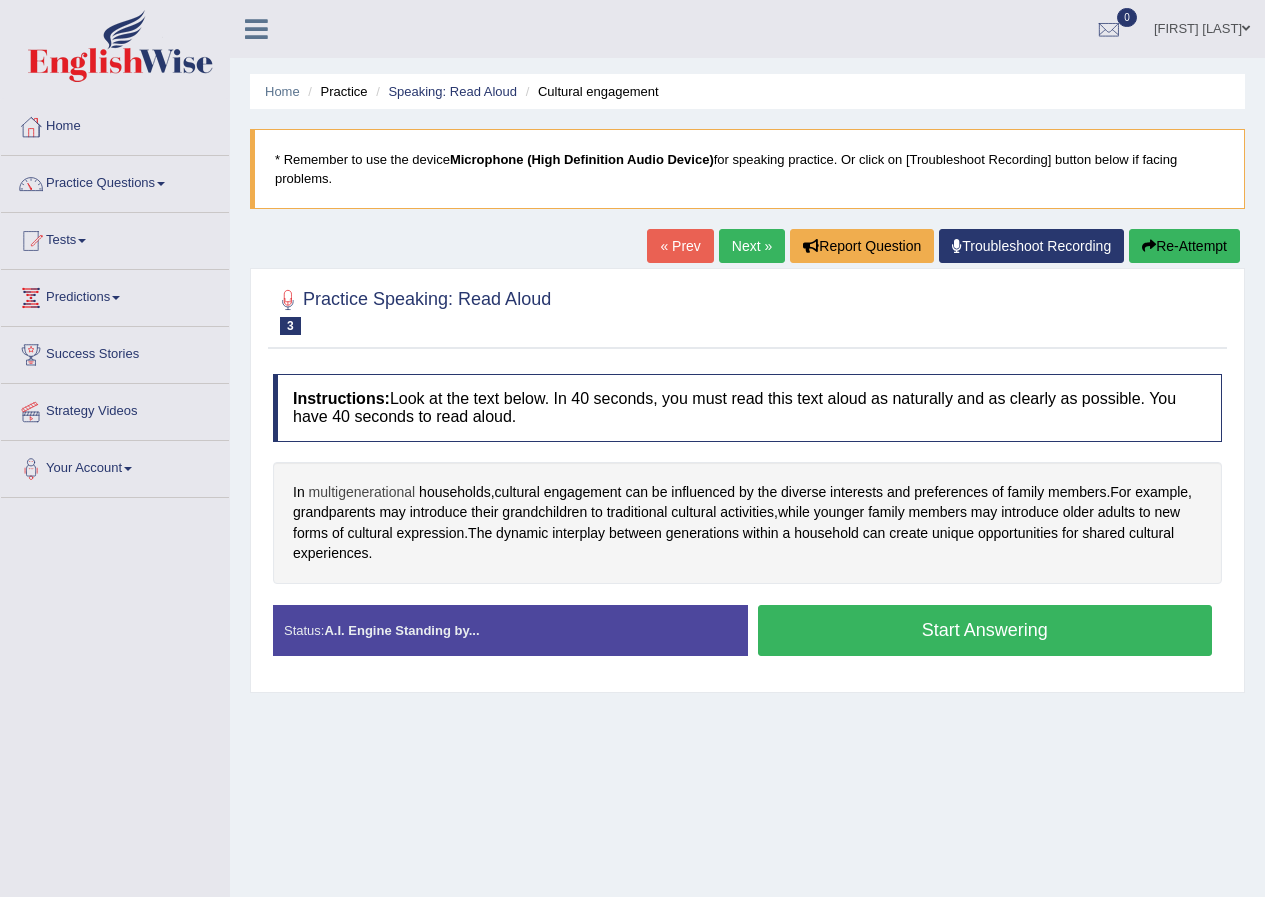click on "multigenerational" at bounding box center (362, 492) 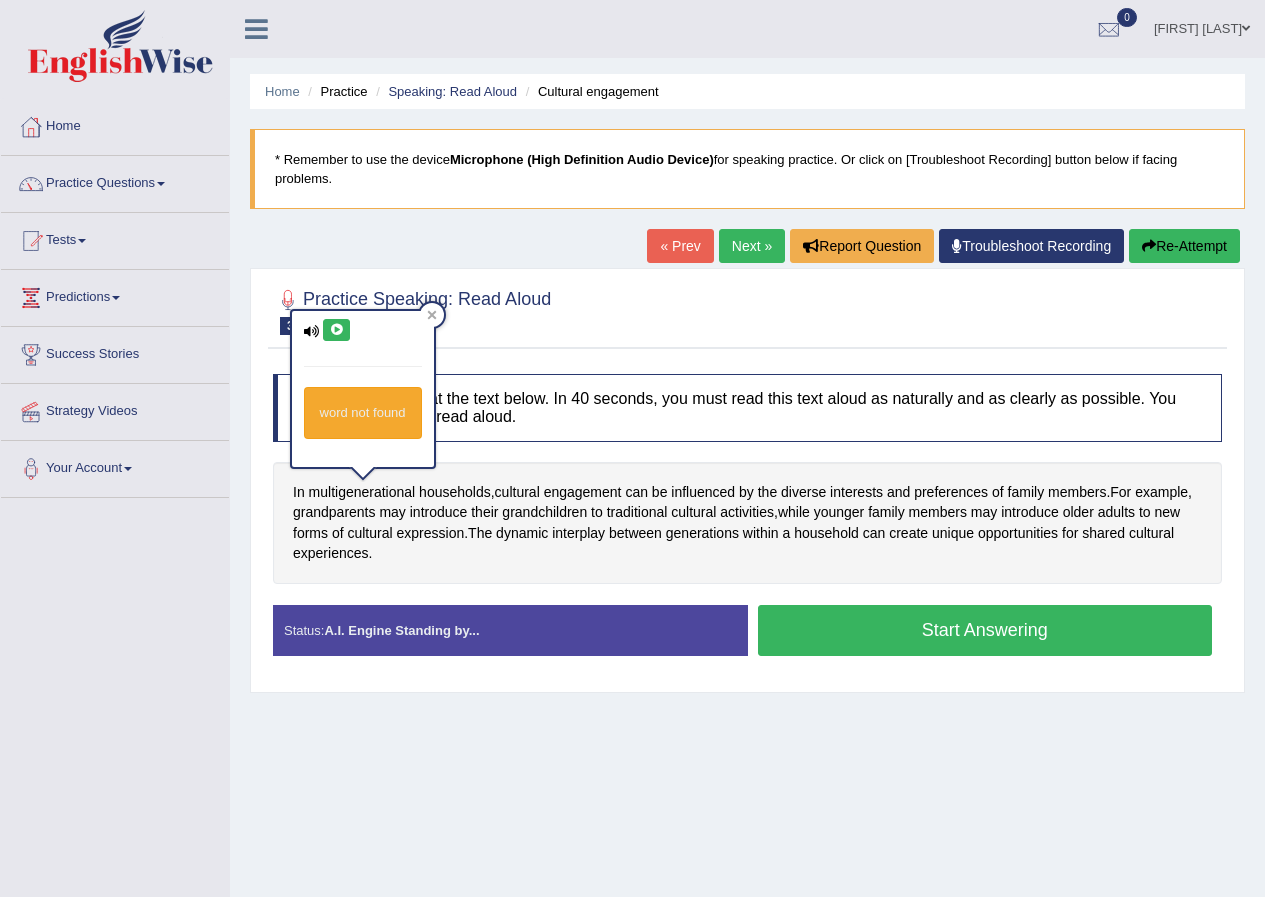 click at bounding box center (336, 330) 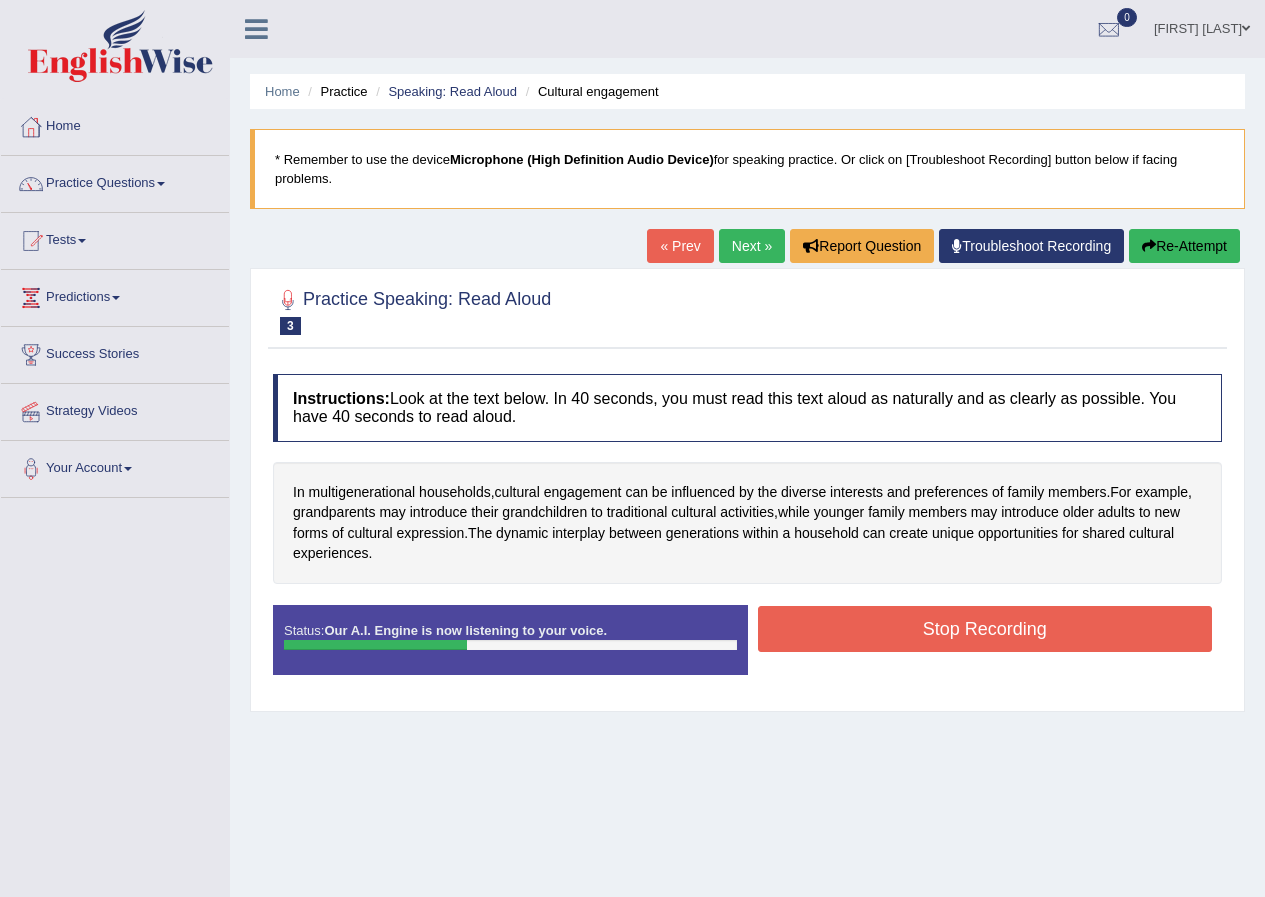 click on "« Prev Next »  Report Question  Troubleshoot Recording  Re-Attempt" at bounding box center (946, 248) 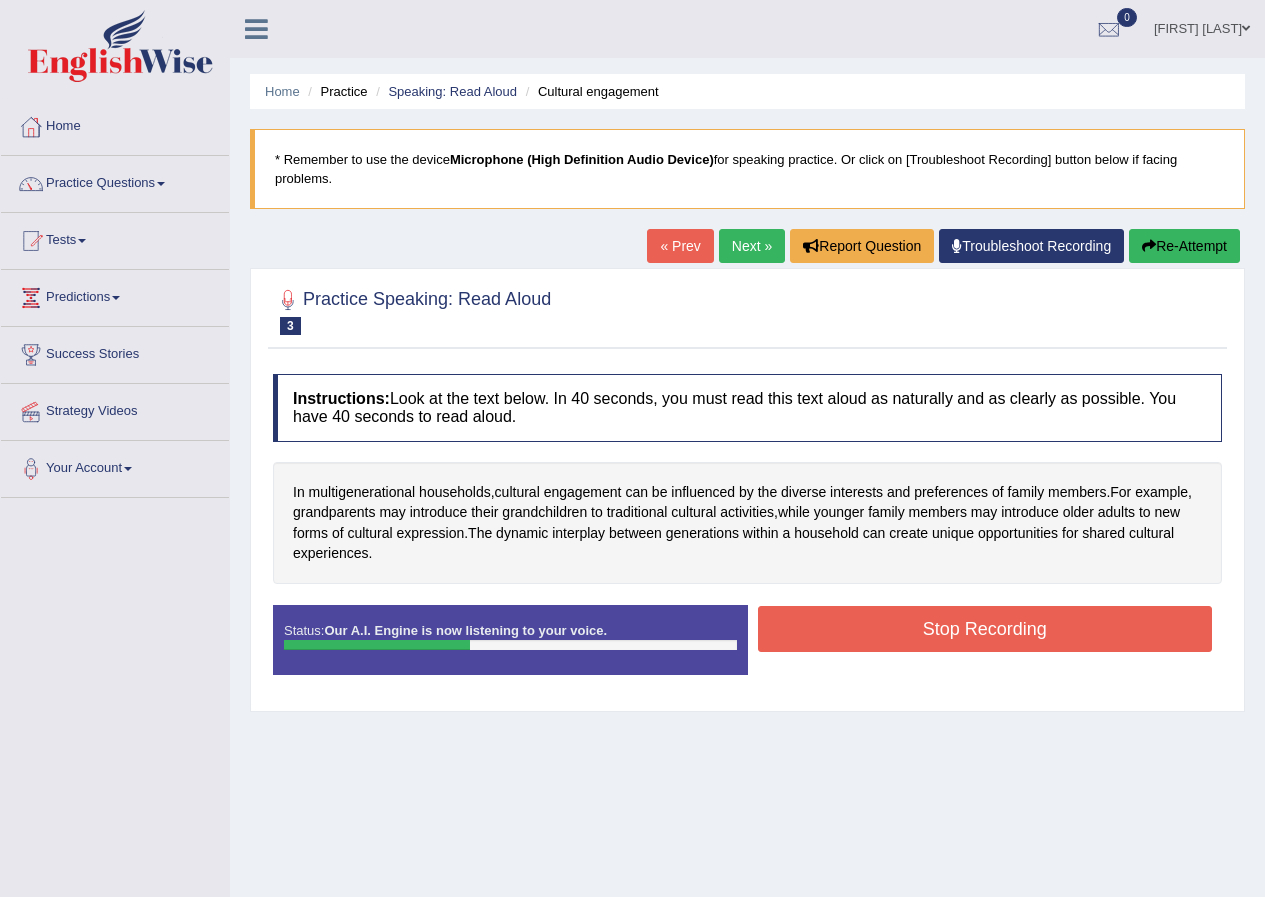 click on "Re-Attempt" at bounding box center [1184, 246] 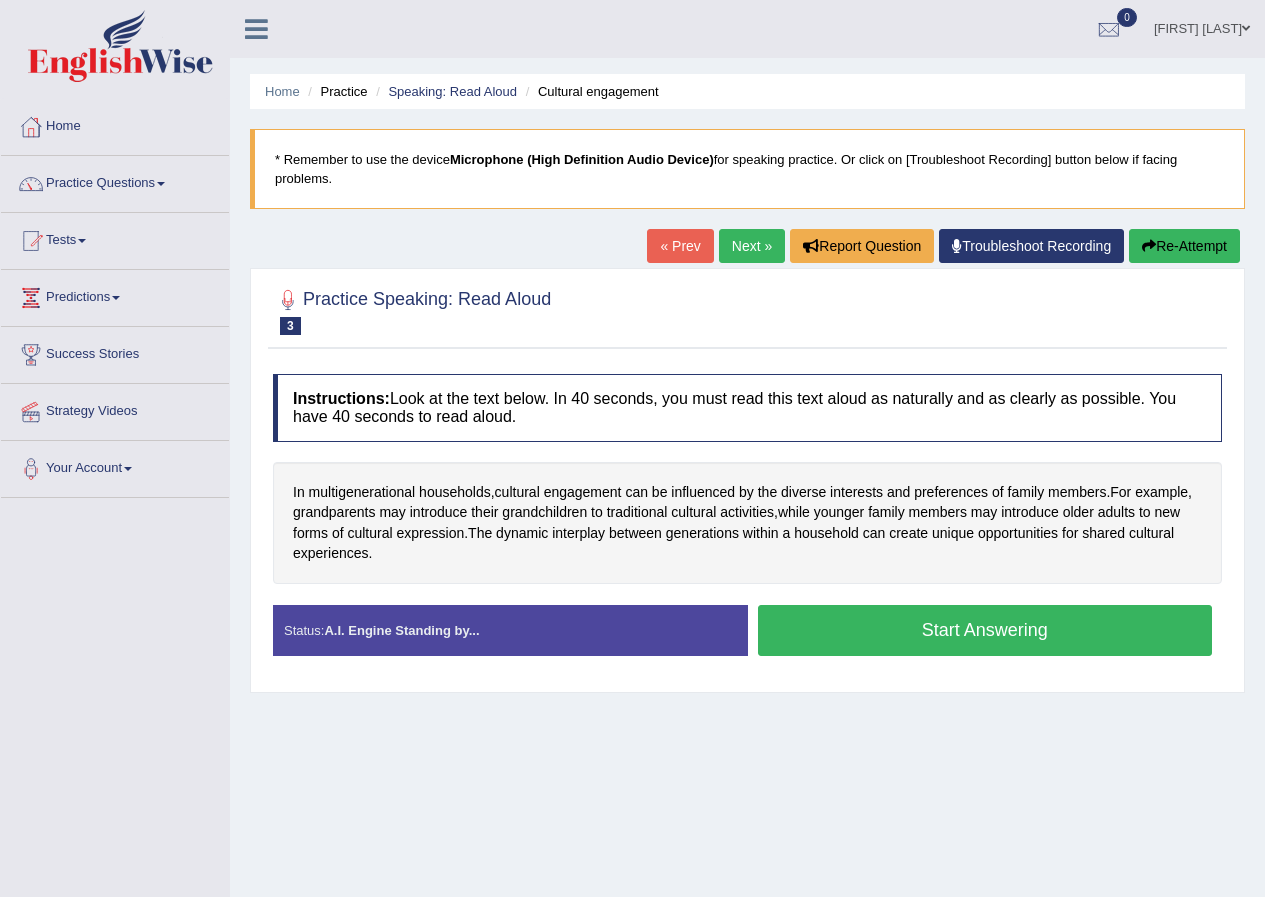 scroll, scrollTop: 0, scrollLeft: 0, axis: both 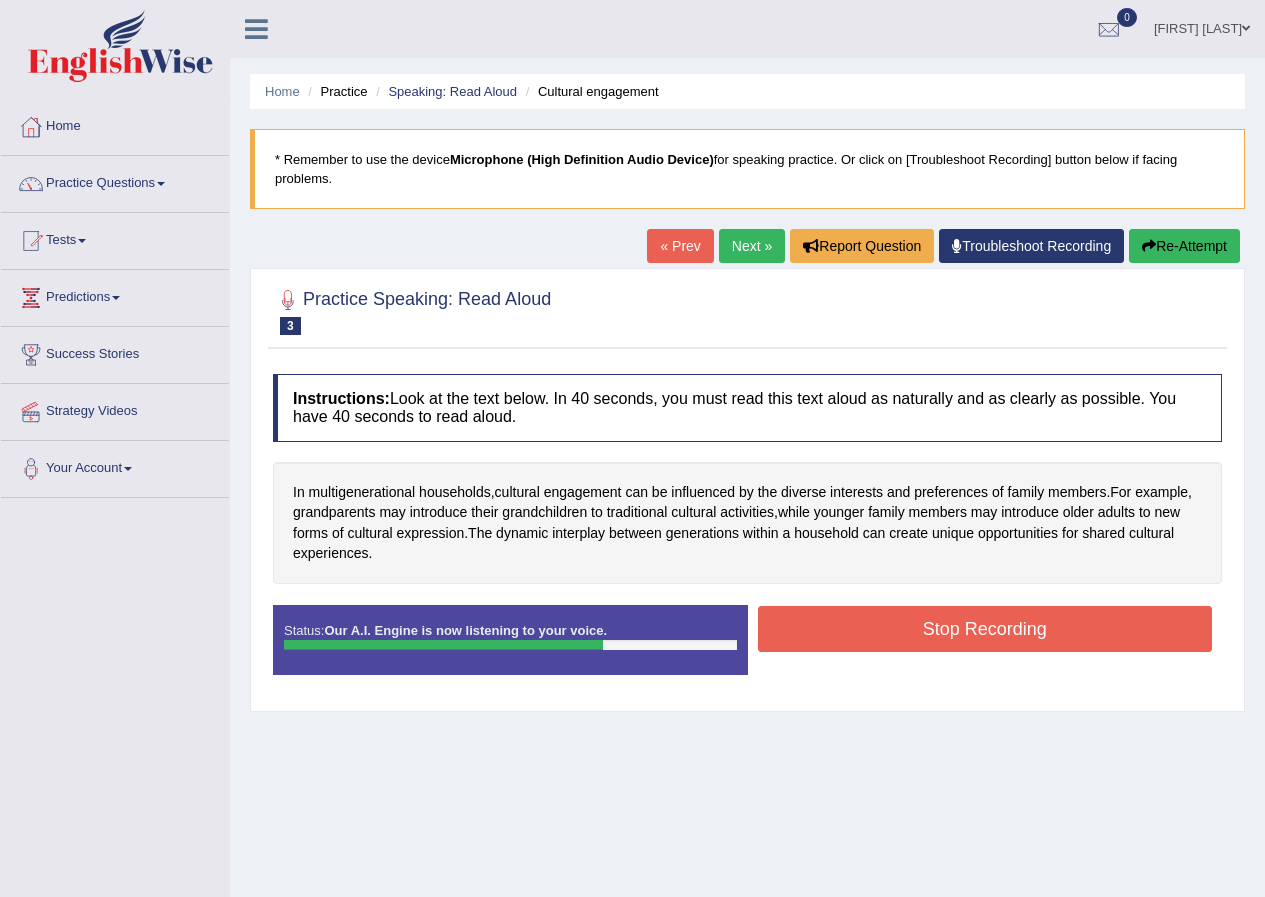 click on "Stop Recording" at bounding box center (985, 629) 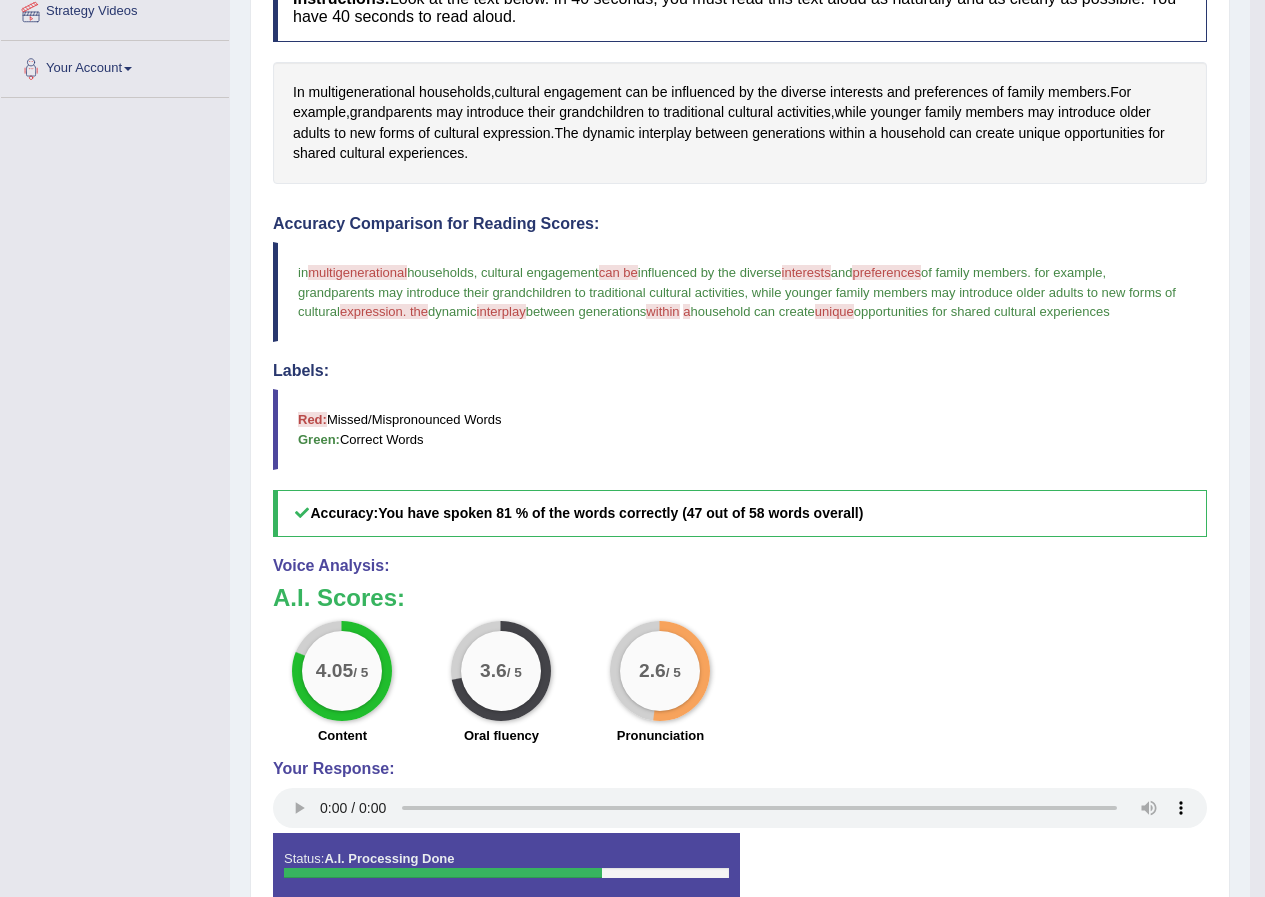 scroll, scrollTop: 0, scrollLeft: 0, axis: both 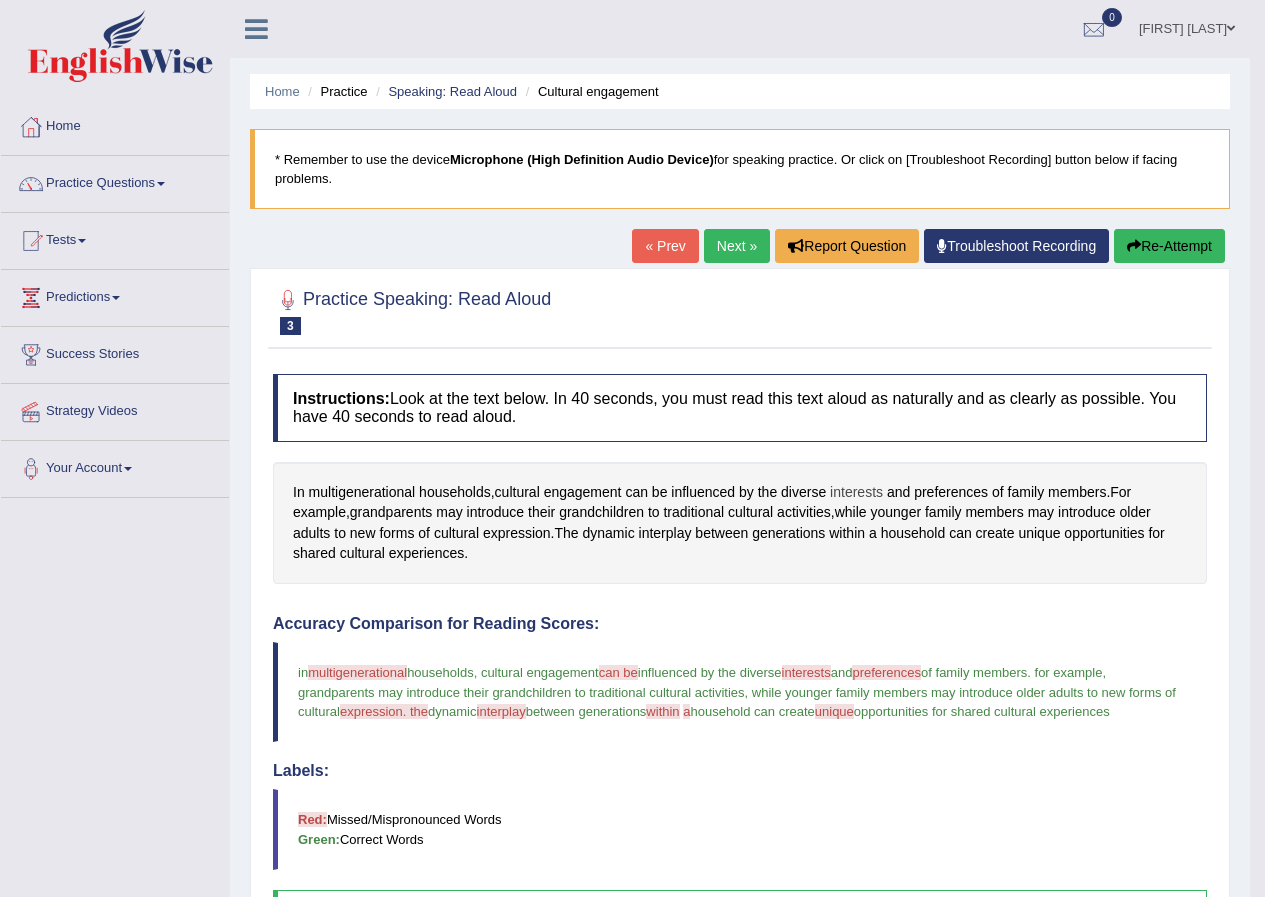 click on "interests" at bounding box center [856, 492] 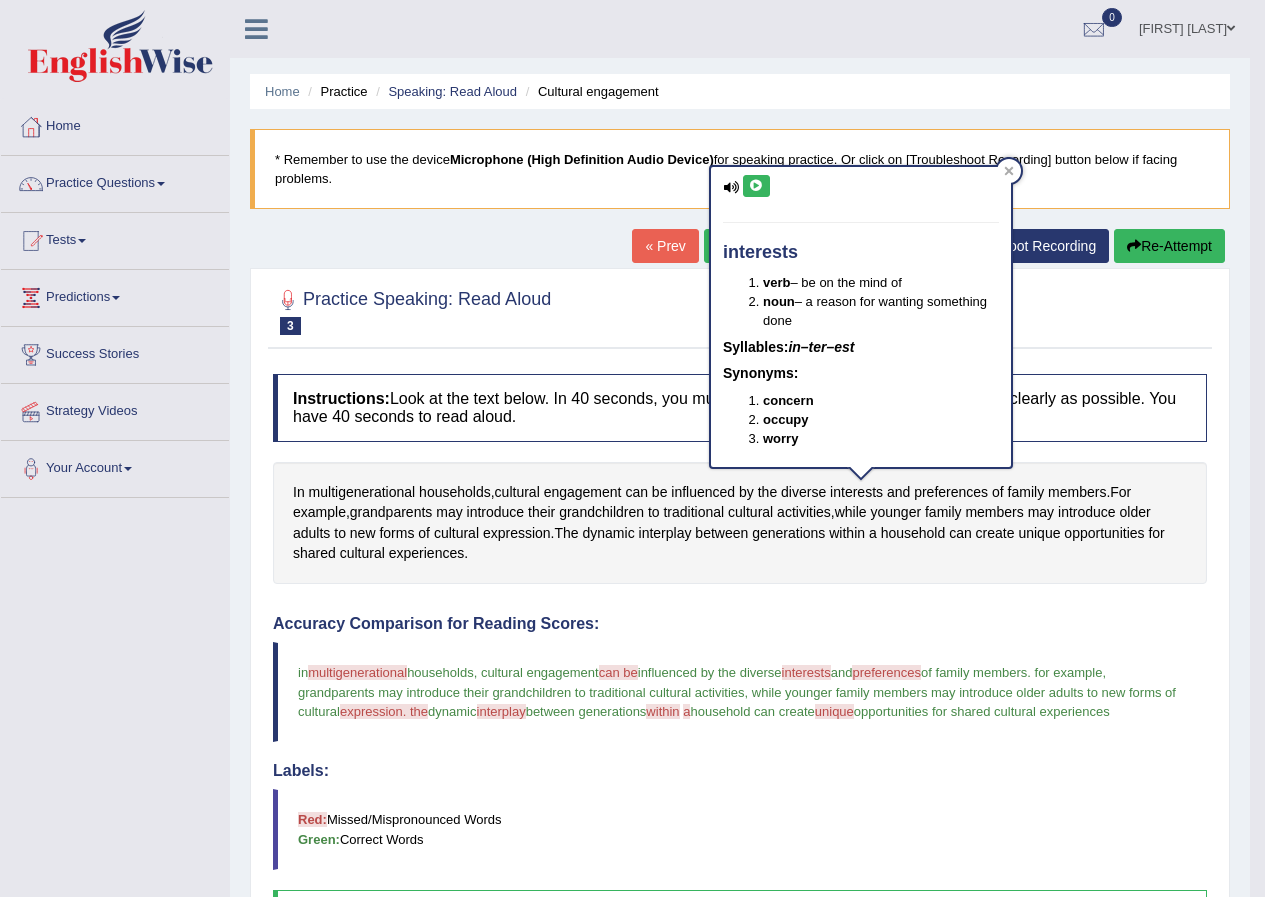 click on "interests verb  – be on the mind of noun  – a reason for wanting something done Syllables:  in–ter–est Synonyms:  concern occupy worry" at bounding box center [861, 316] 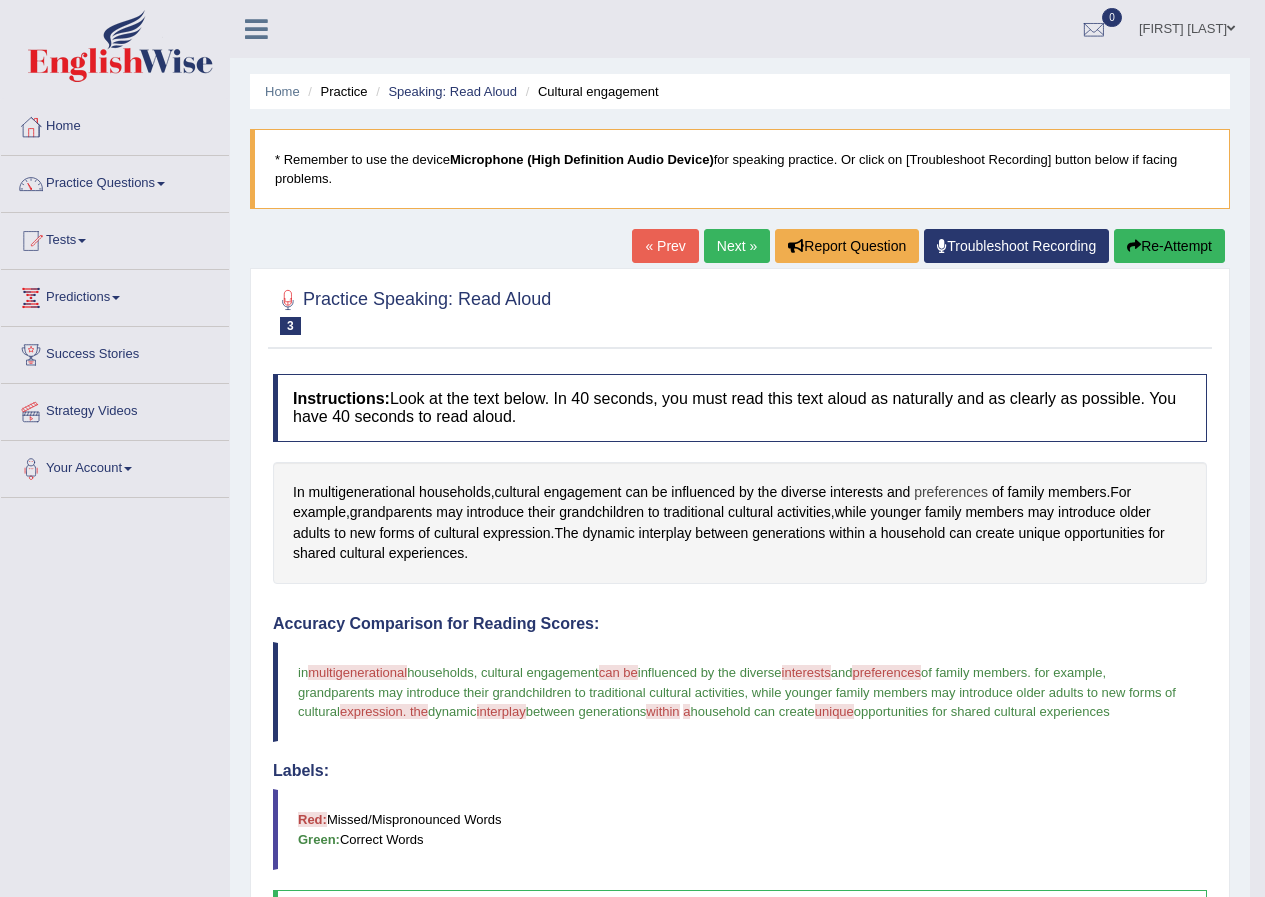 click on "preferences" at bounding box center [951, 492] 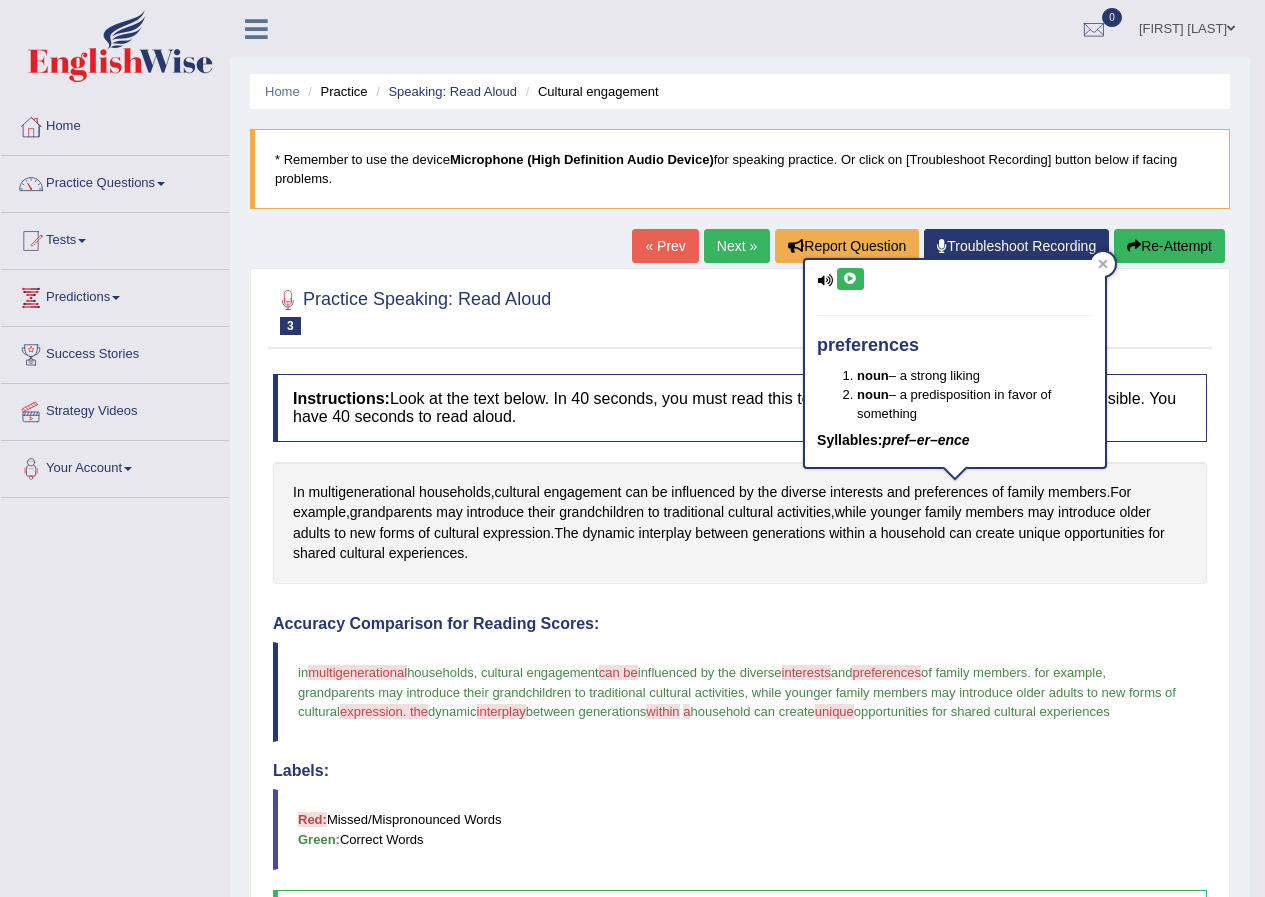 click at bounding box center [850, 279] 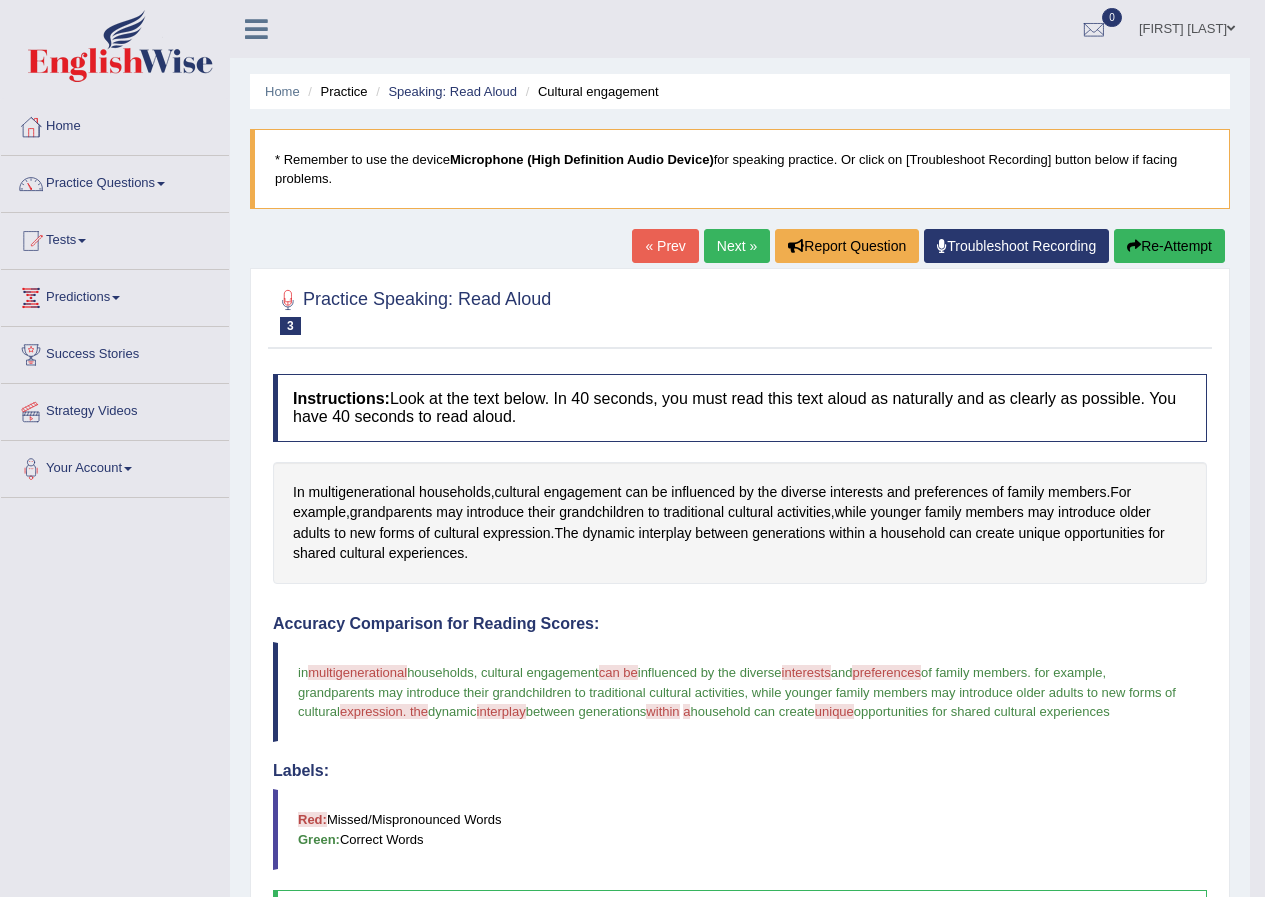 click on "Next »" at bounding box center [737, 246] 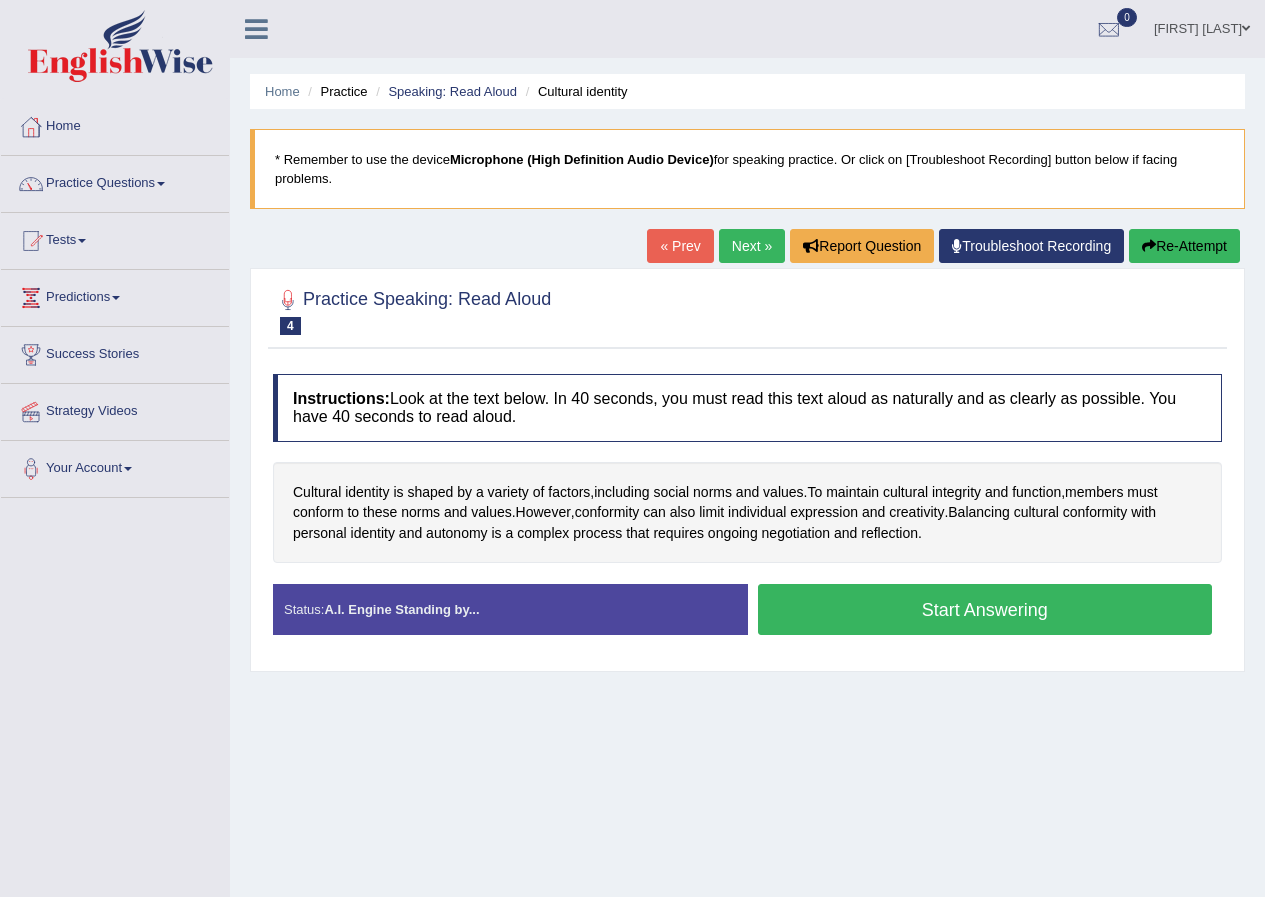 scroll, scrollTop: 0, scrollLeft: 0, axis: both 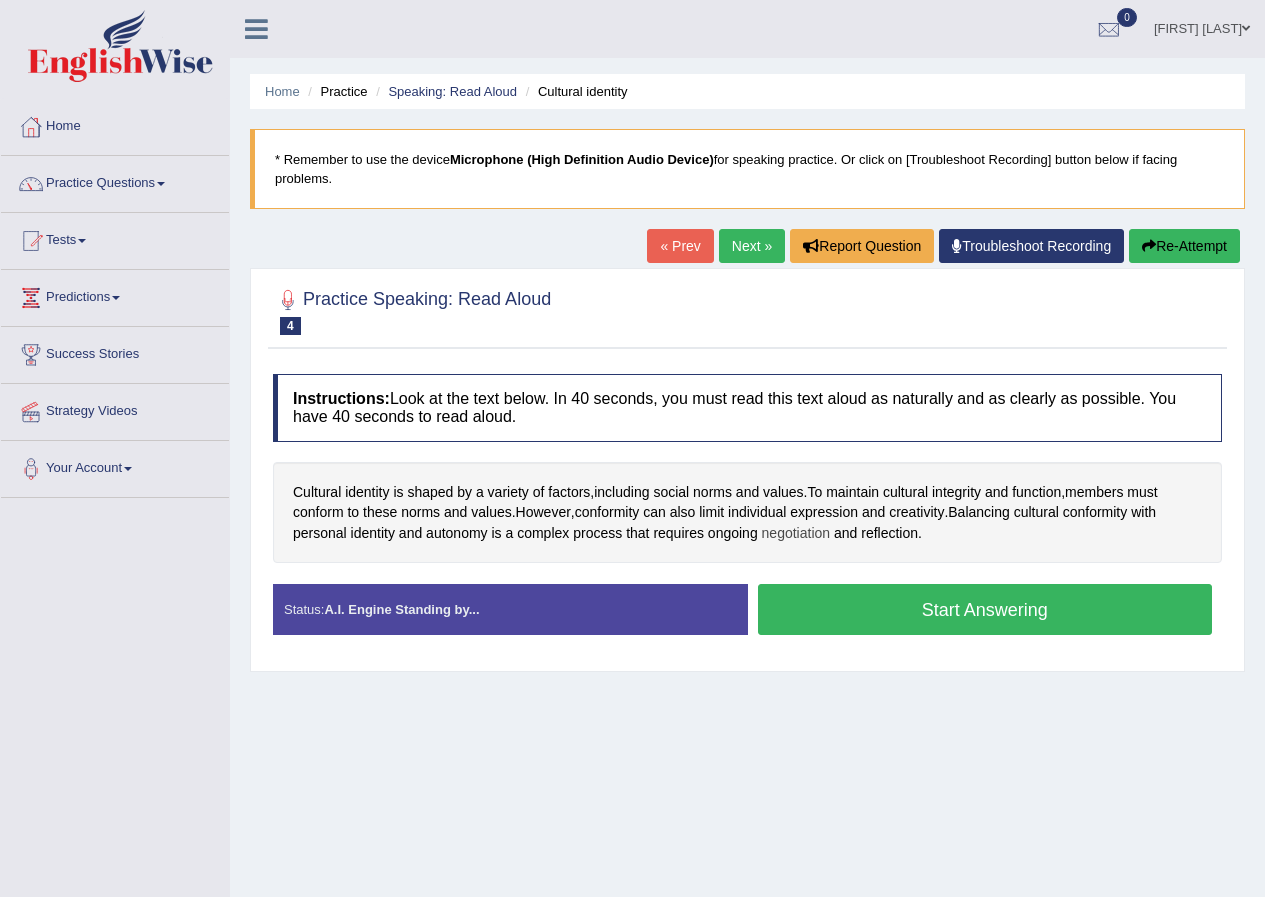 click on "negotiation" at bounding box center [796, 533] 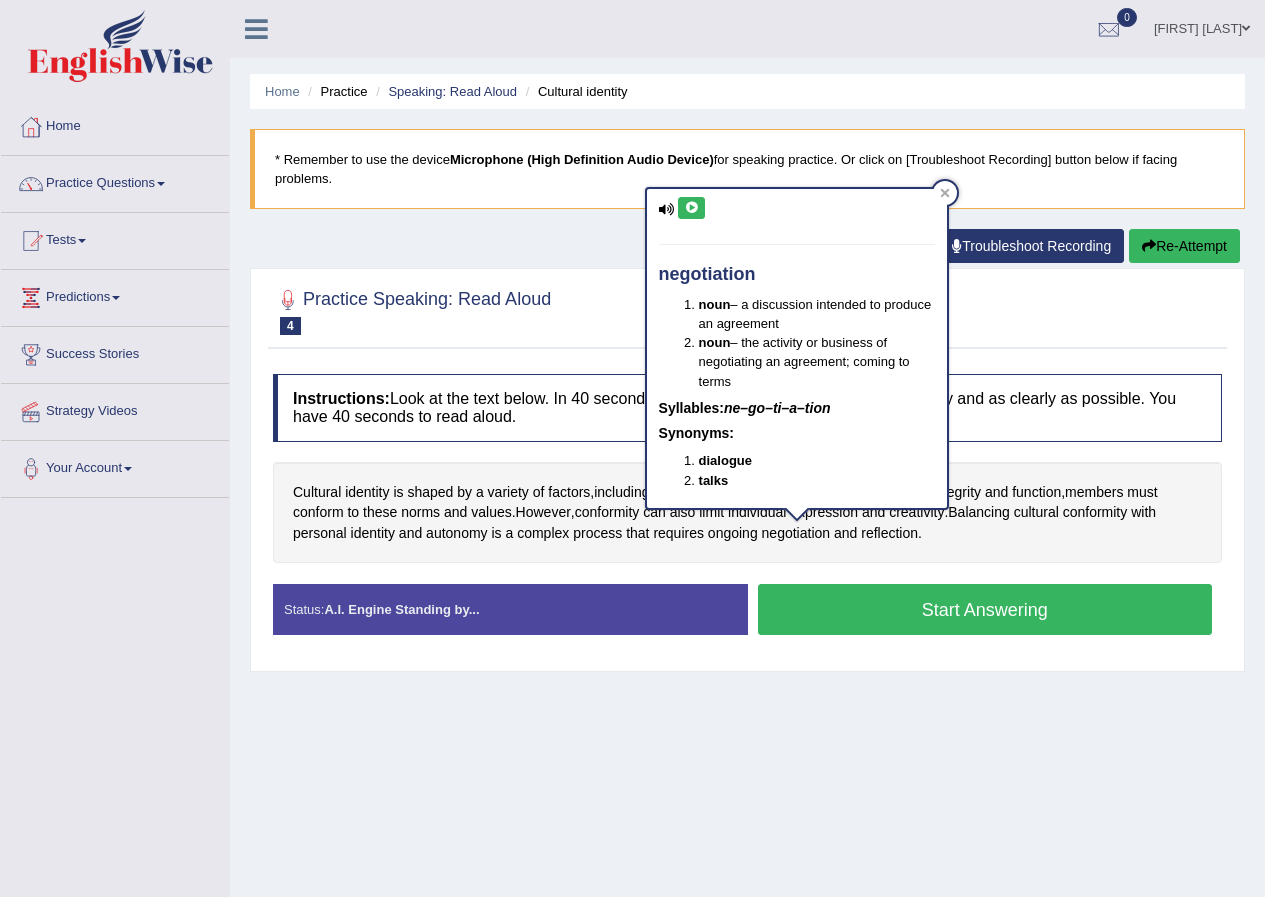 click on "negotiation noun  – a discussion intended to produce an agreement noun  – the activity or business of negotiating an agreement; coming to terms Syllables:  ne–go–ti–a–tion Synonyms:  dialogue talks" at bounding box center (797, 348) 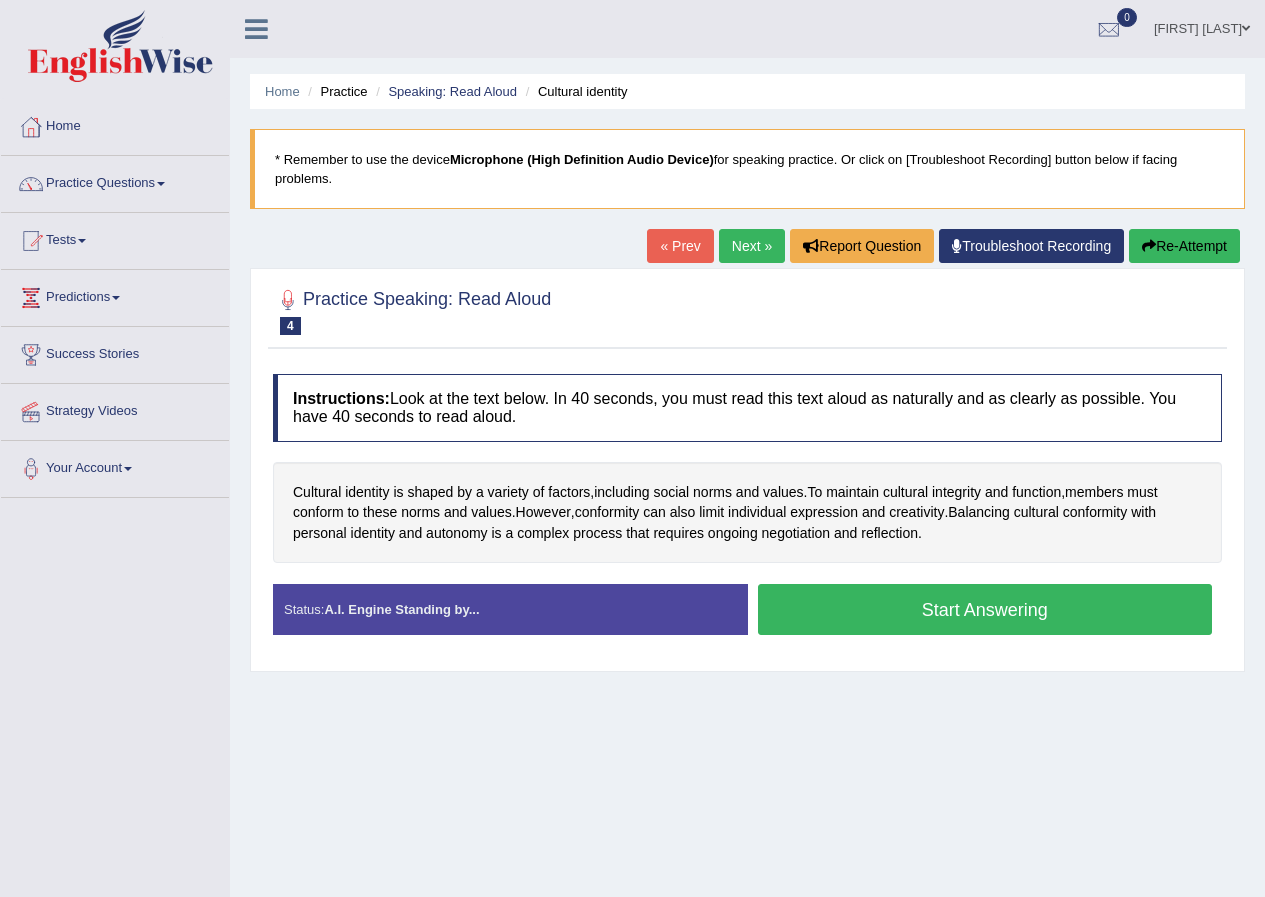 click on "Start Answering" at bounding box center (985, 609) 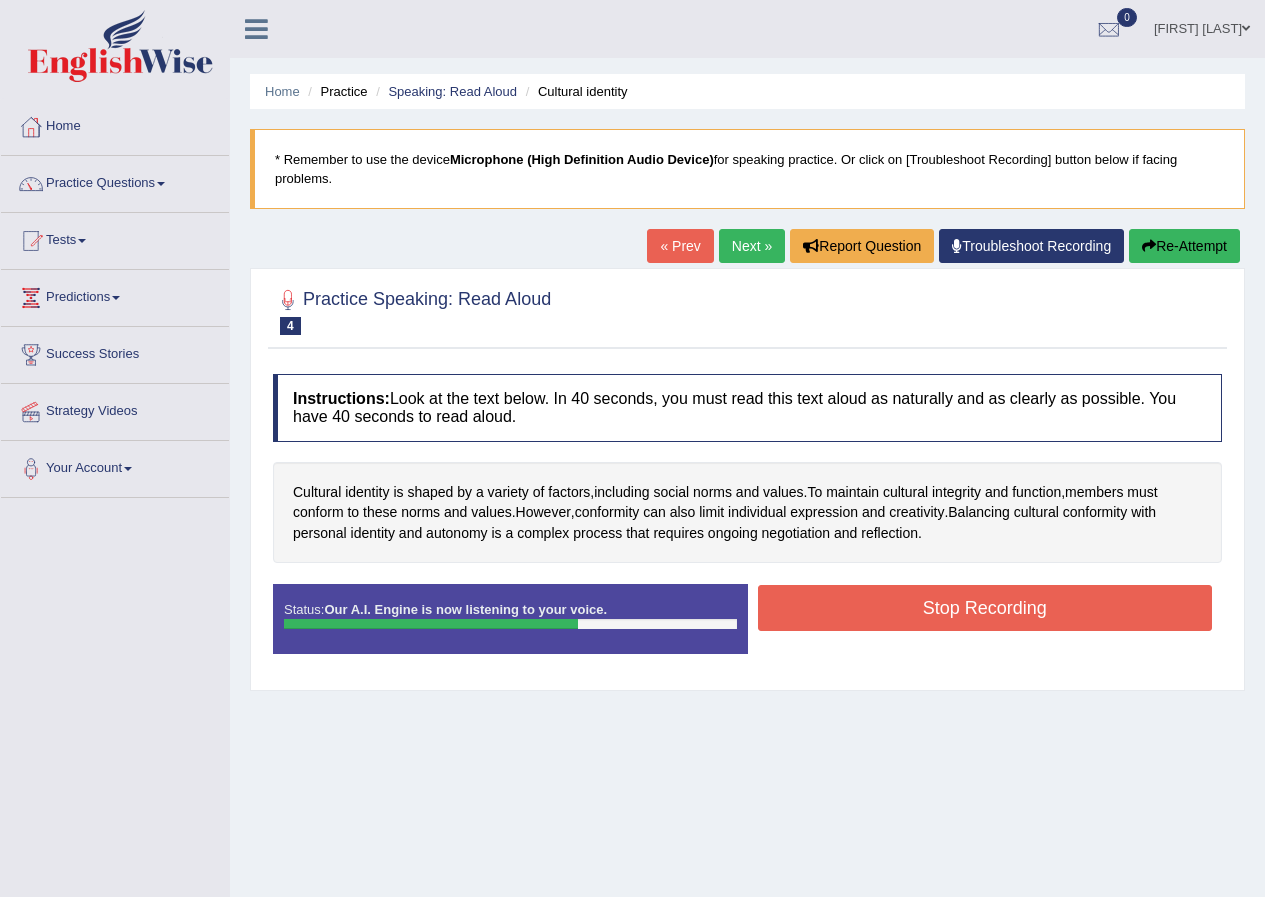 click on "Stop Recording" at bounding box center (985, 608) 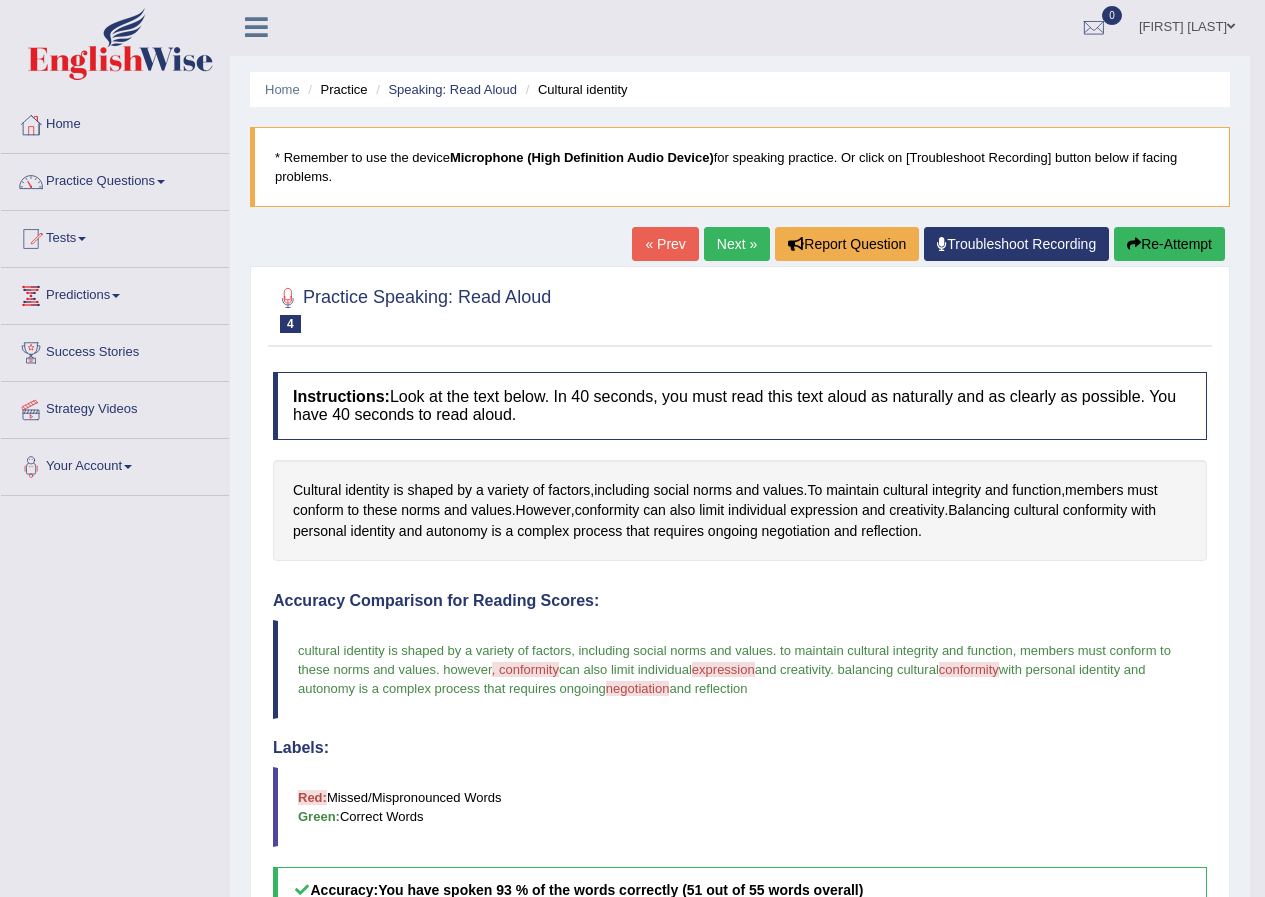 scroll, scrollTop: 0, scrollLeft: 0, axis: both 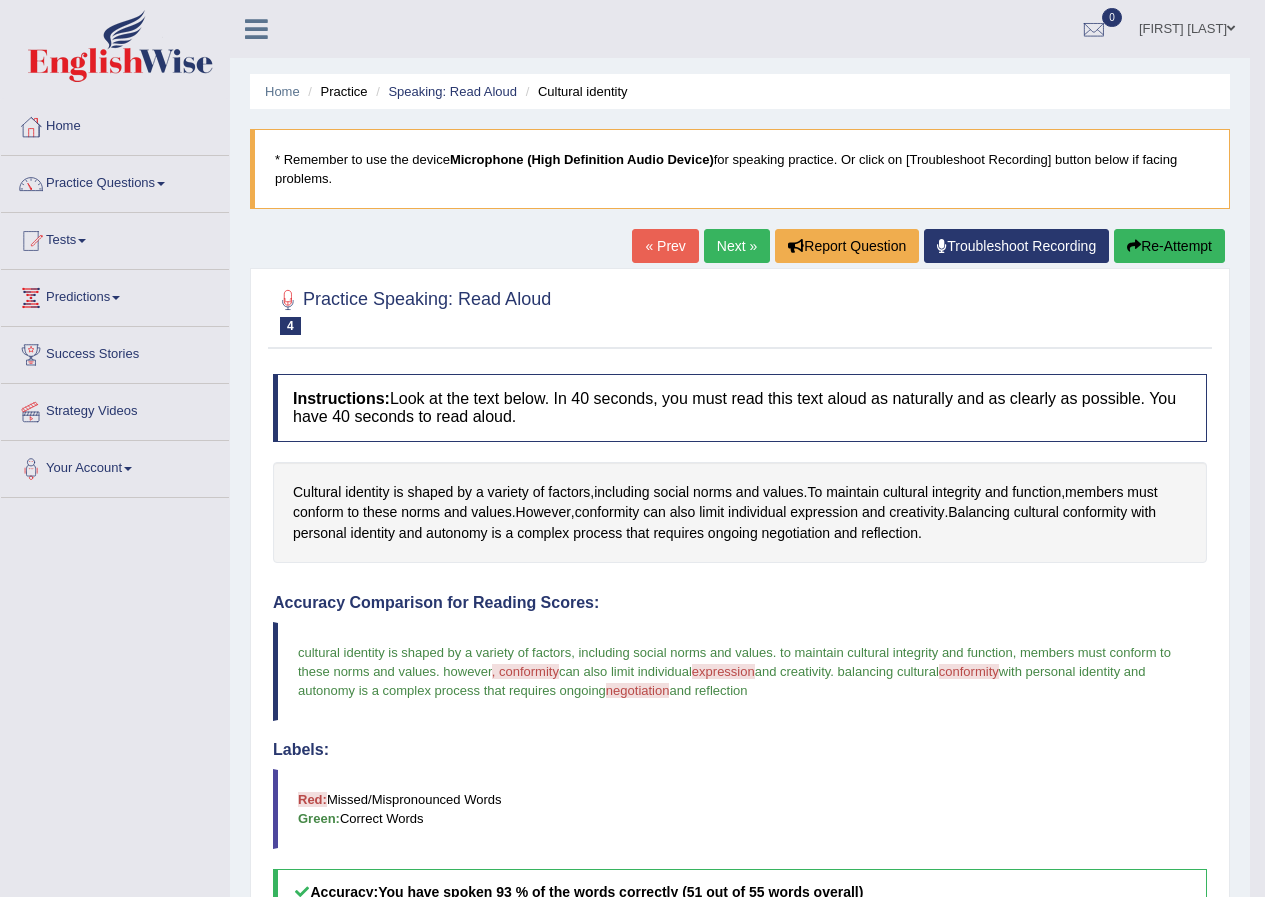 click on "Next »" at bounding box center [737, 246] 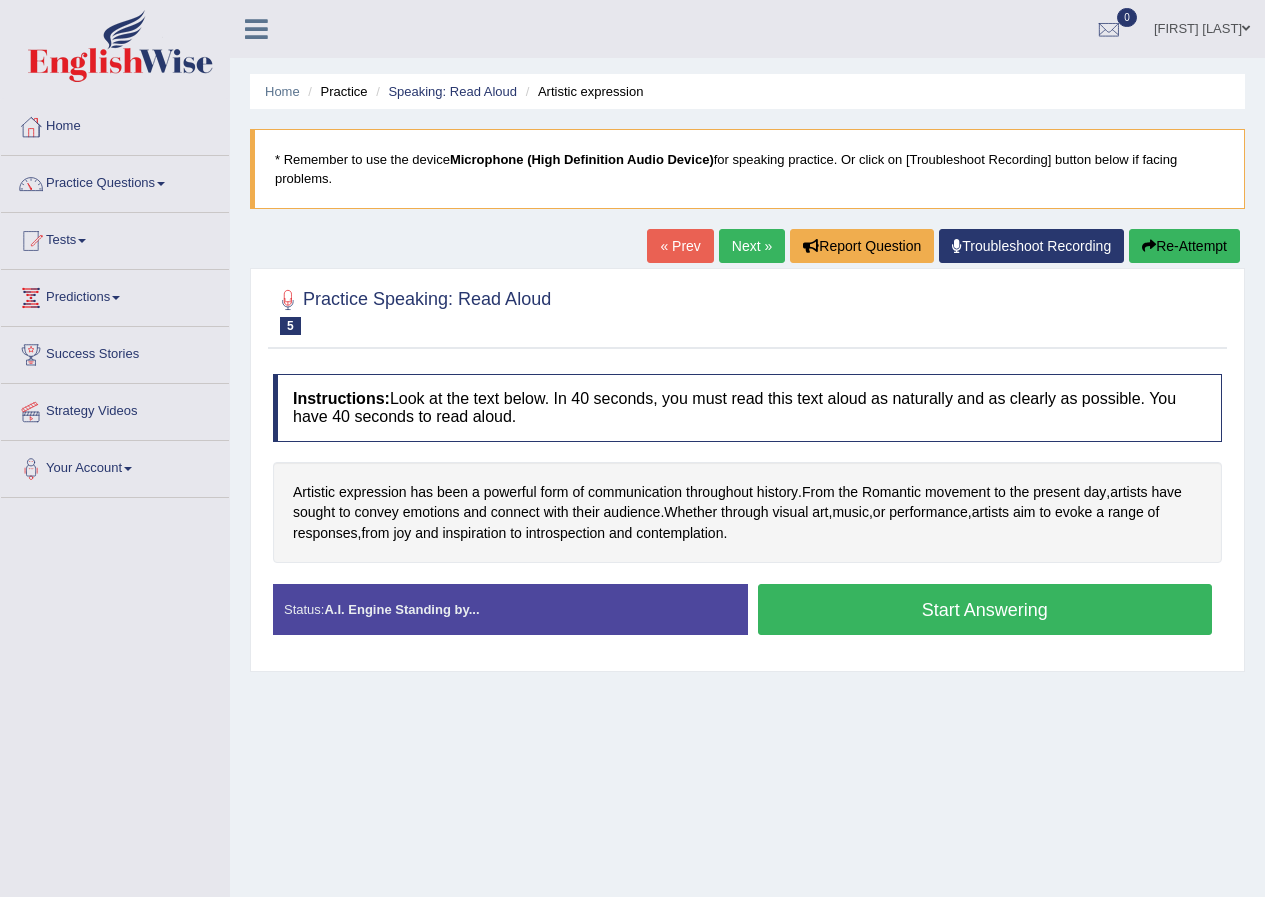 scroll, scrollTop: 0, scrollLeft: 0, axis: both 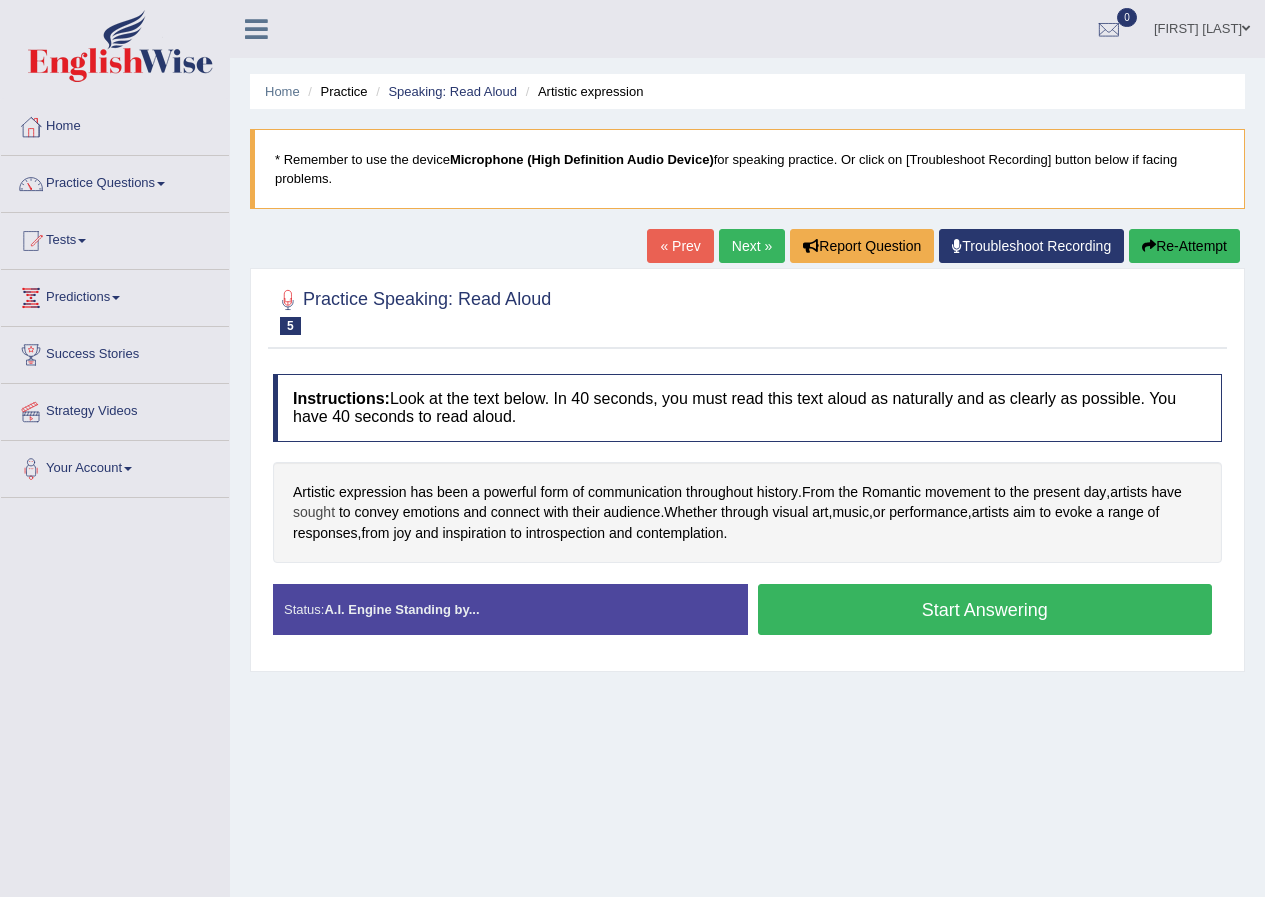 click on "sought" at bounding box center (314, 512) 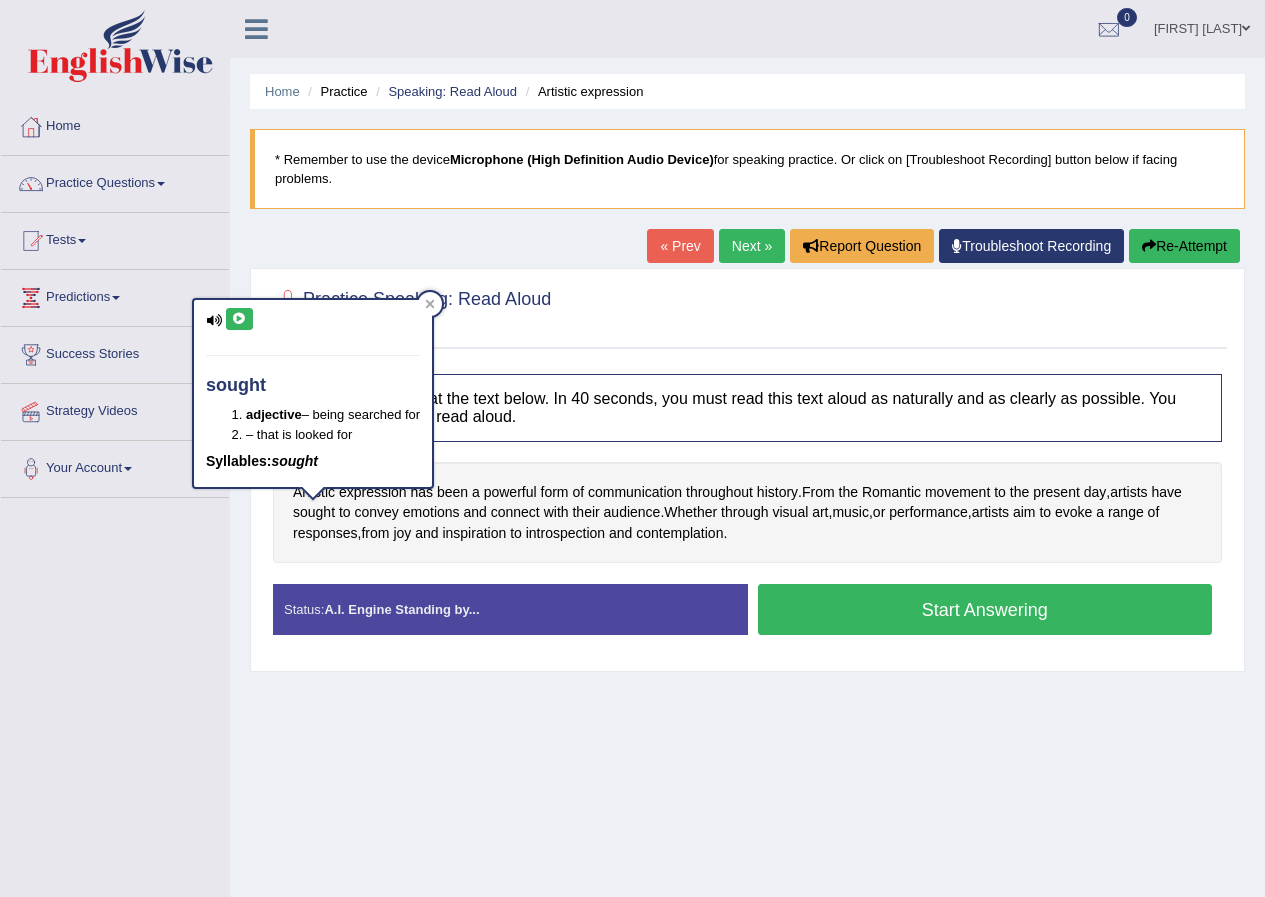 click at bounding box center (239, 319) 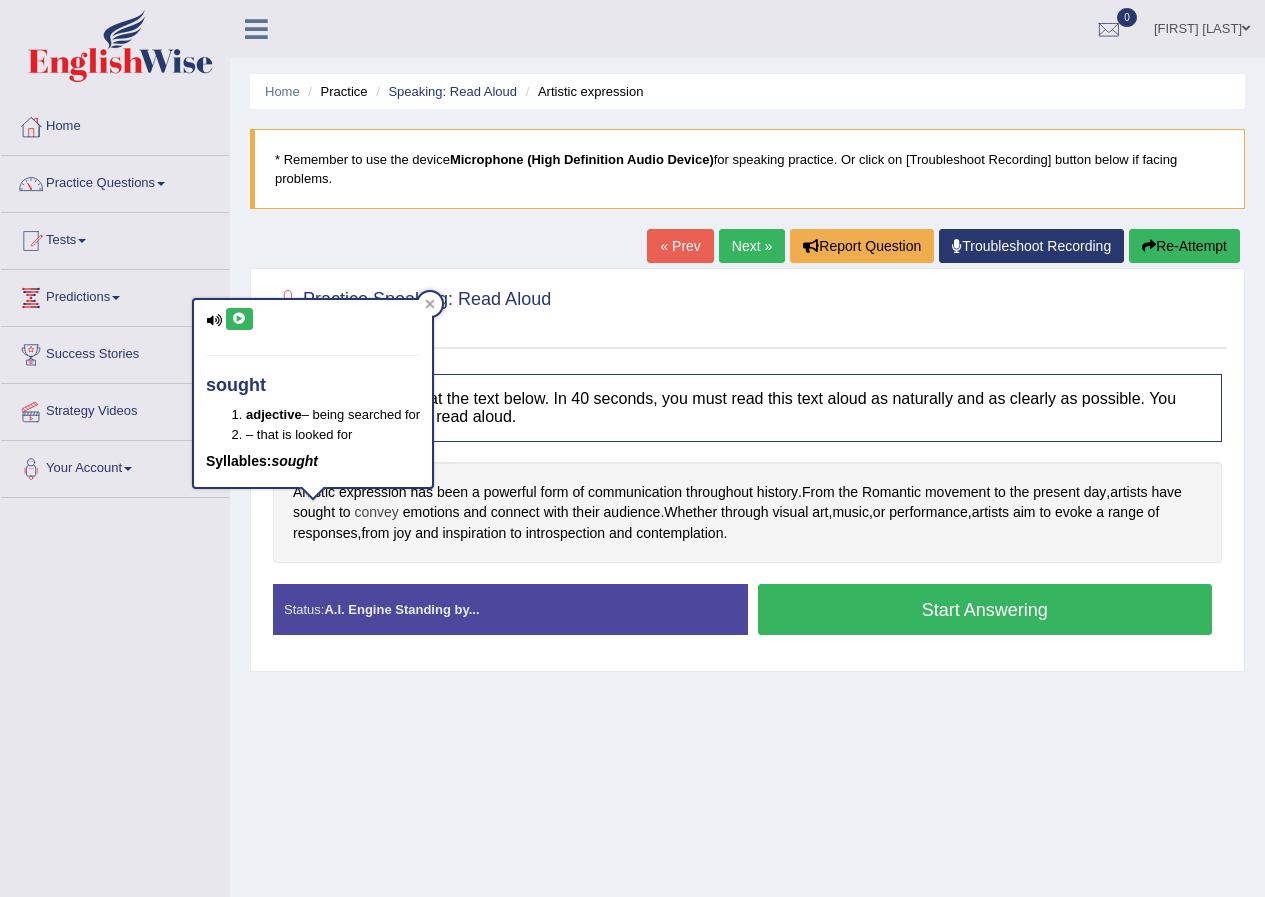click on "convey" at bounding box center (377, 512) 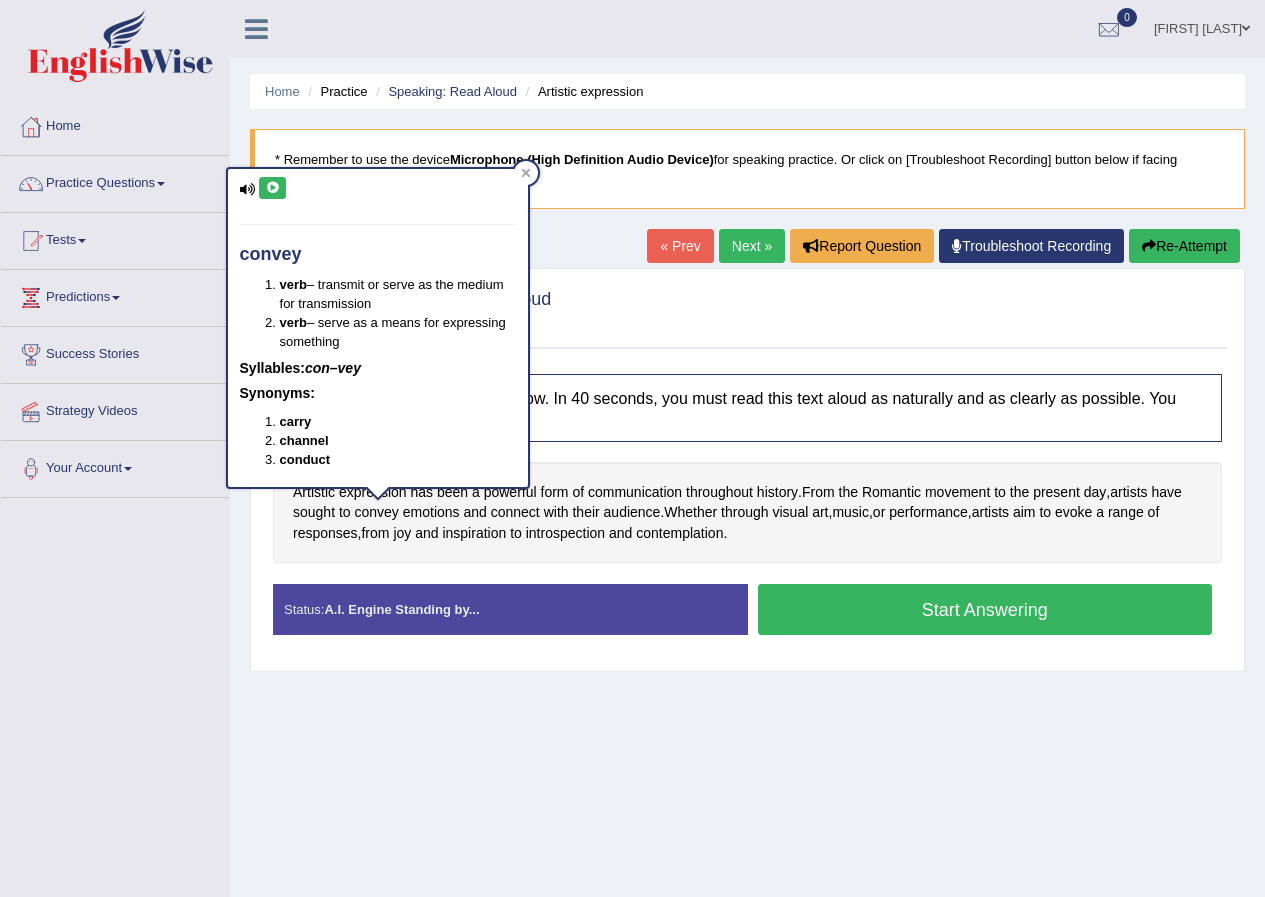 click at bounding box center [272, 188] 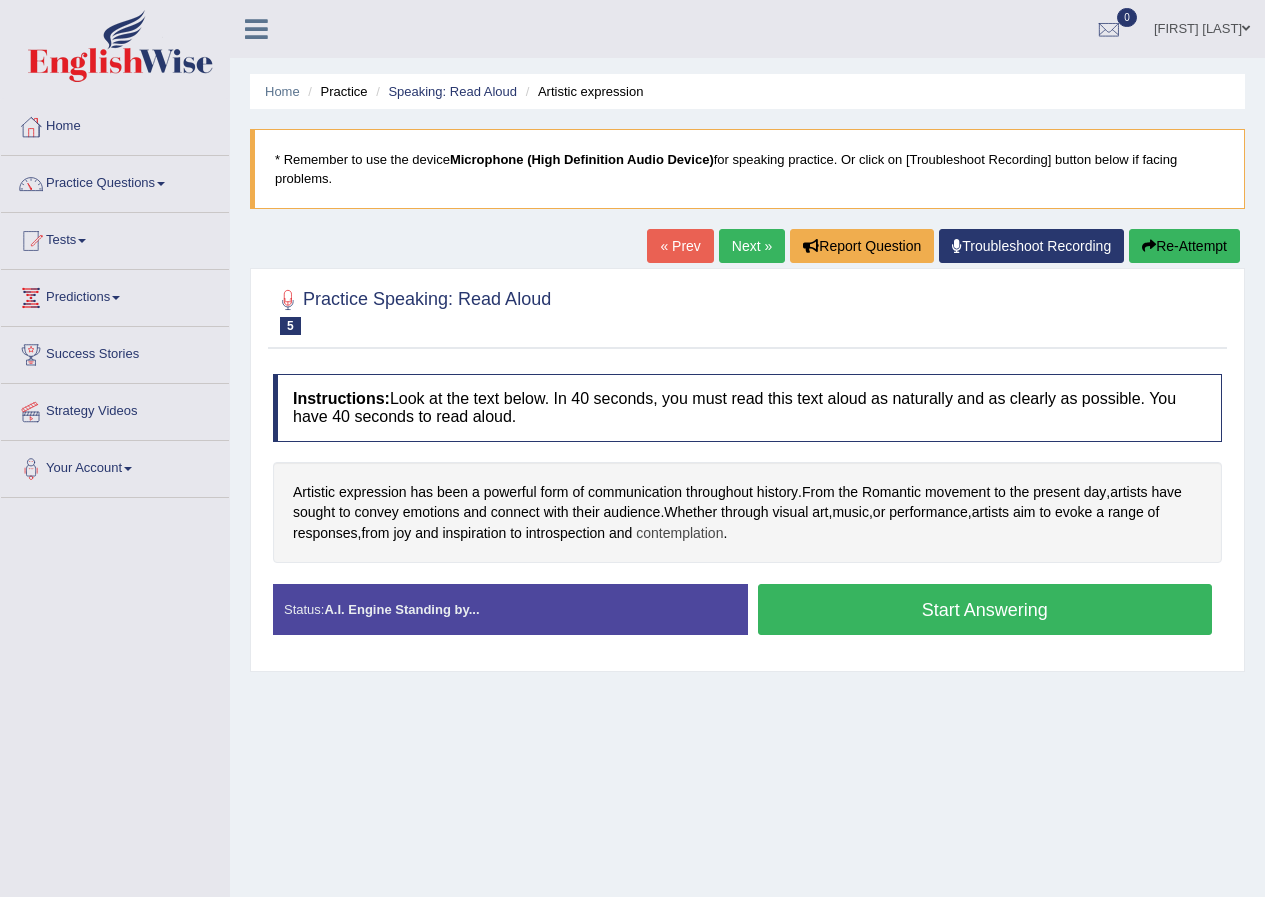 click on "contemplation" at bounding box center (679, 533) 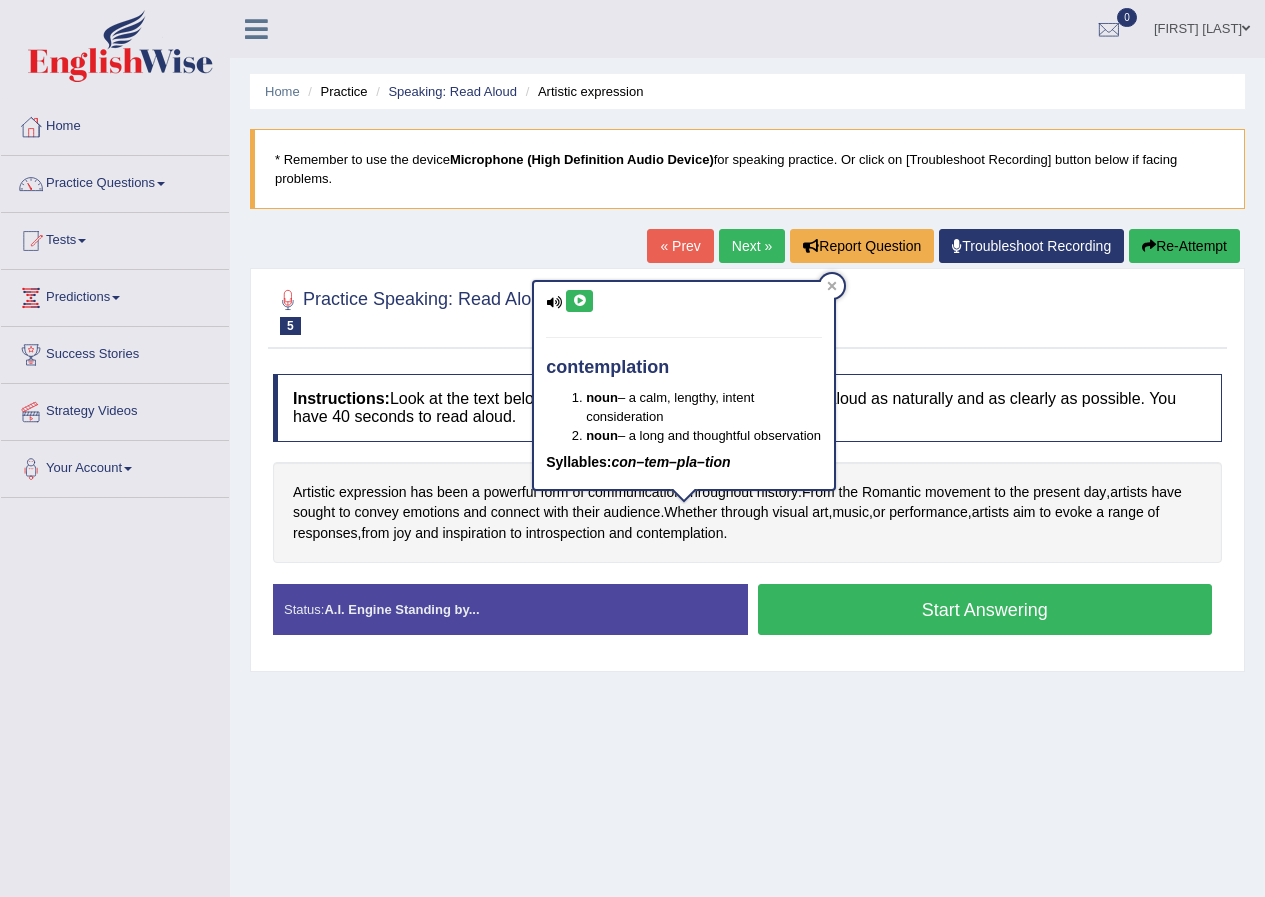 click at bounding box center [579, 301] 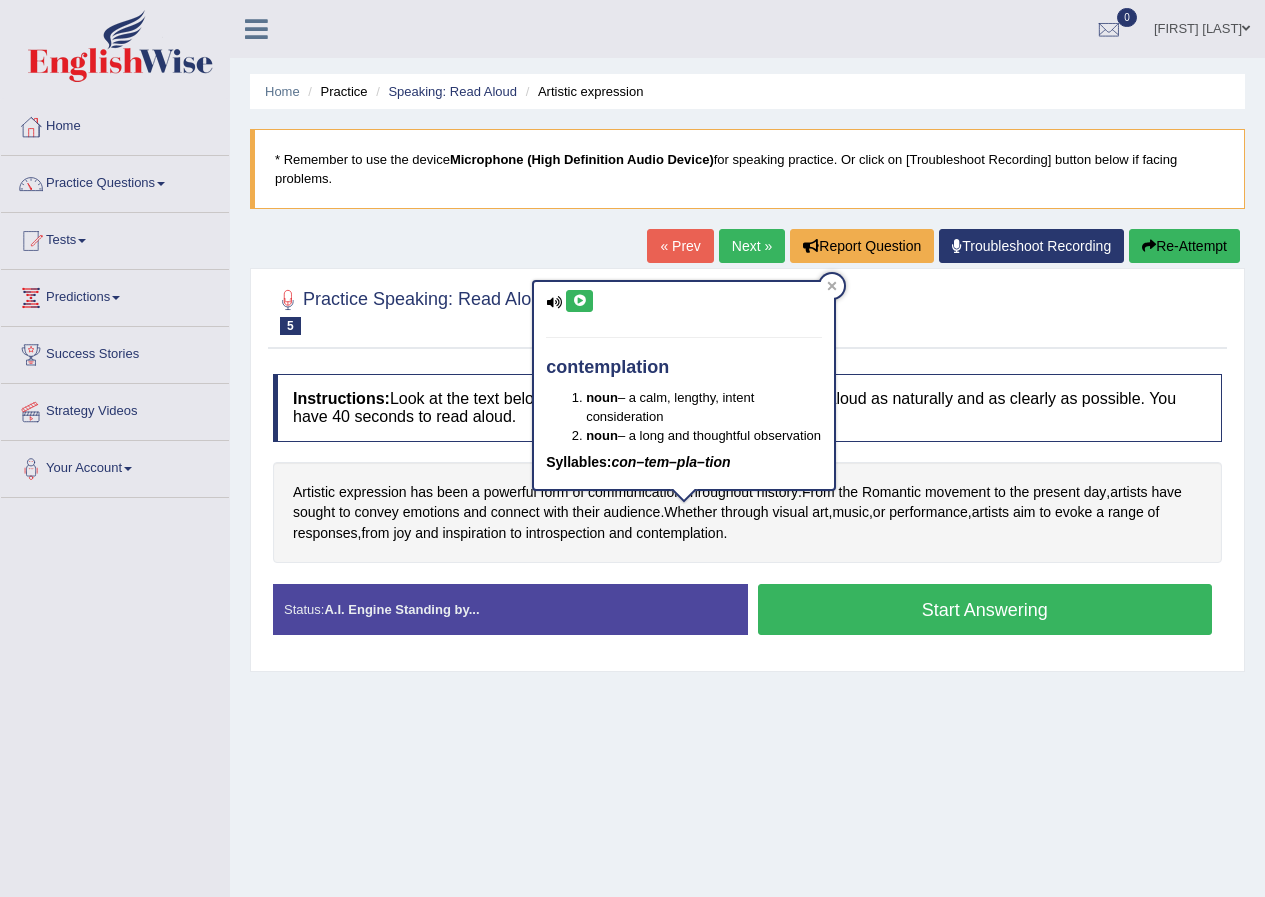 click on "Artistic   expression   has   been   a   powerful   form   of   communication   throughout   history .  From   the   Romantic   movement   to   the   present   day ,  artists   have   sought   to   convey   emotions   and   connect   with   their   audience .  Whether   through   visual   art ,  music ,  or   performance ,  artists   aim   to   evoke   a   range   of   responses ,  from   joy   and   inspiration   to   introspection   and   contemplation ." at bounding box center (747, 513) 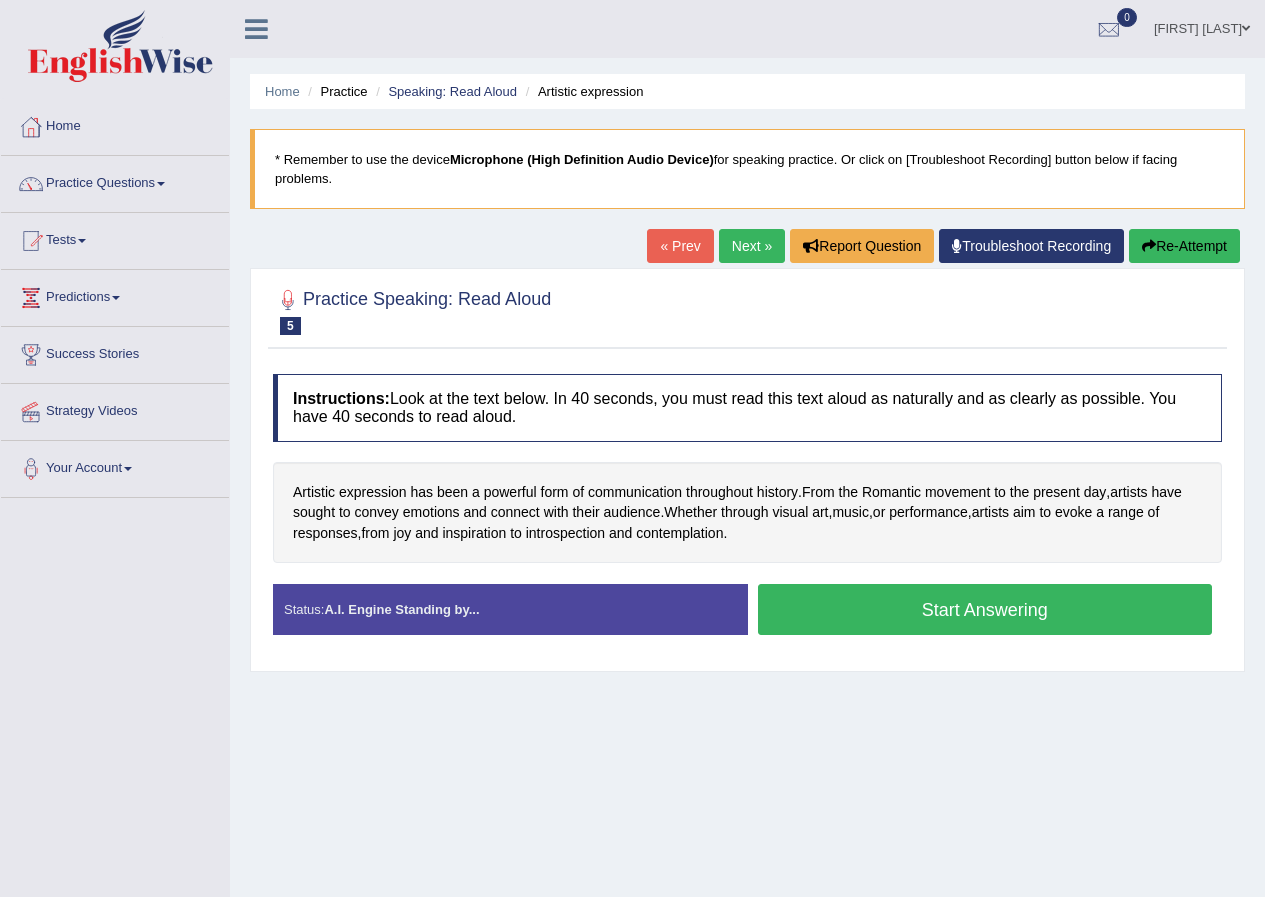 click on "Start Answering" at bounding box center [985, 609] 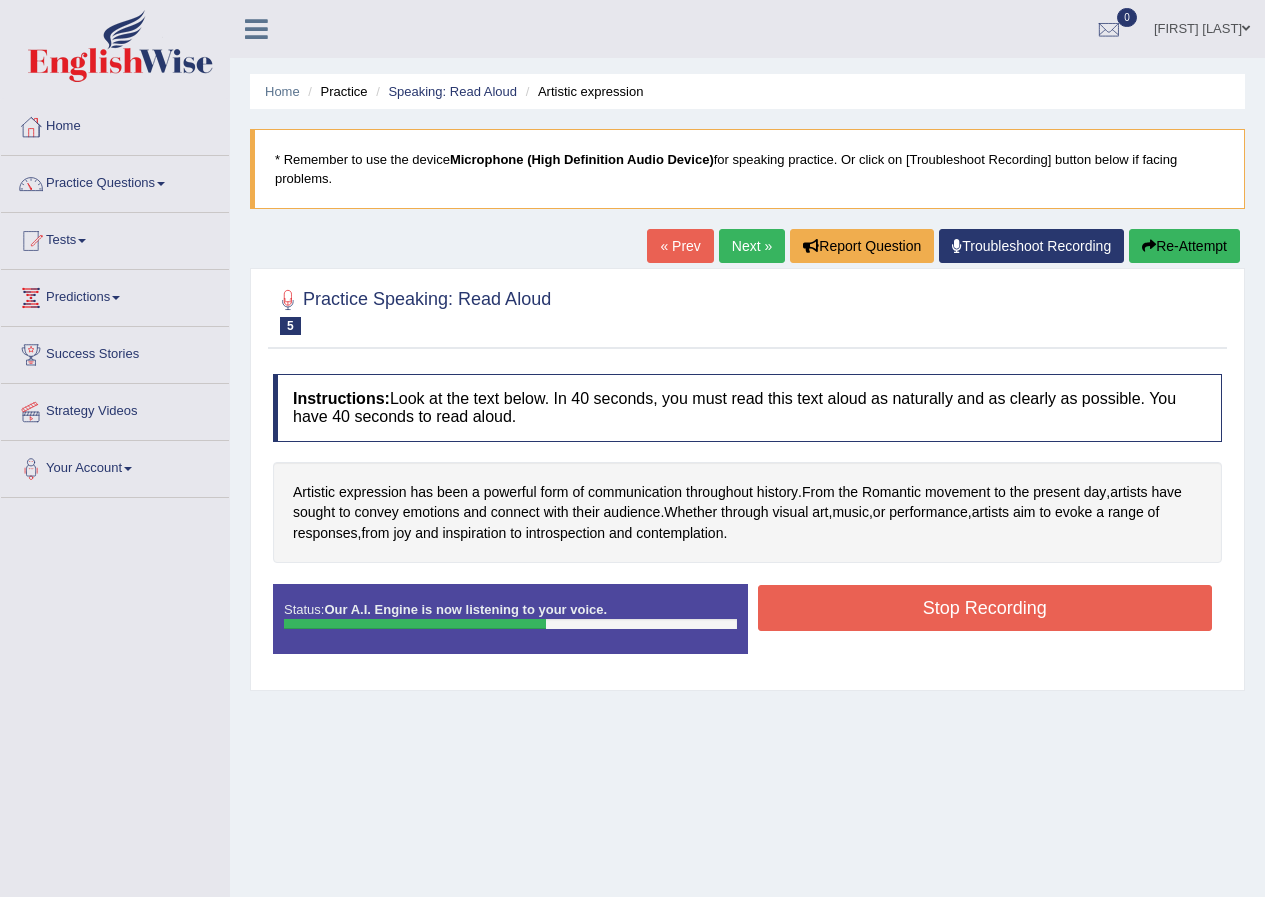 click on "Stop Recording" at bounding box center (985, 608) 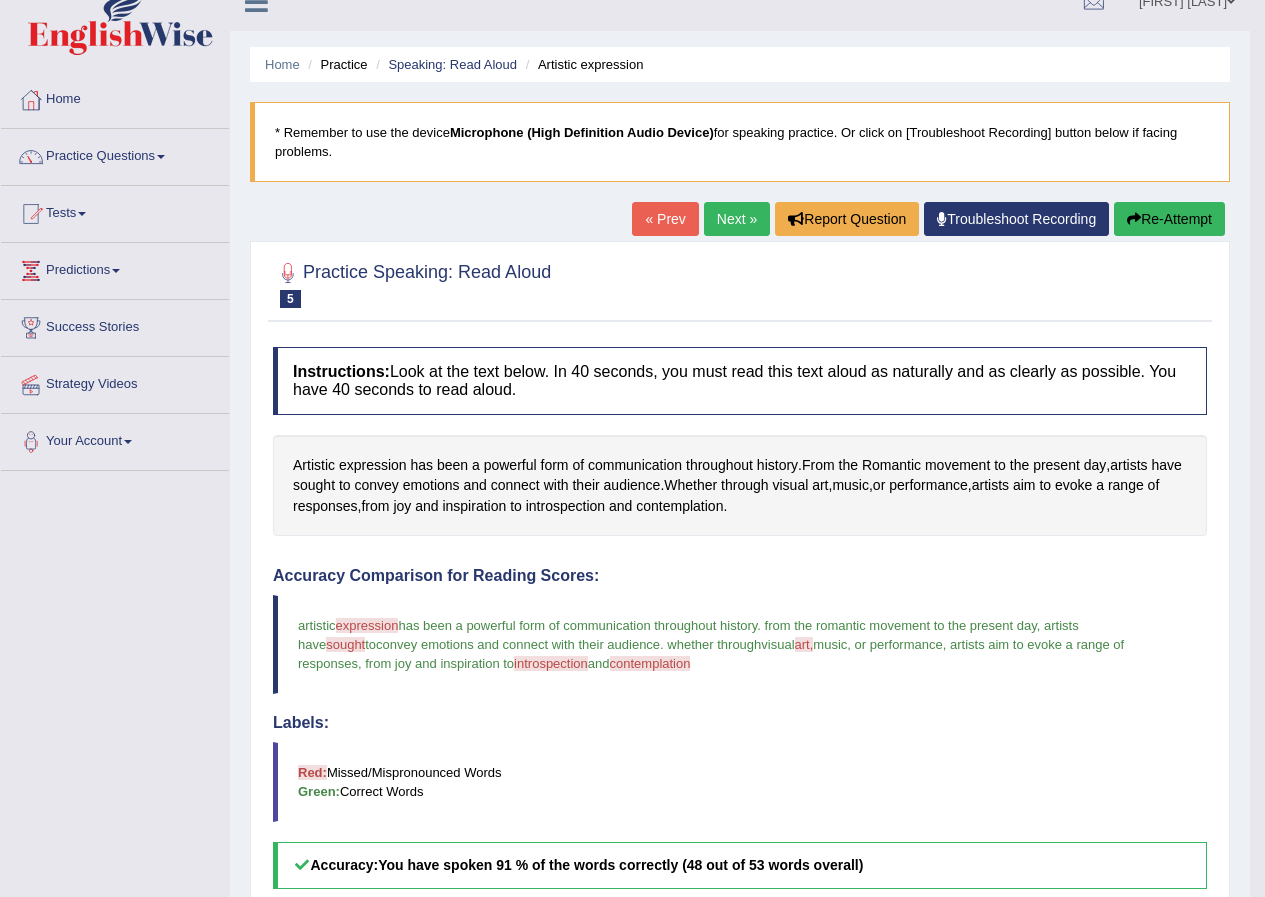 scroll, scrollTop: 0, scrollLeft: 0, axis: both 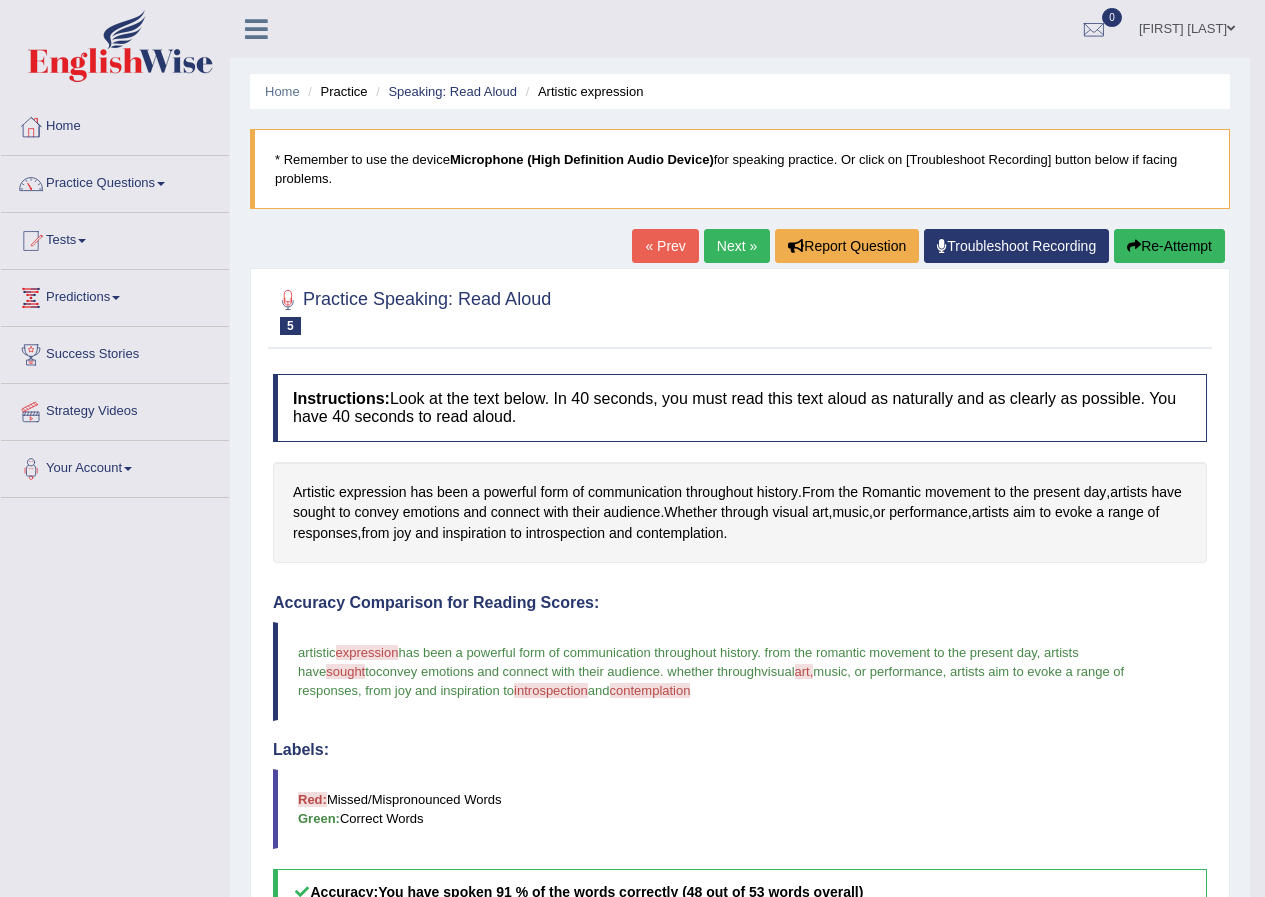 click on "Re-Attempt" at bounding box center [1169, 246] 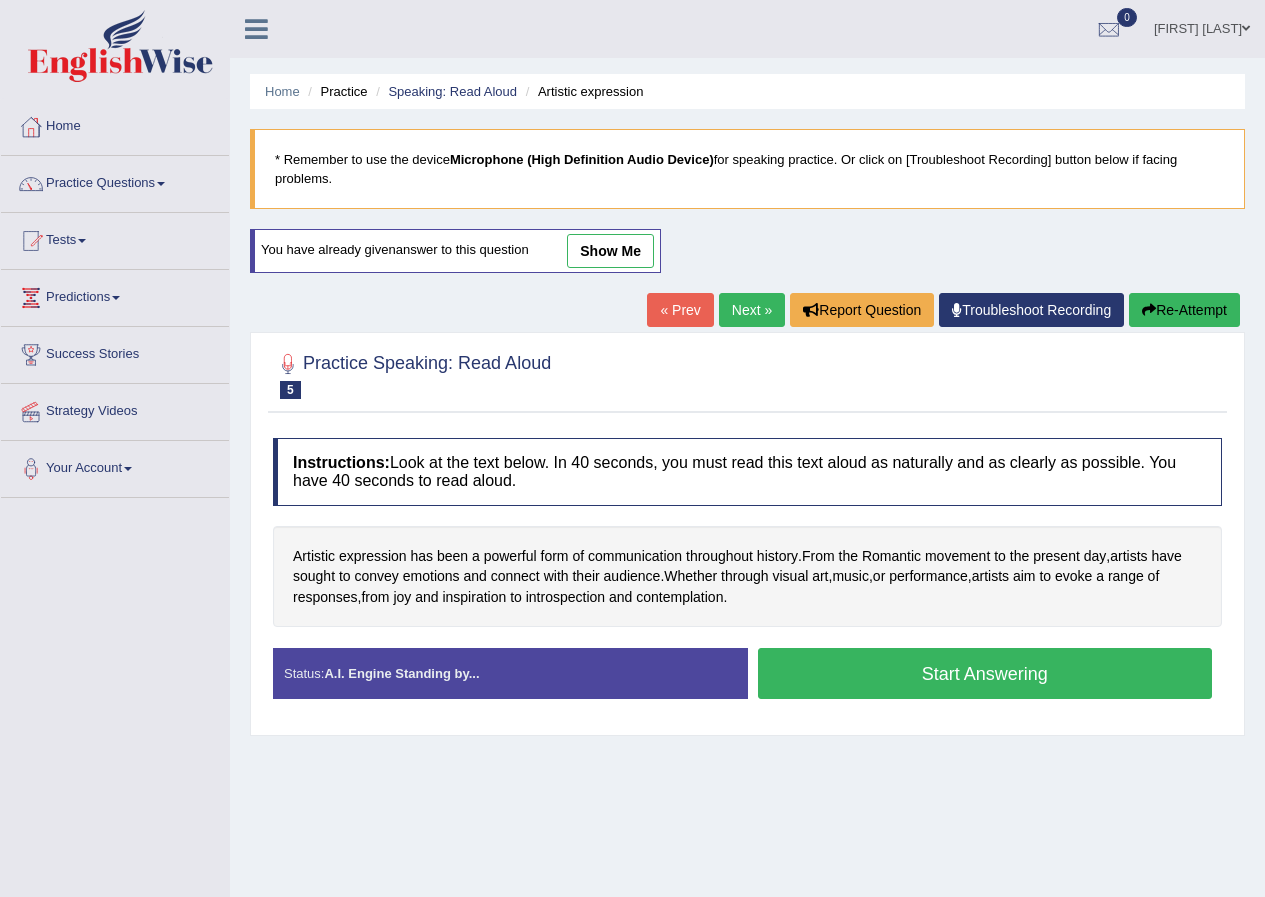 scroll, scrollTop: 0, scrollLeft: 0, axis: both 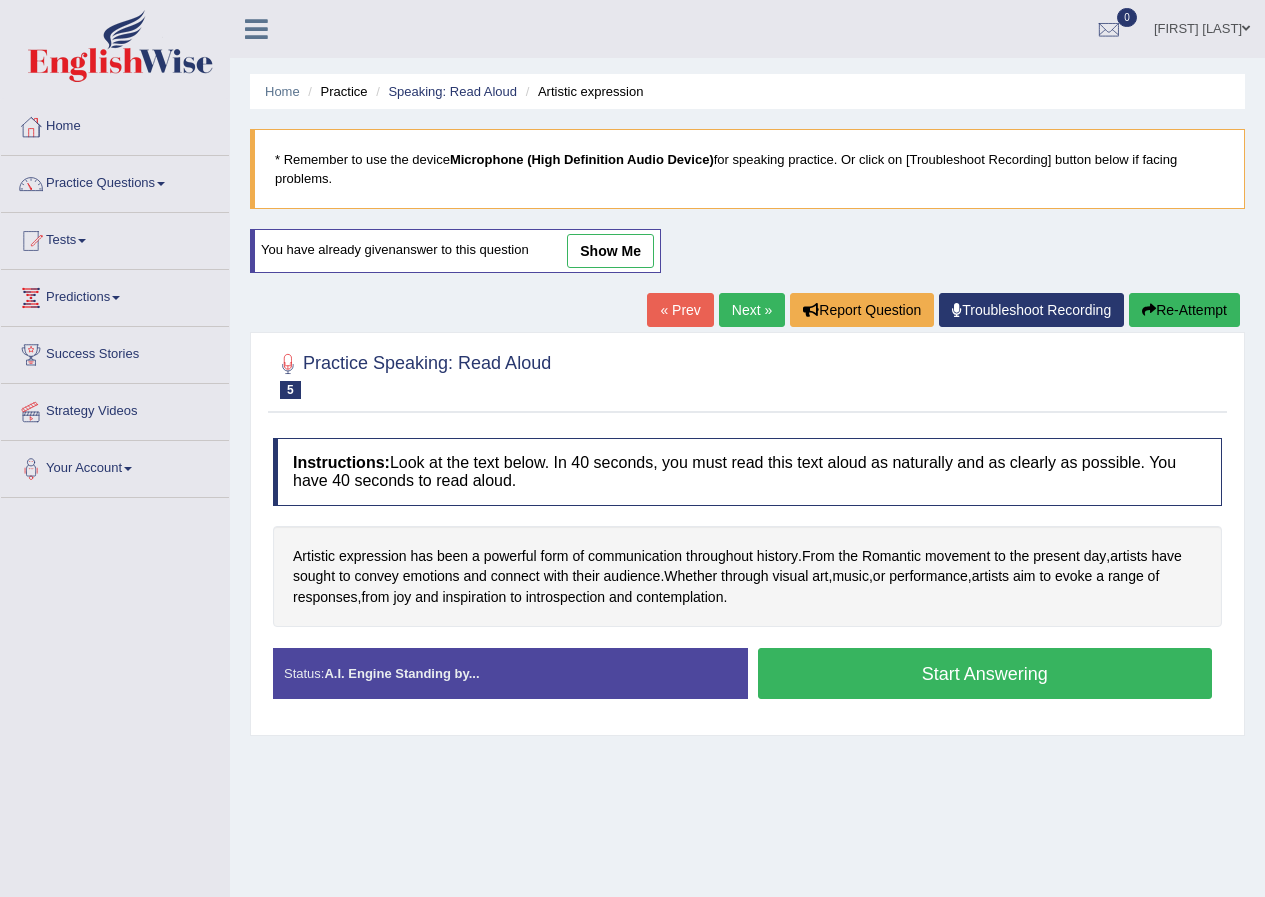 click on "Start Answering" at bounding box center (985, 673) 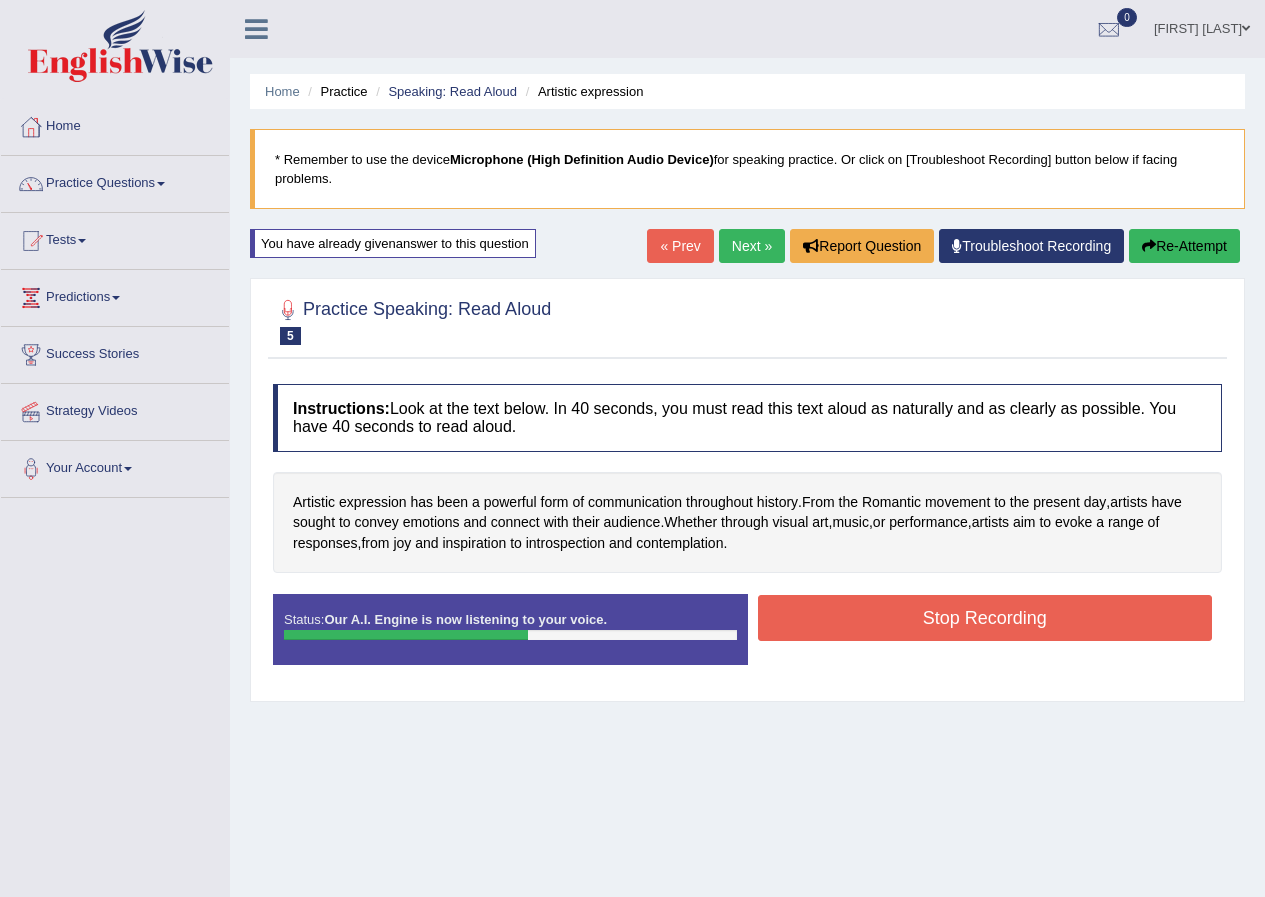 click on "Stop Recording" at bounding box center (985, 618) 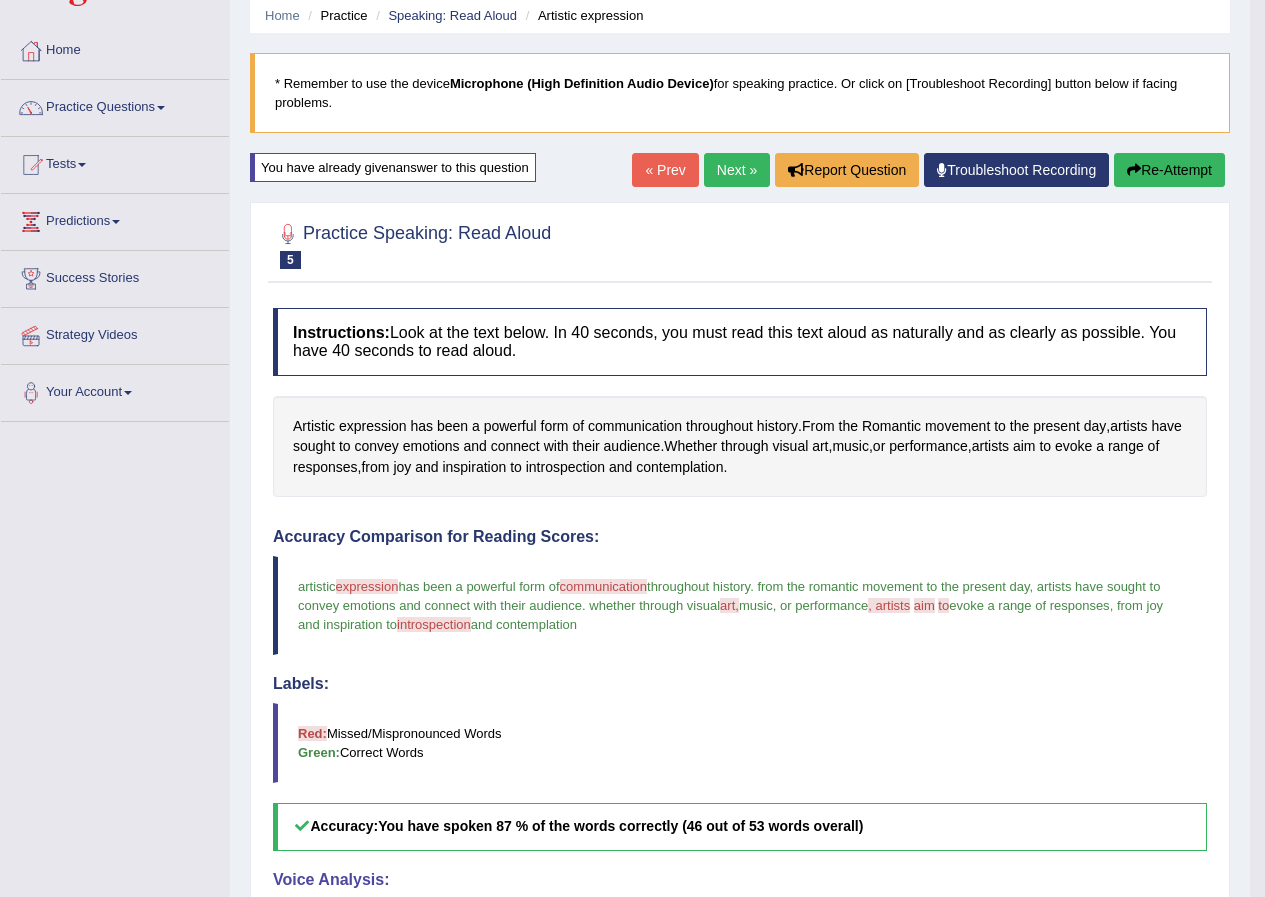 scroll, scrollTop: 0, scrollLeft: 0, axis: both 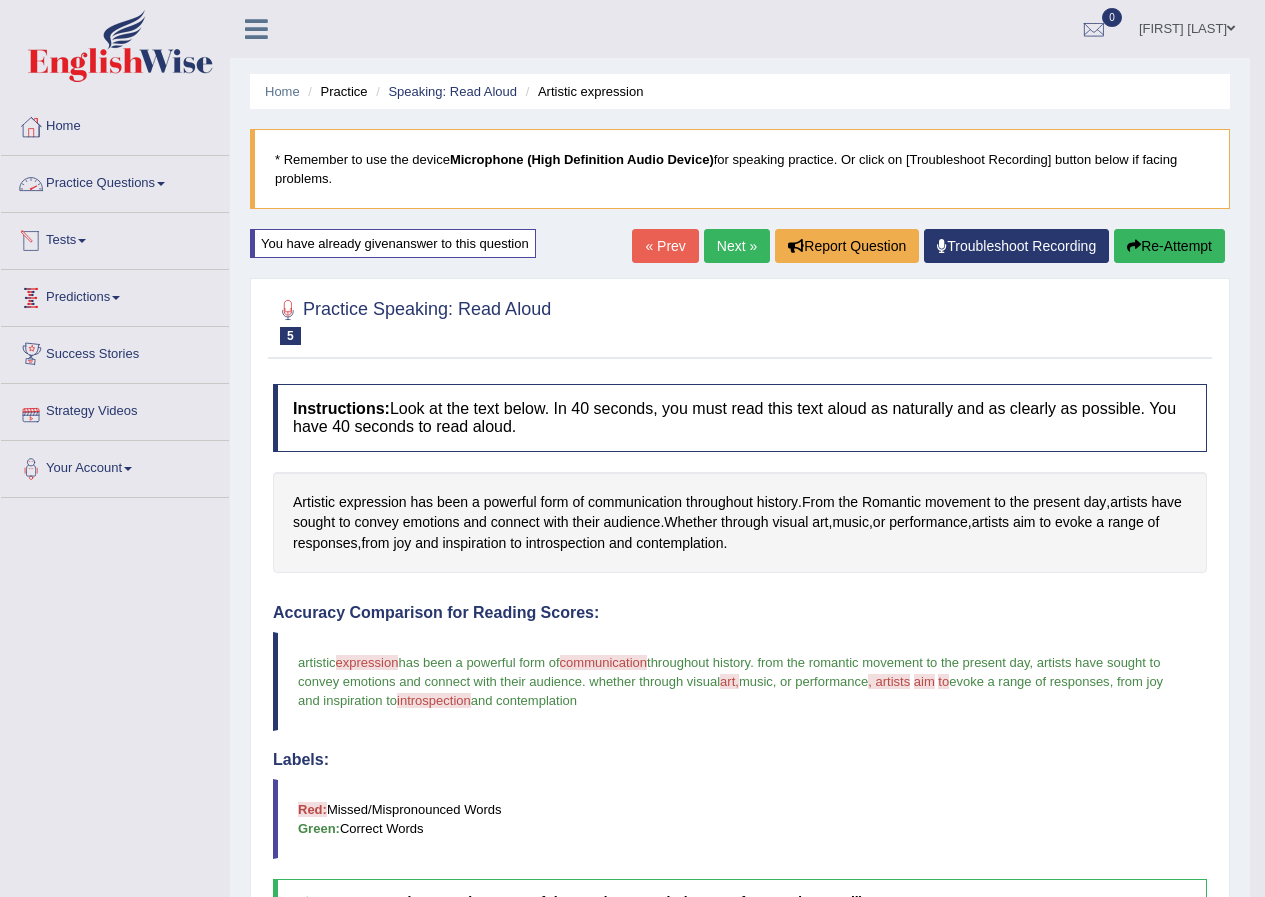 click on "Practice Questions" at bounding box center [115, 181] 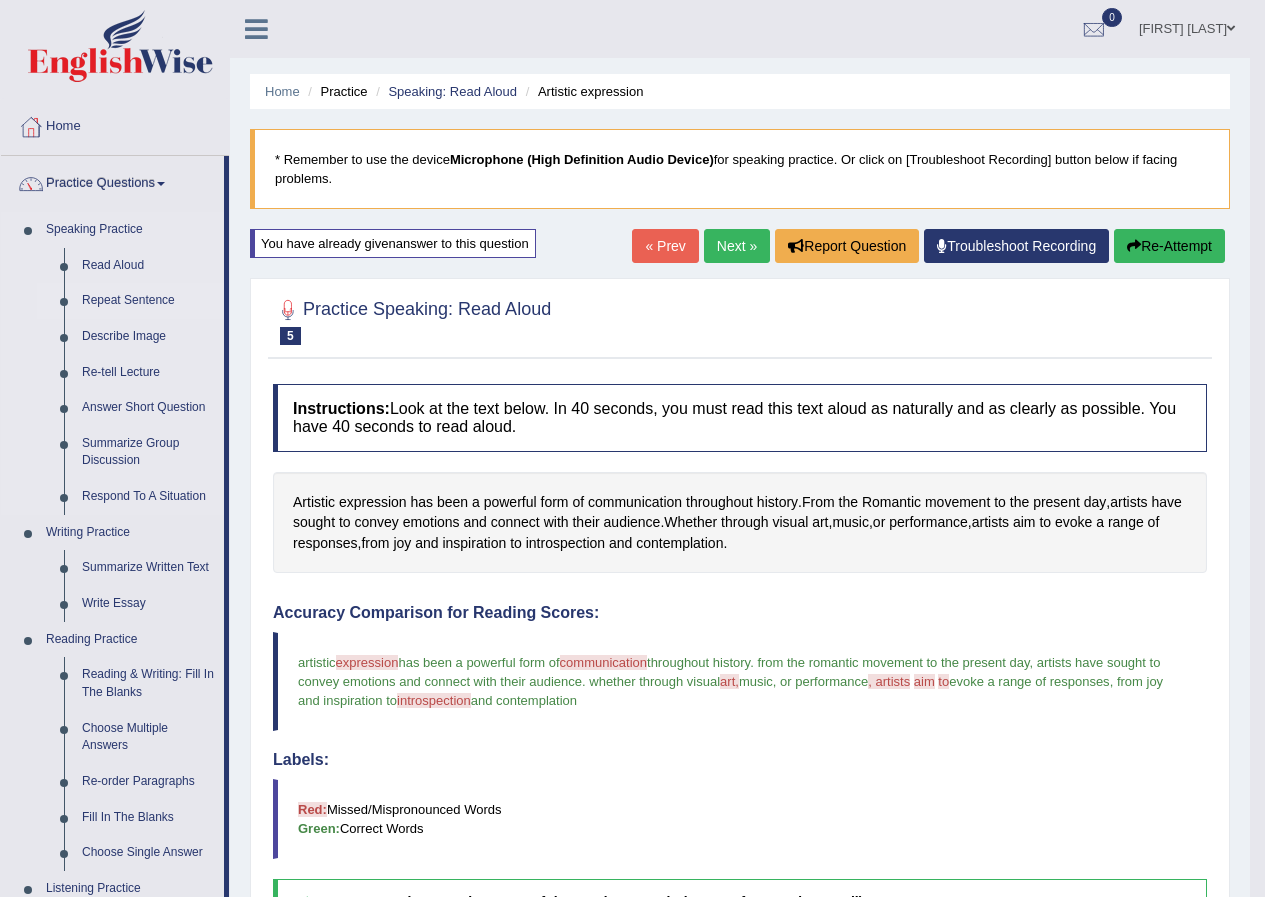 click on "Repeat Sentence" at bounding box center (148, 301) 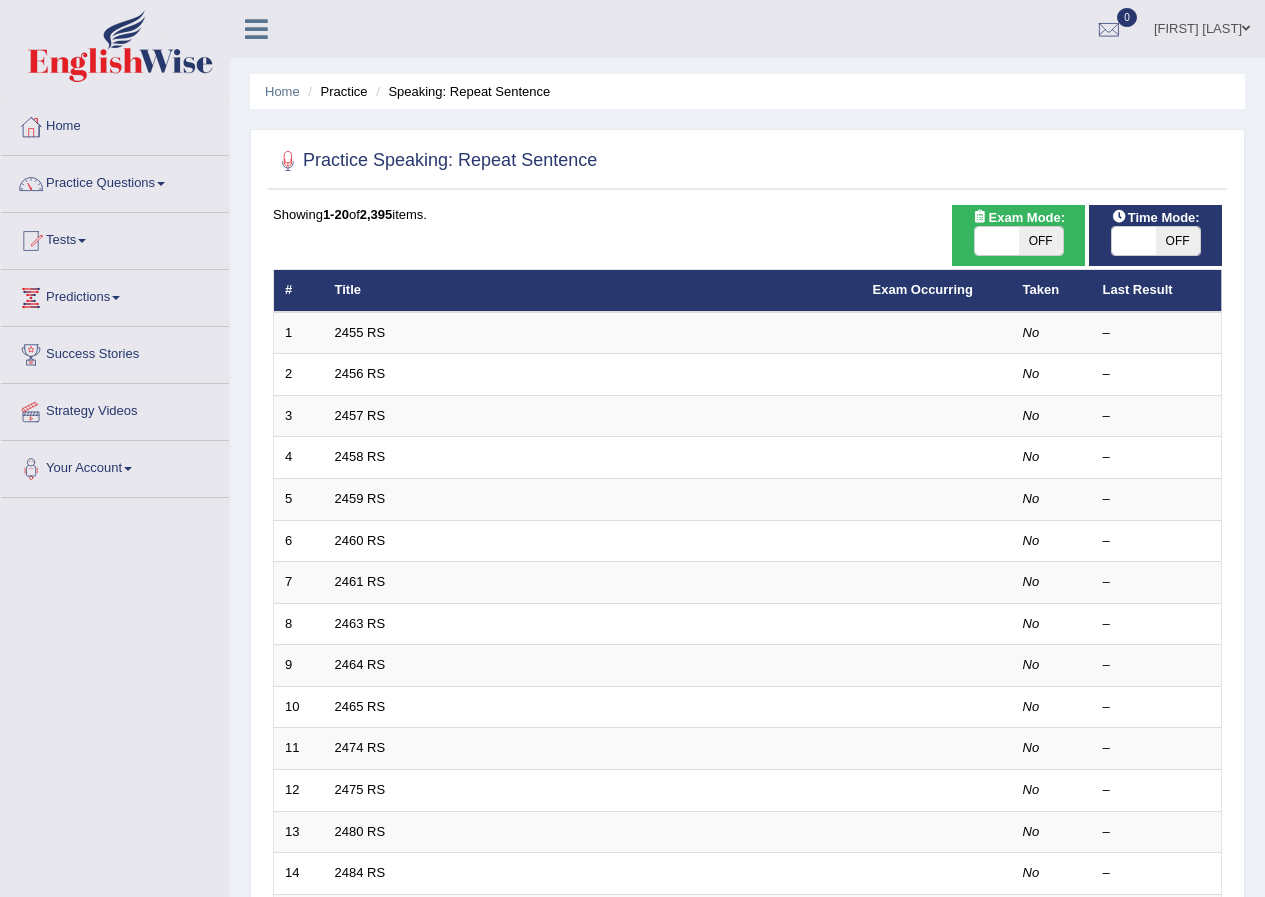 scroll, scrollTop: 0, scrollLeft: 0, axis: both 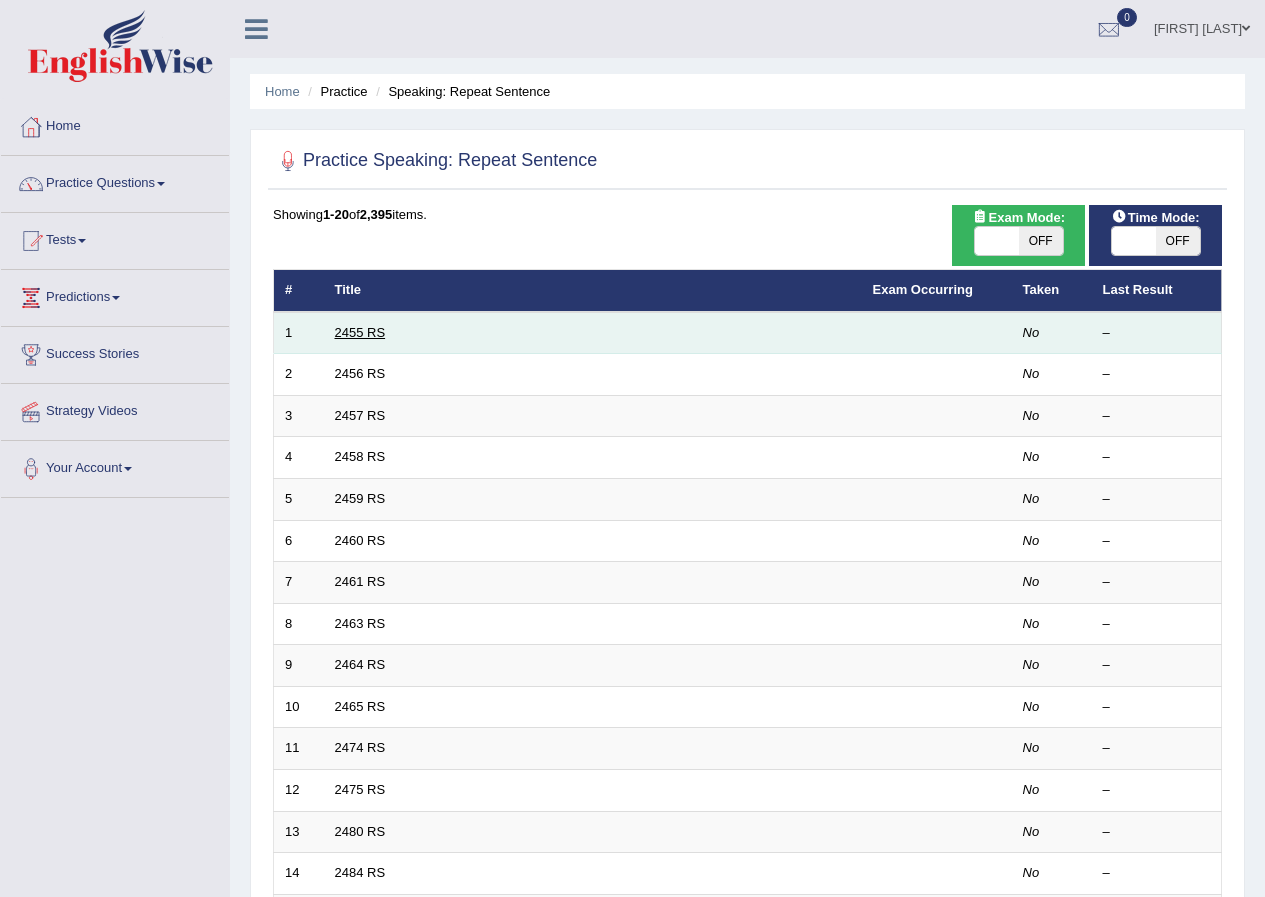 click on "2455 RS" at bounding box center (360, 332) 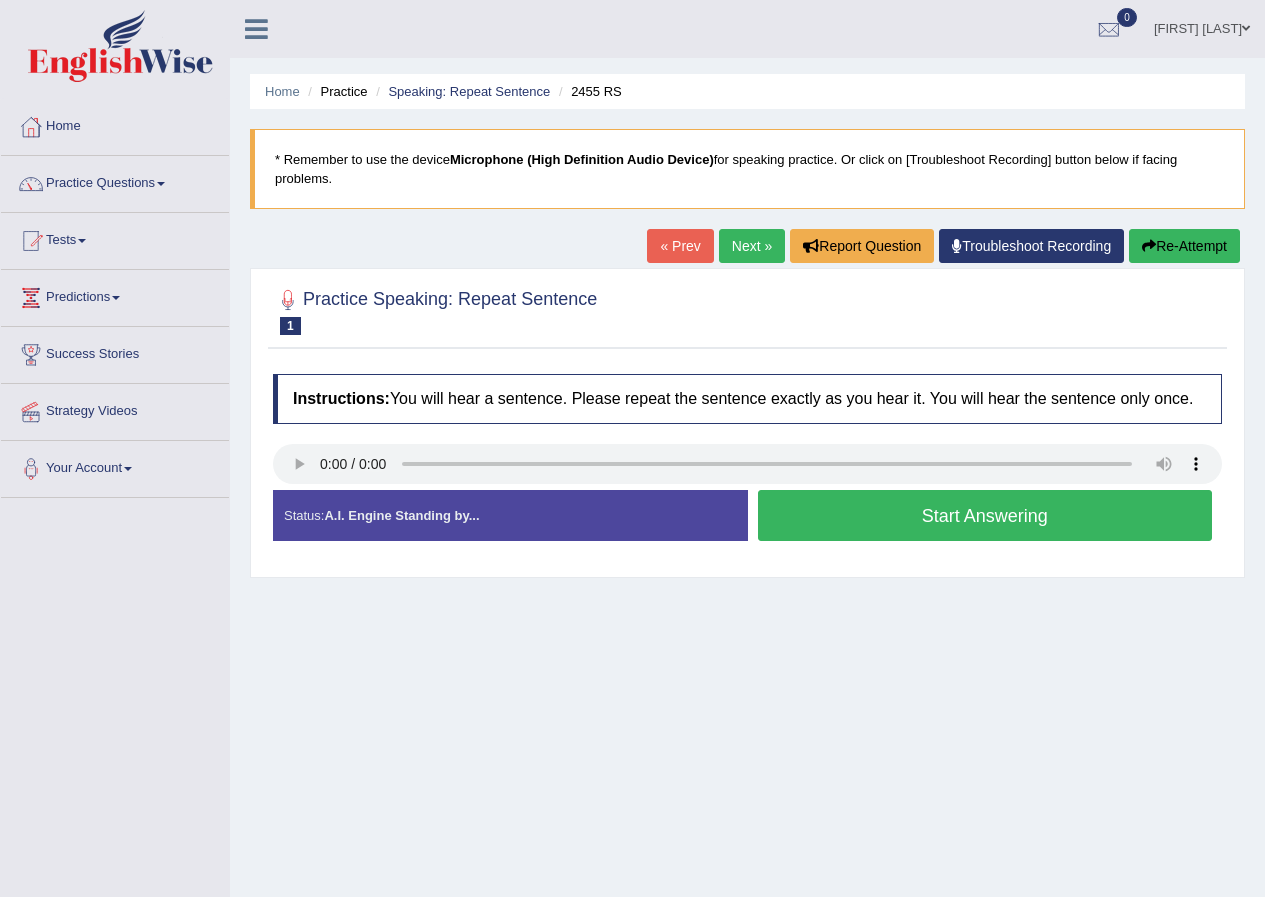 scroll, scrollTop: 0, scrollLeft: 0, axis: both 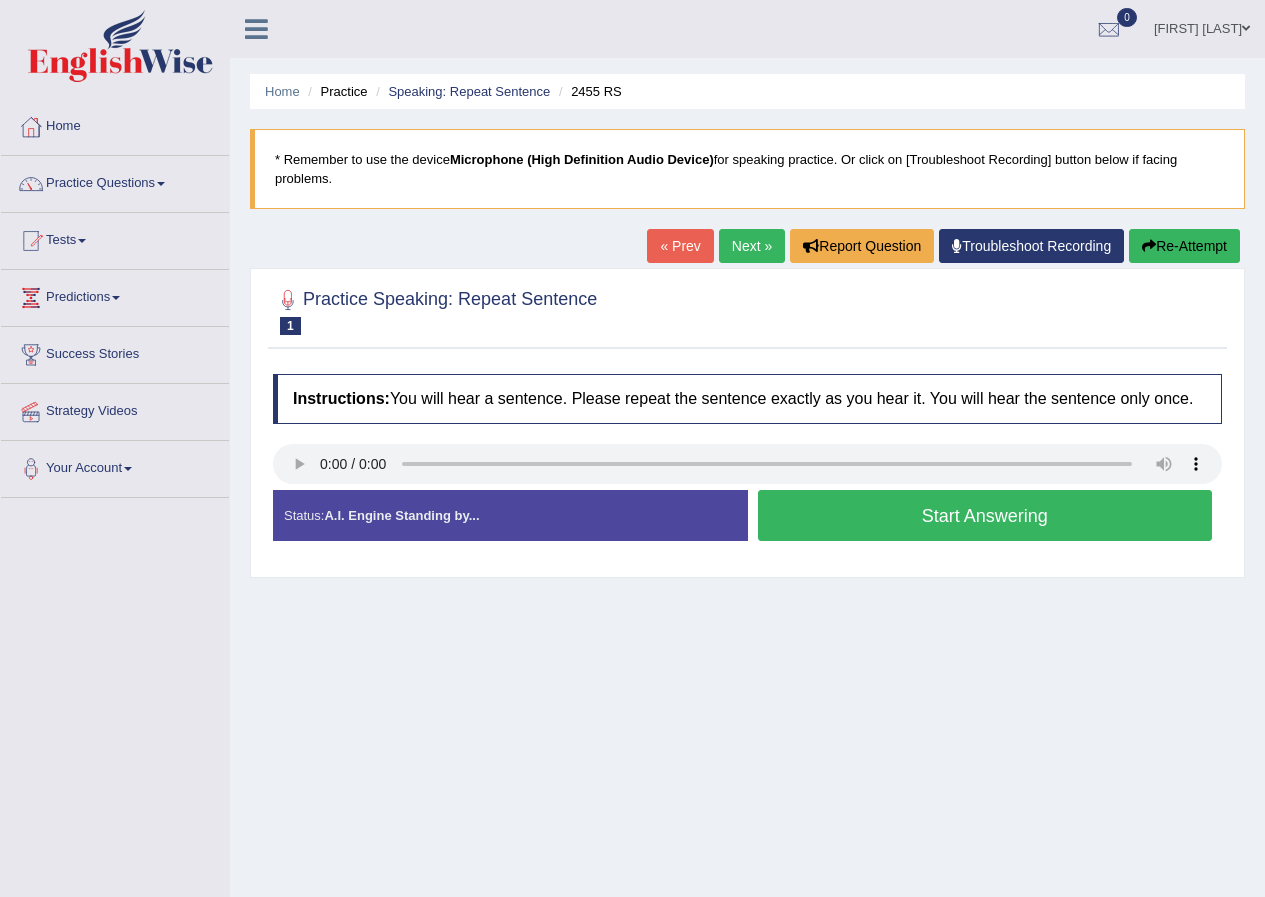 click on "Start Answering" at bounding box center (985, 515) 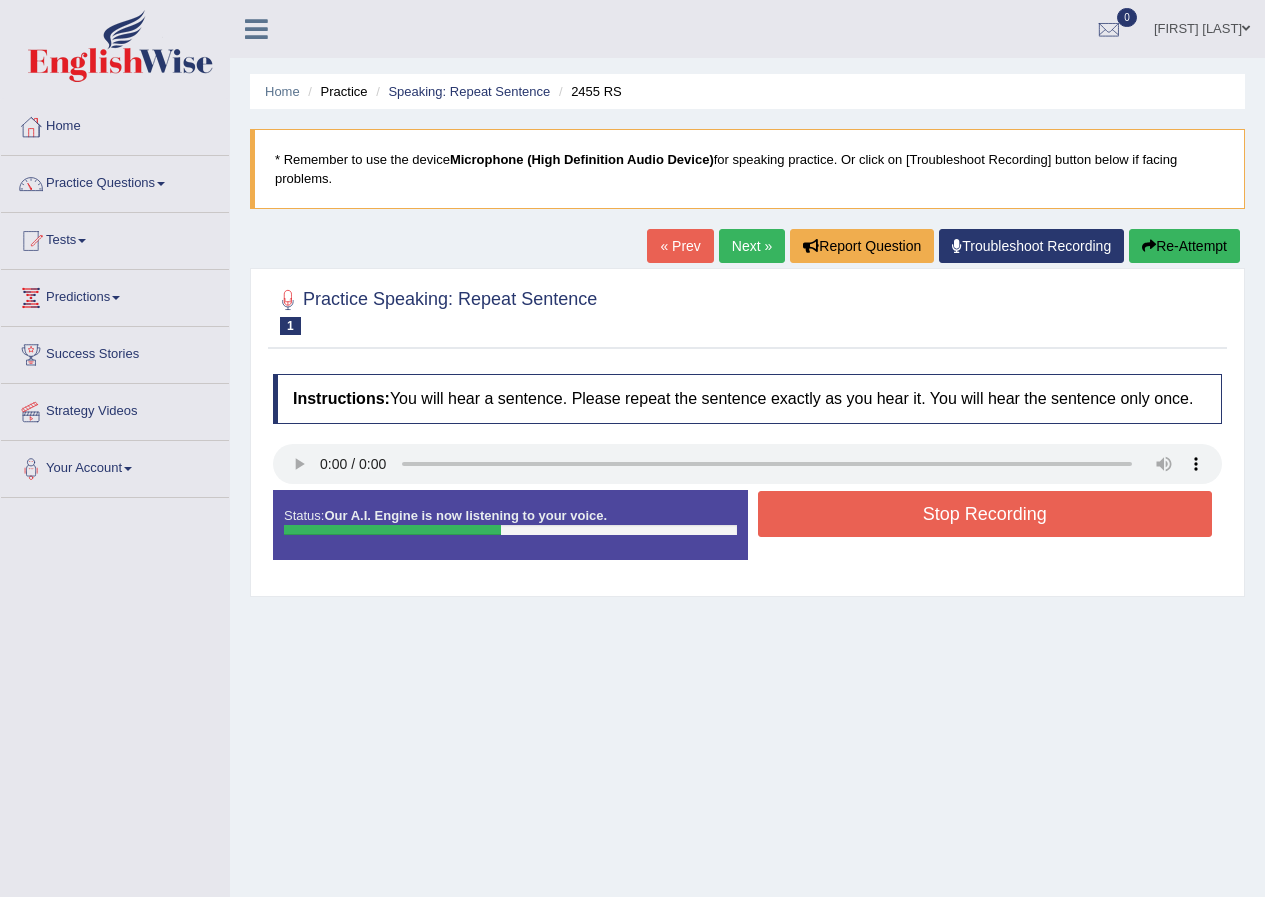 click on "Stop Recording" at bounding box center (985, 514) 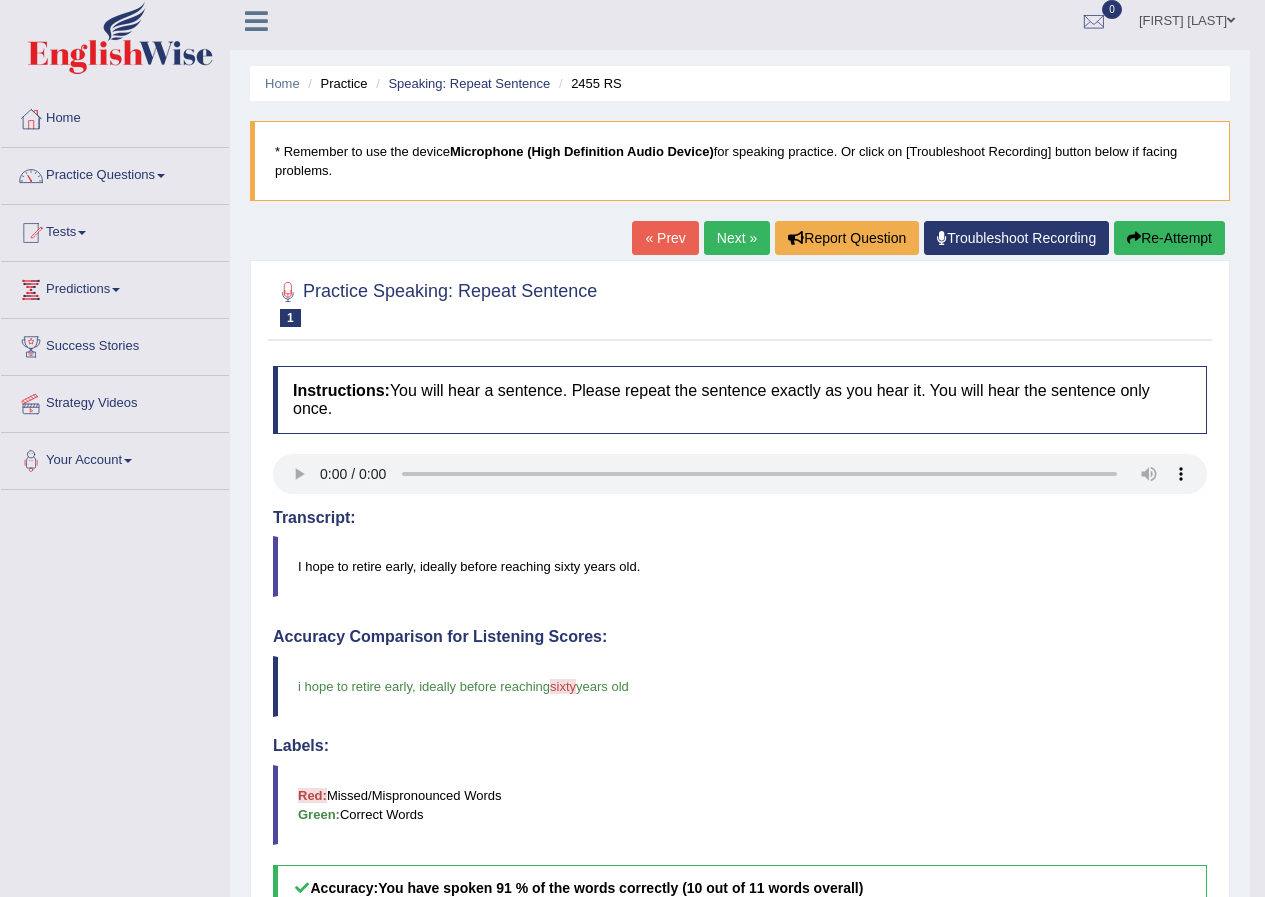 scroll, scrollTop: 0, scrollLeft: 0, axis: both 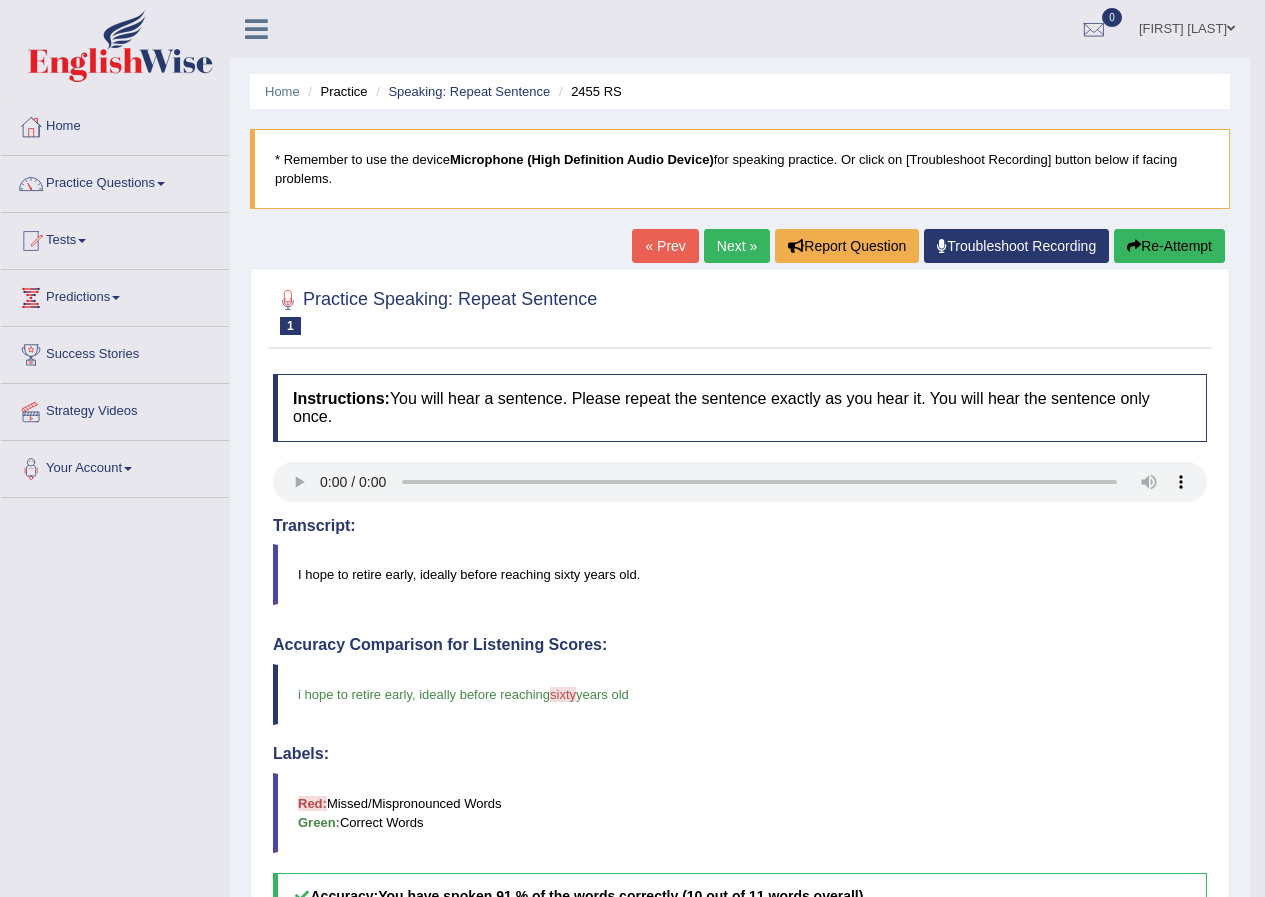 click on "Next »" at bounding box center [737, 246] 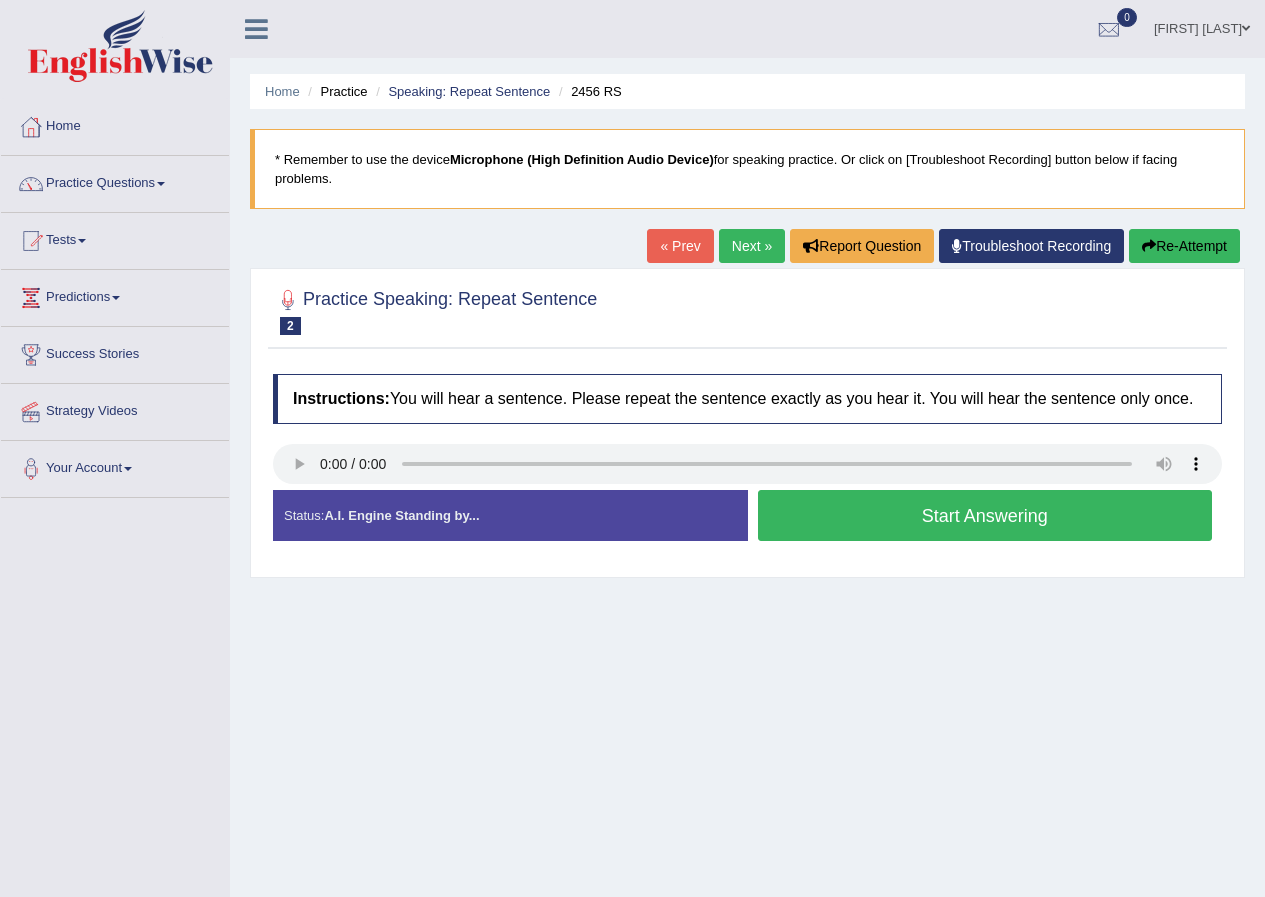 scroll, scrollTop: 0, scrollLeft: 0, axis: both 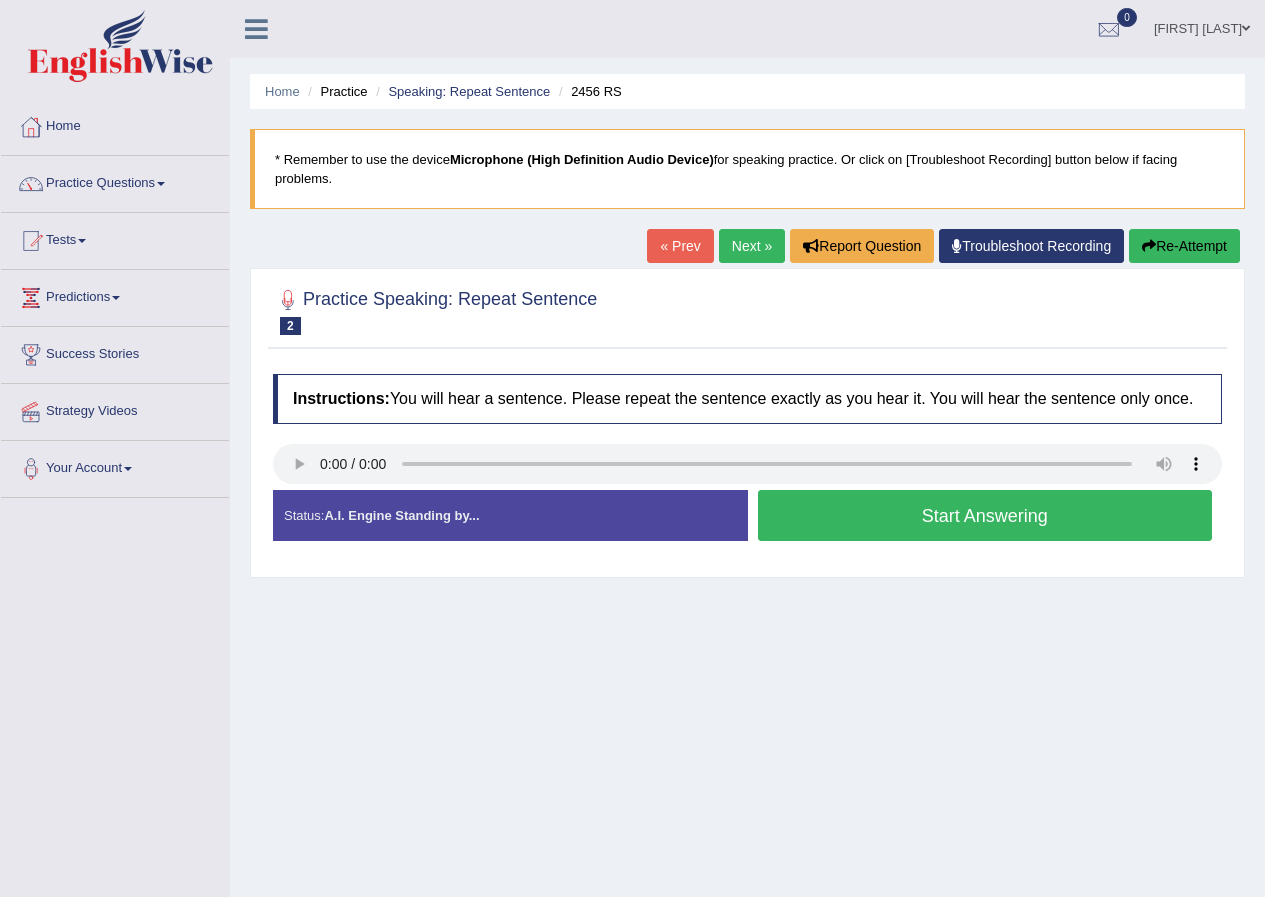 click on "Start Answering" at bounding box center (985, 515) 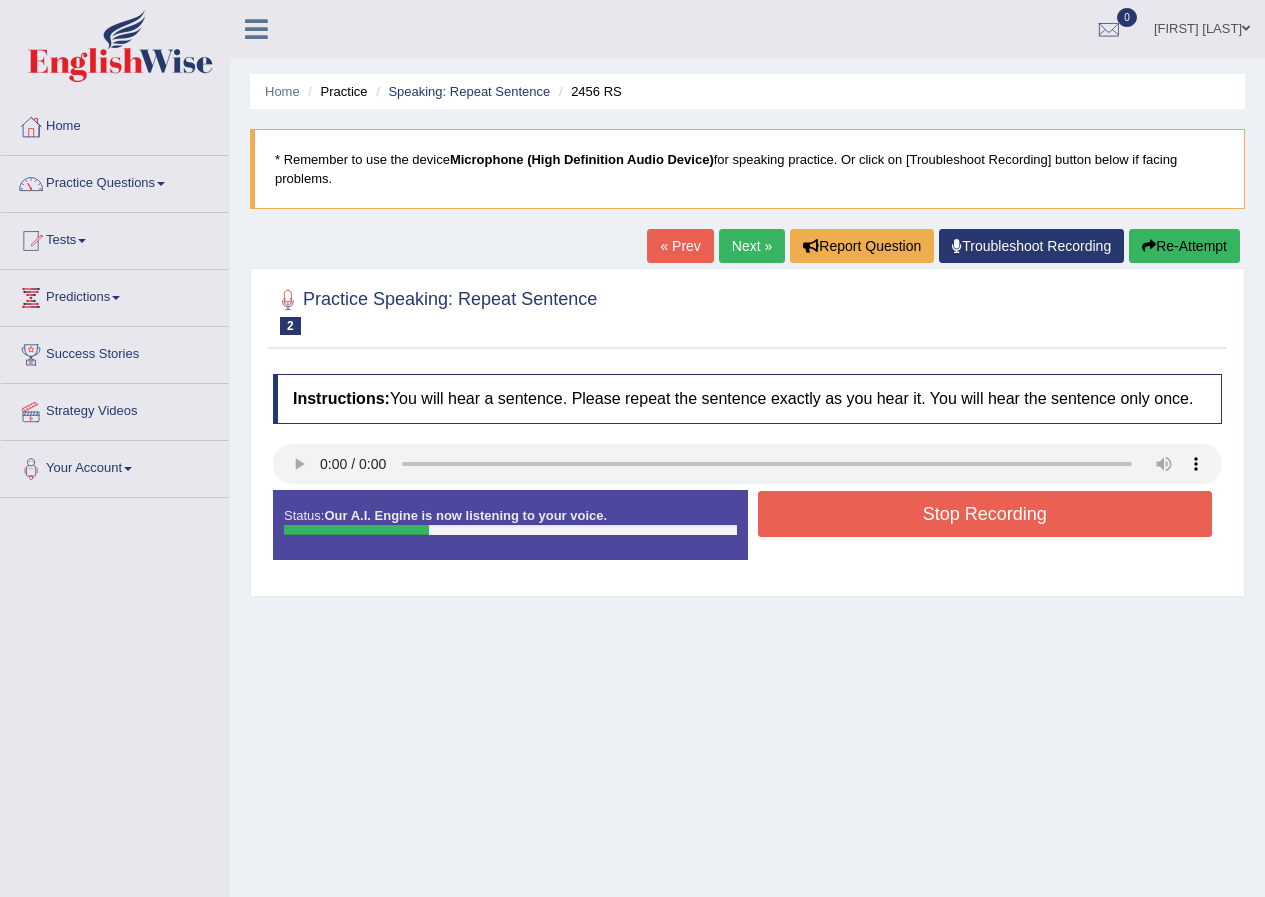 click on "Stop Recording" at bounding box center [985, 514] 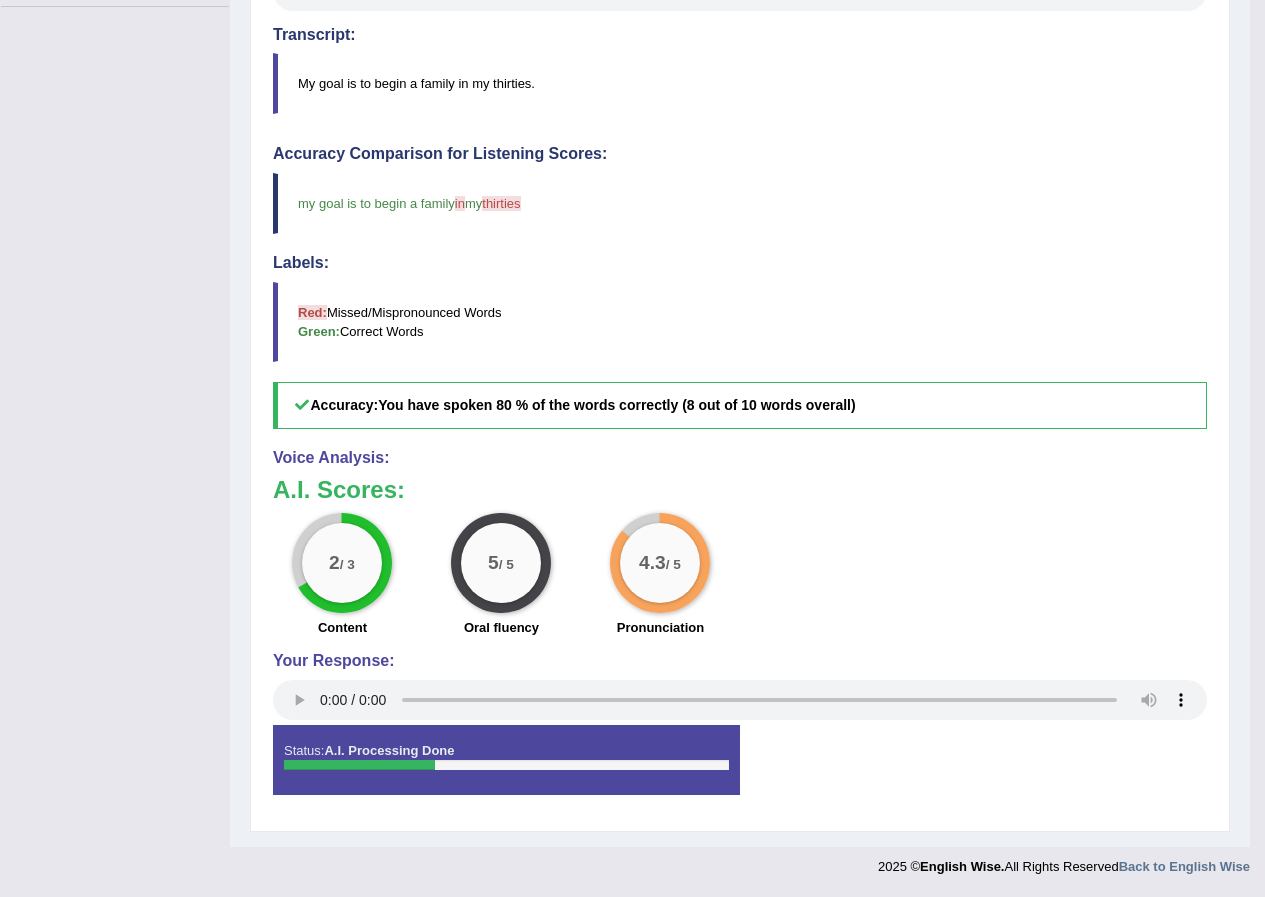 scroll, scrollTop: 91, scrollLeft: 0, axis: vertical 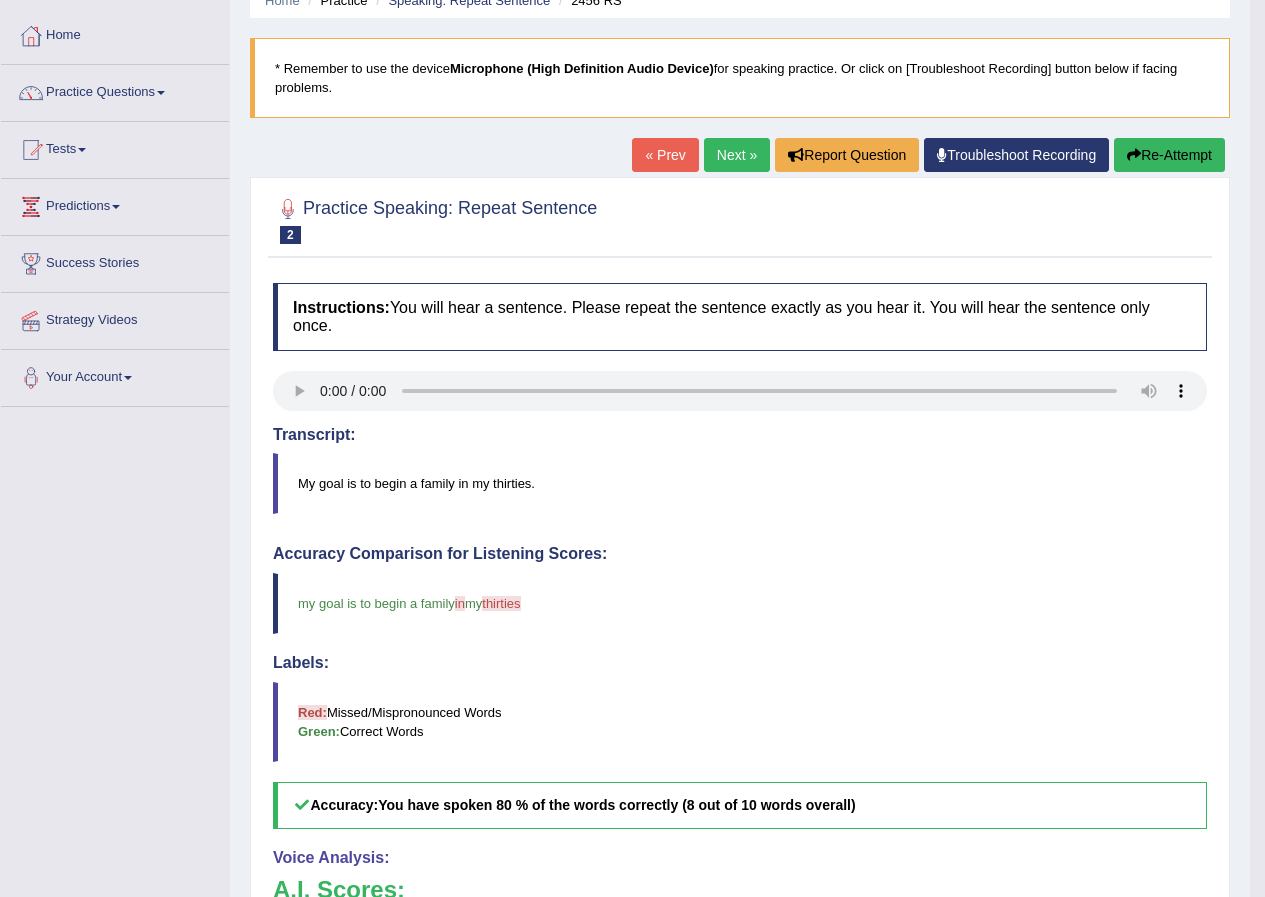click on "Next »" at bounding box center [737, 155] 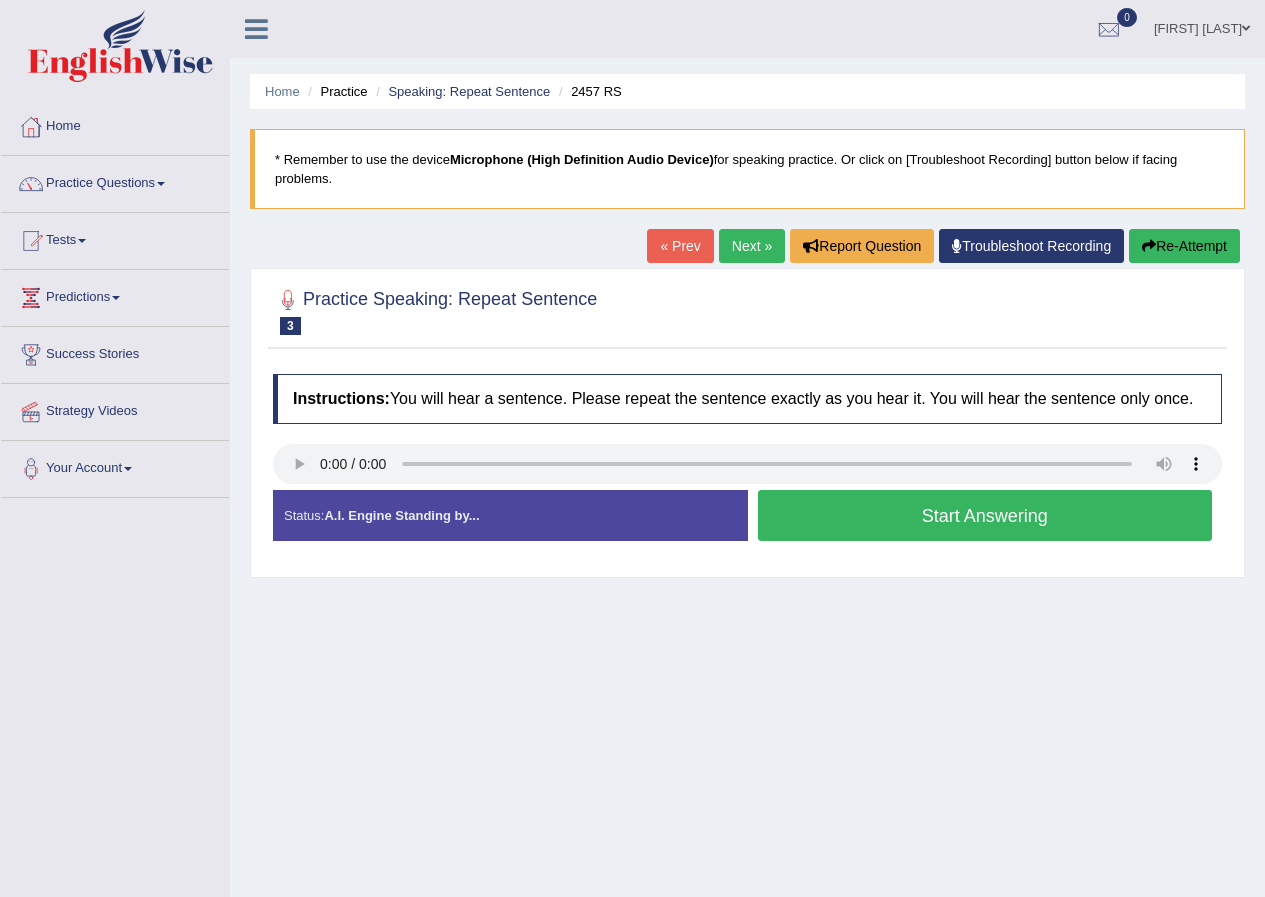 scroll, scrollTop: 0, scrollLeft: 0, axis: both 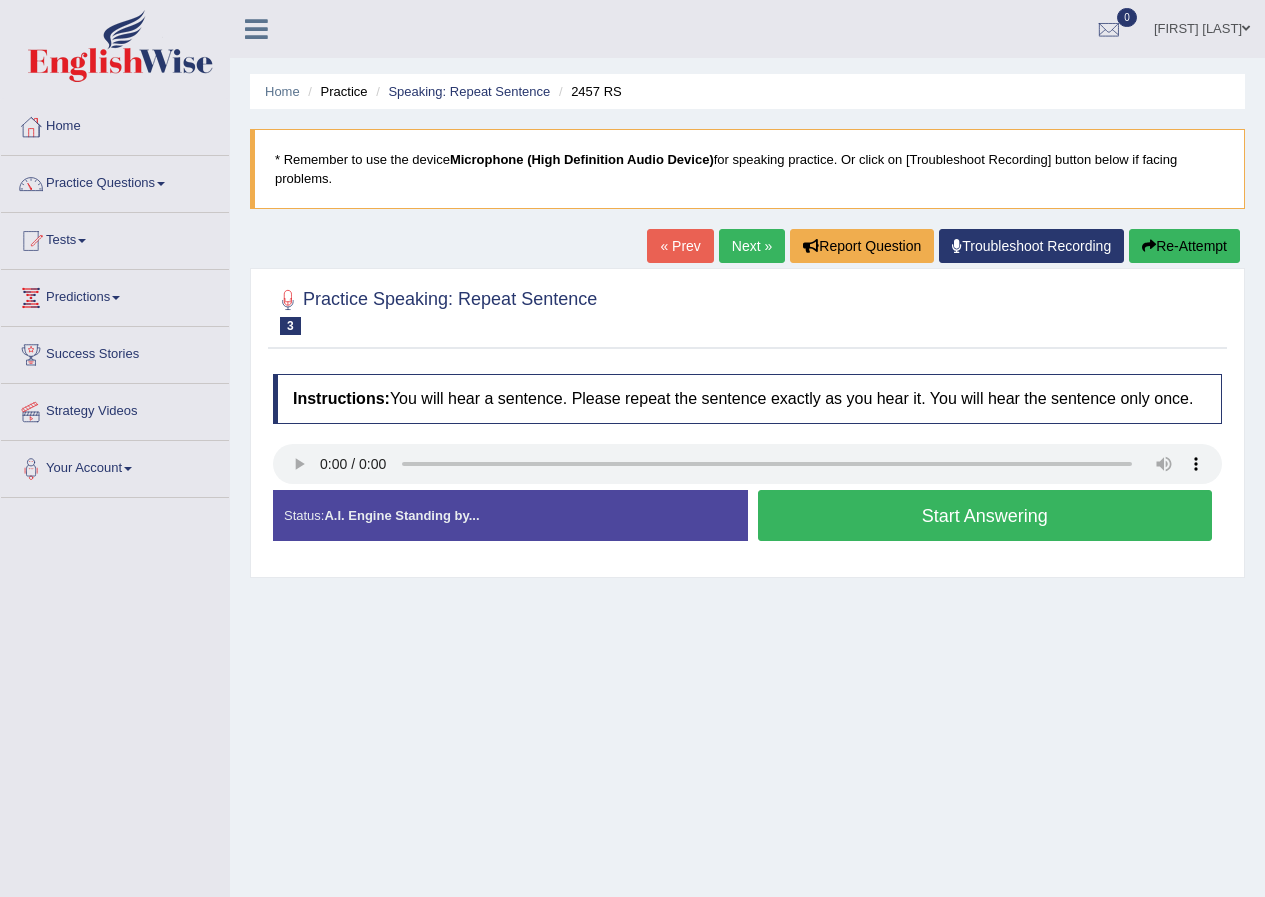 click on "Start Answering" at bounding box center [985, 515] 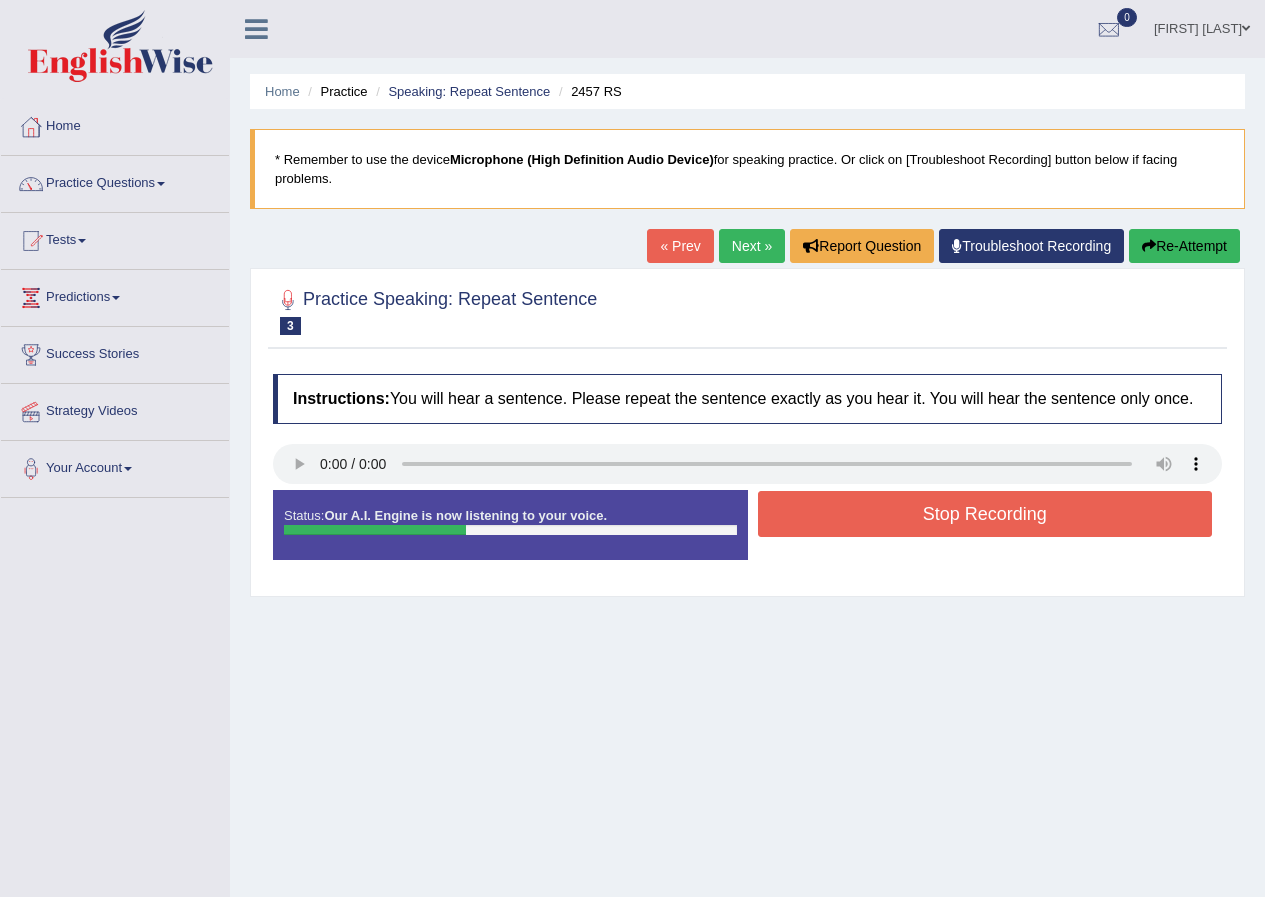 click on "Stop Recording" at bounding box center [985, 514] 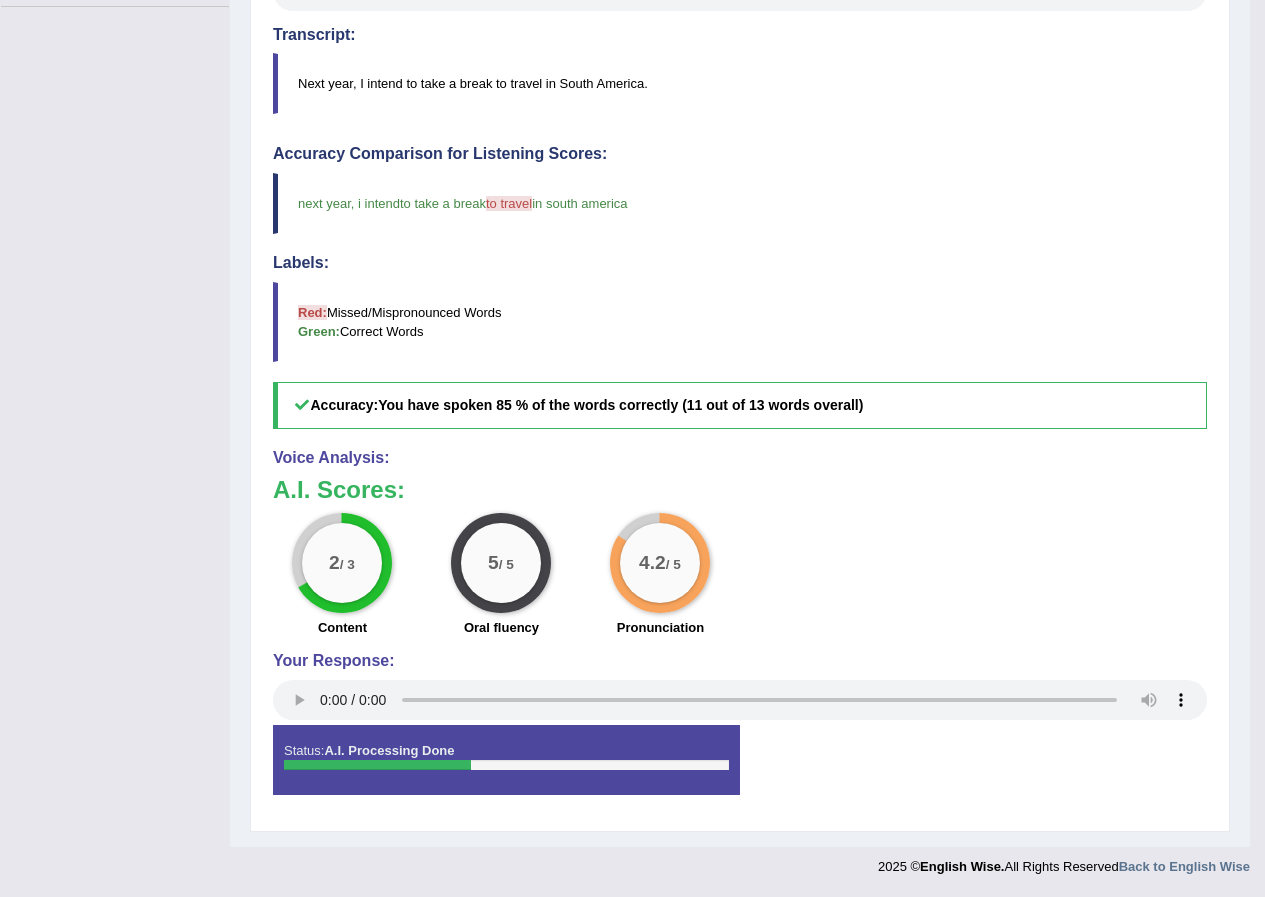 scroll, scrollTop: 91, scrollLeft: 0, axis: vertical 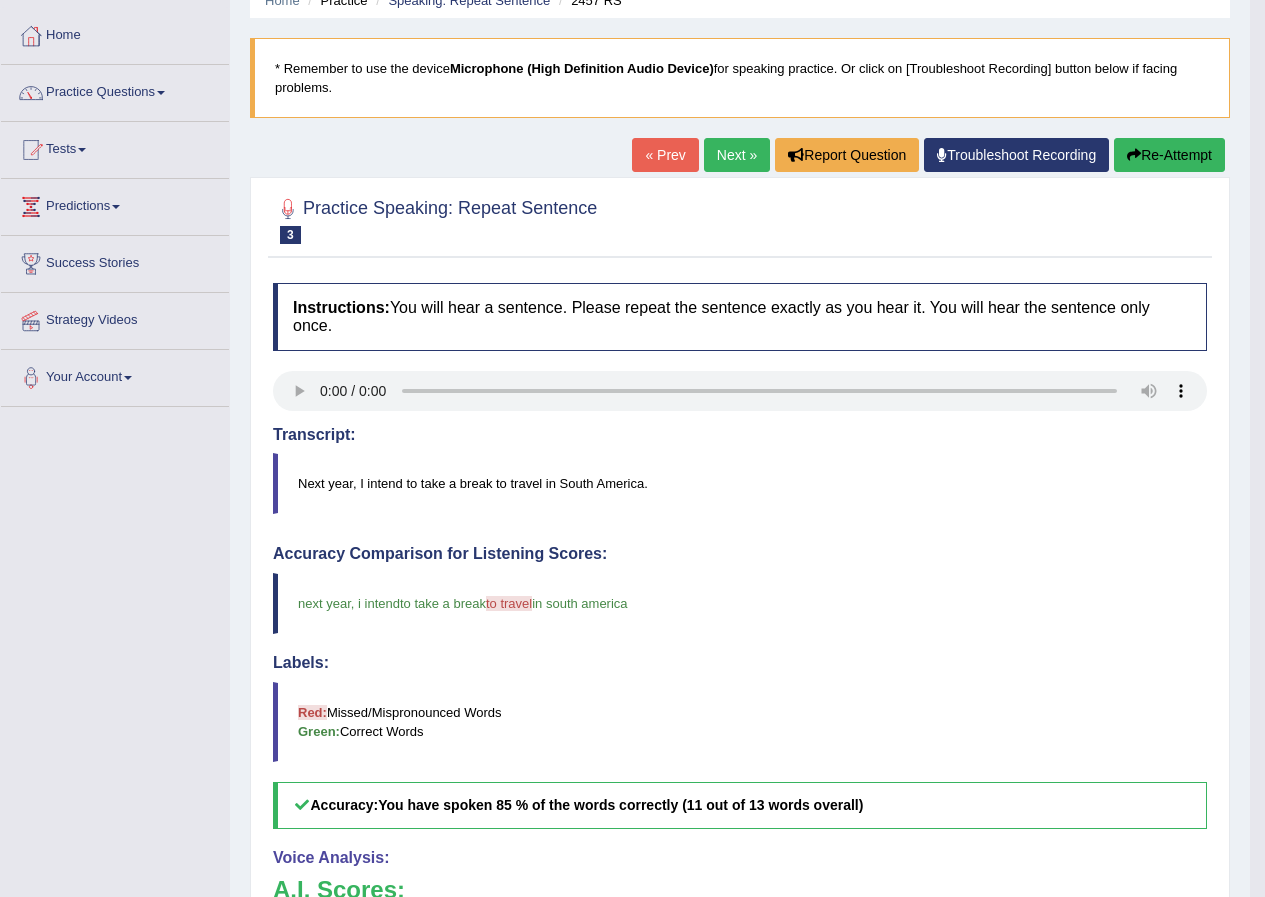 click on "Next »" at bounding box center [737, 155] 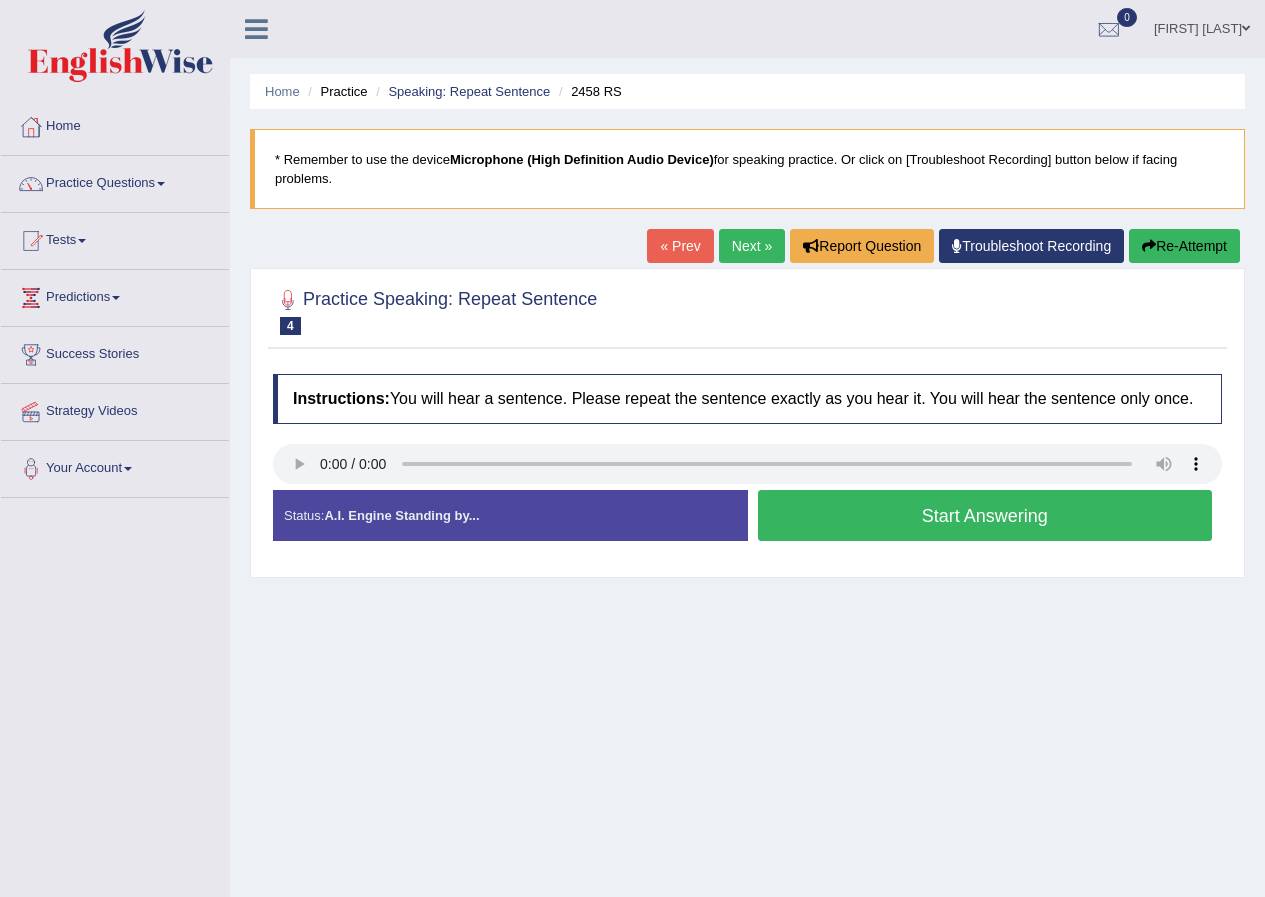 scroll, scrollTop: 0, scrollLeft: 0, axis: both 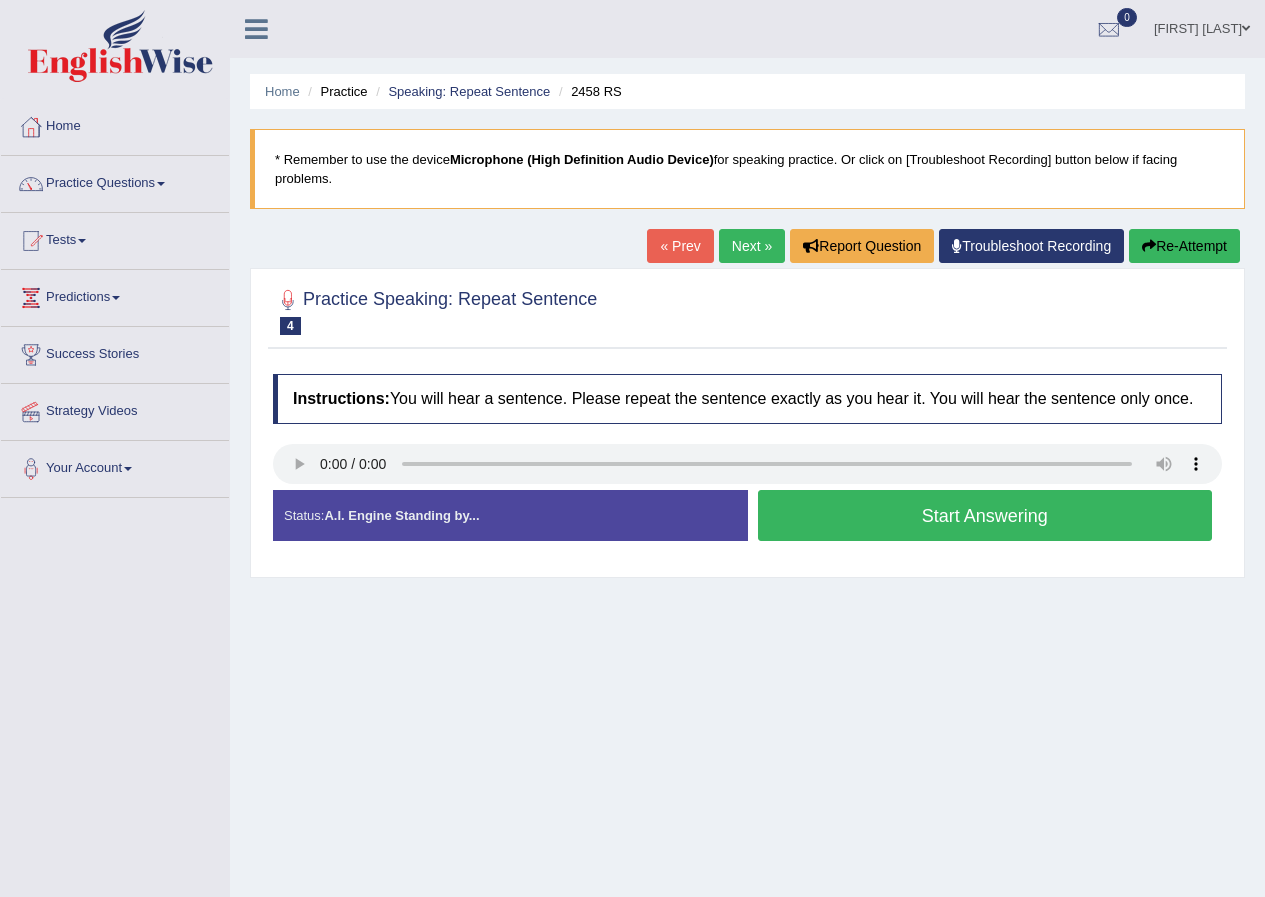 click on "Start Answering" at bounding box center (985, 515) 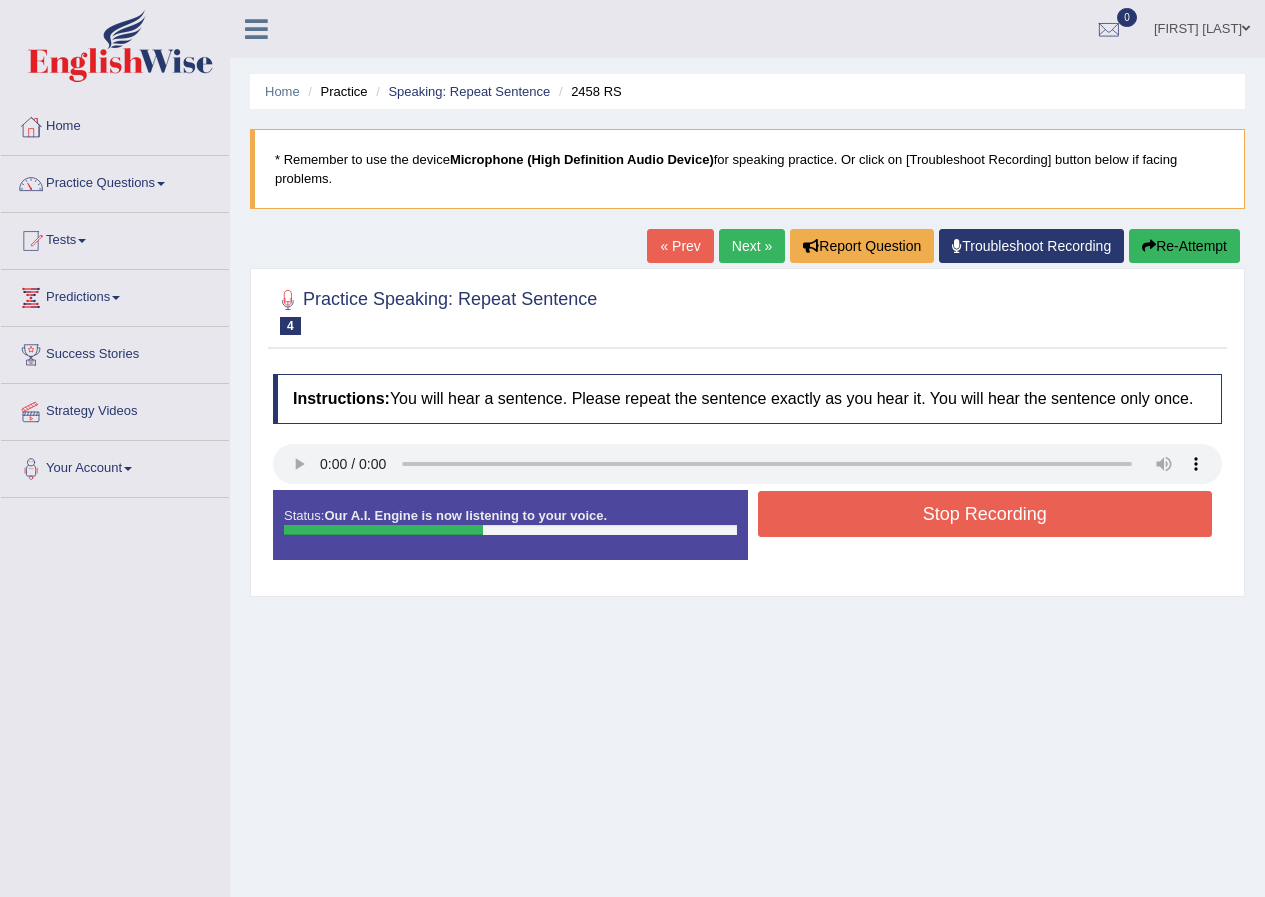 click on "Re-Attempt" at bounding box center (1184, 246) 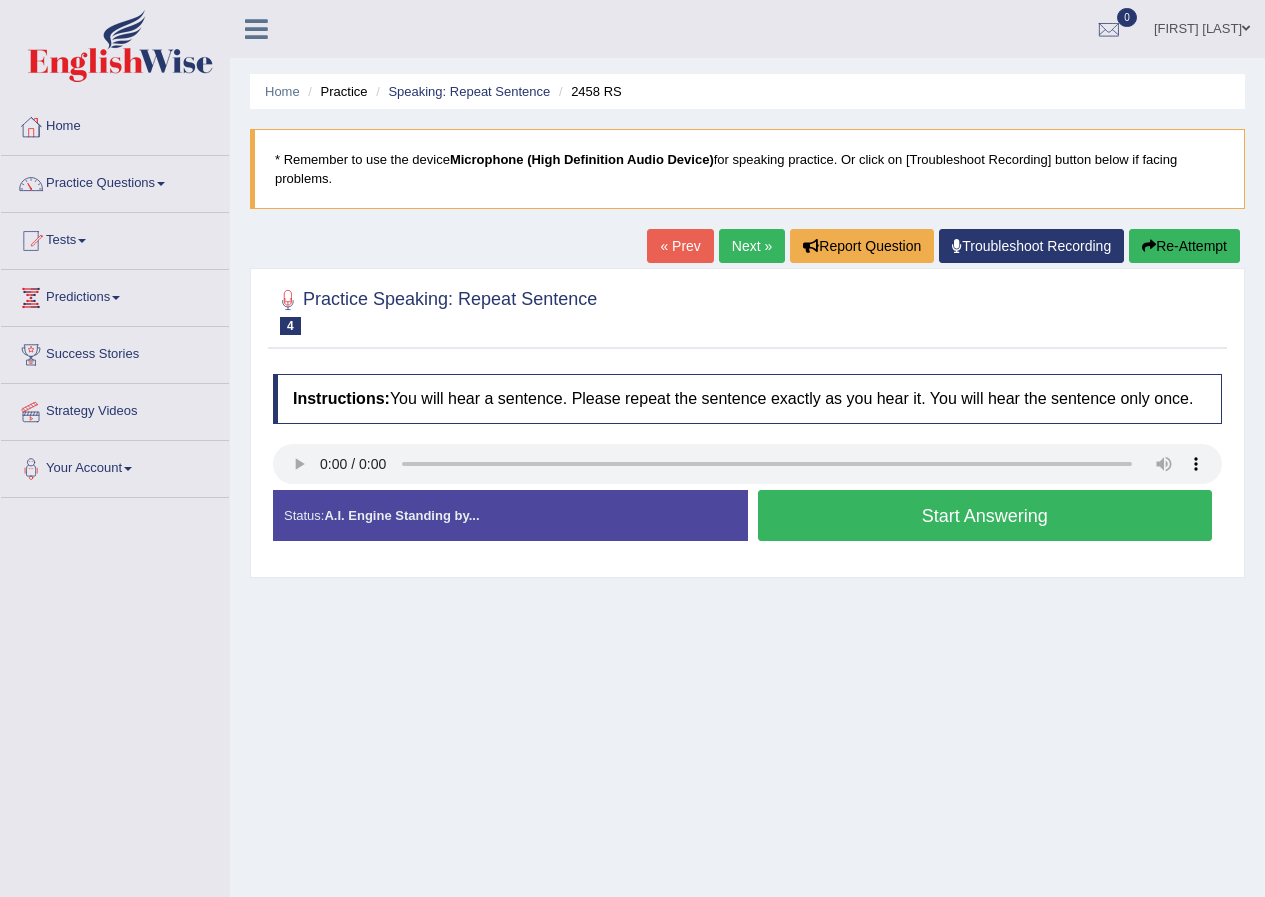 scroll, scrollTop: 0, scrollLeft: 0, axis: both 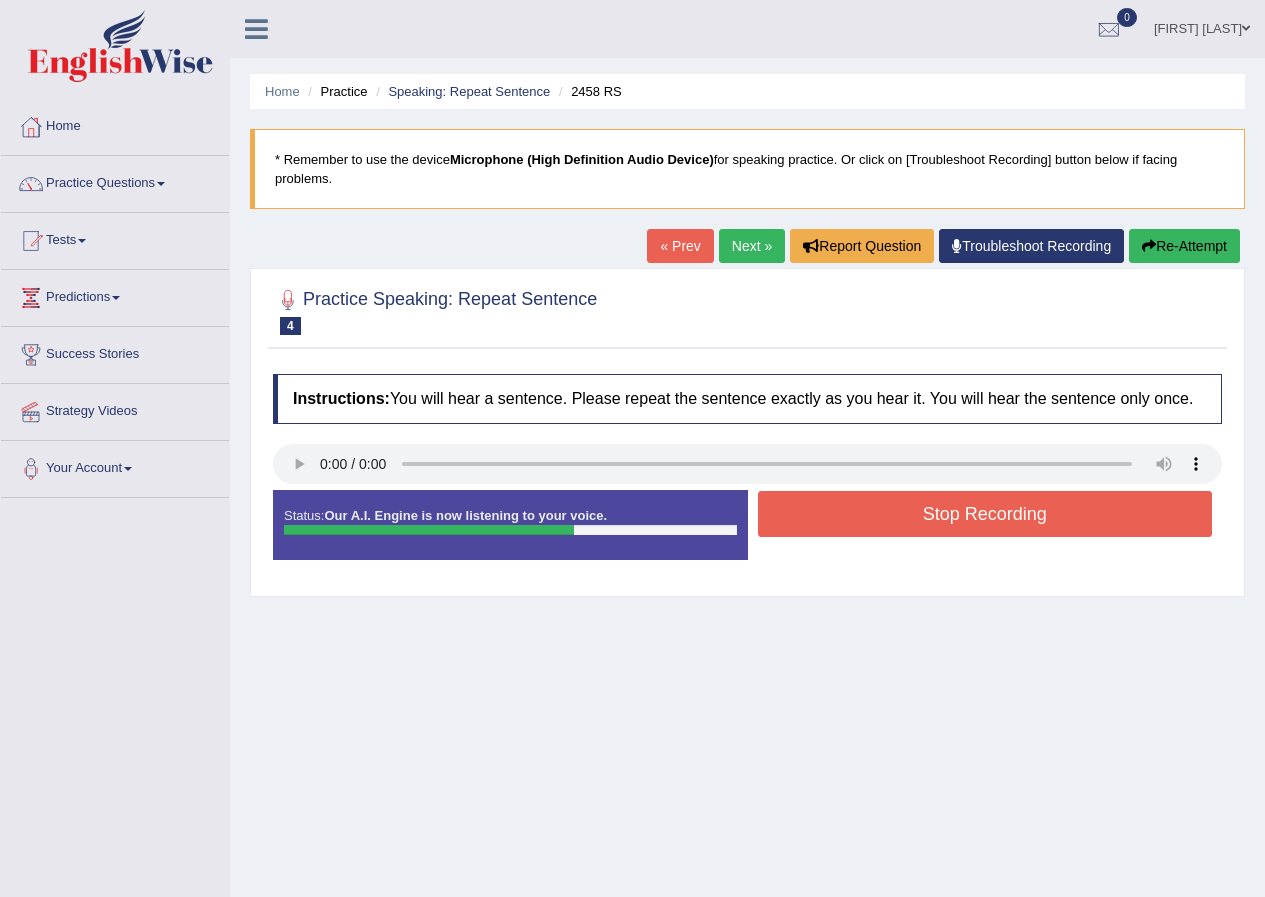 click on "Stop Recording" at bounding box center [985, 514] 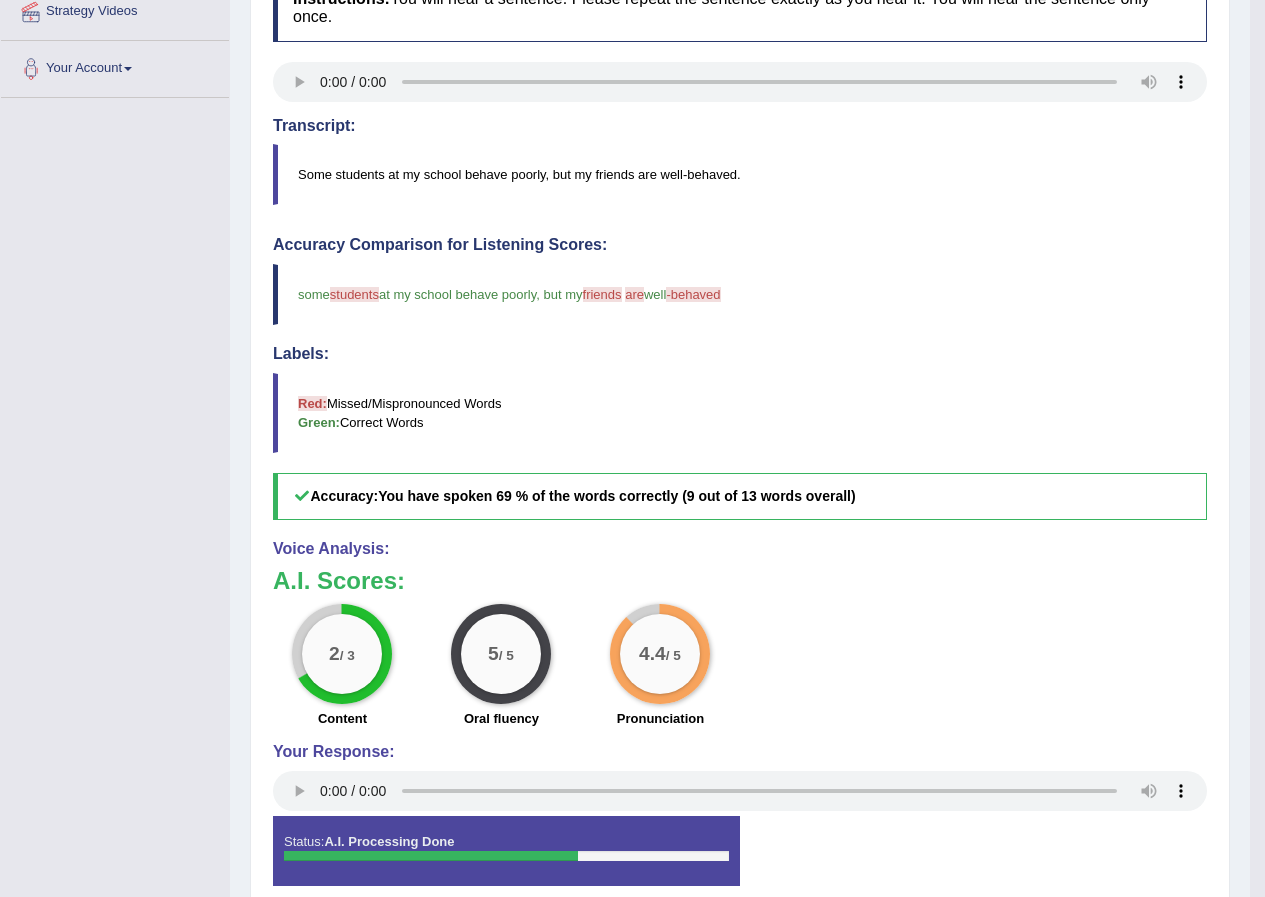 scroll, scrollTop: 0, scrollLeft: 0, axis: both 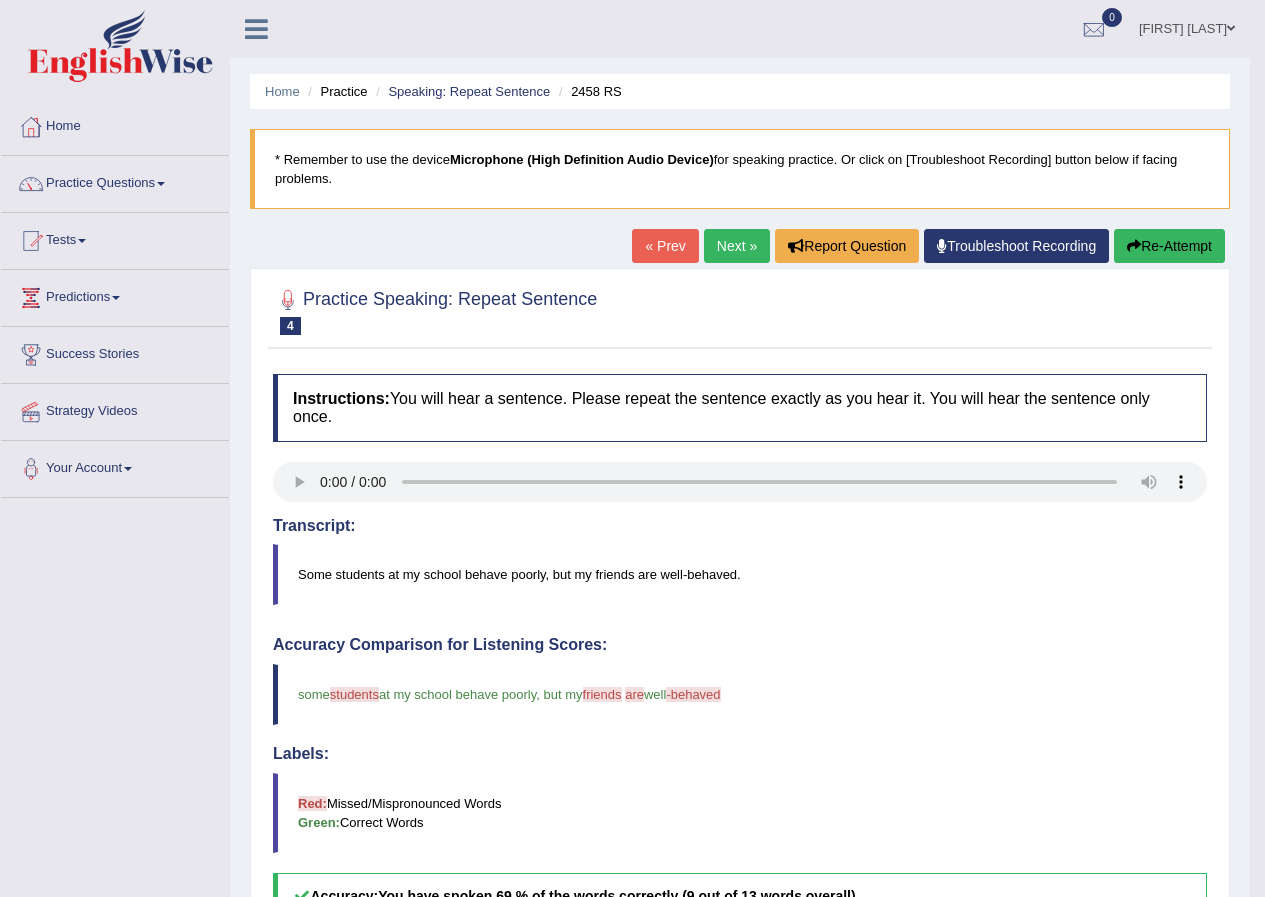 click on "Re-Attempt" at bounding box center (1169, 246) 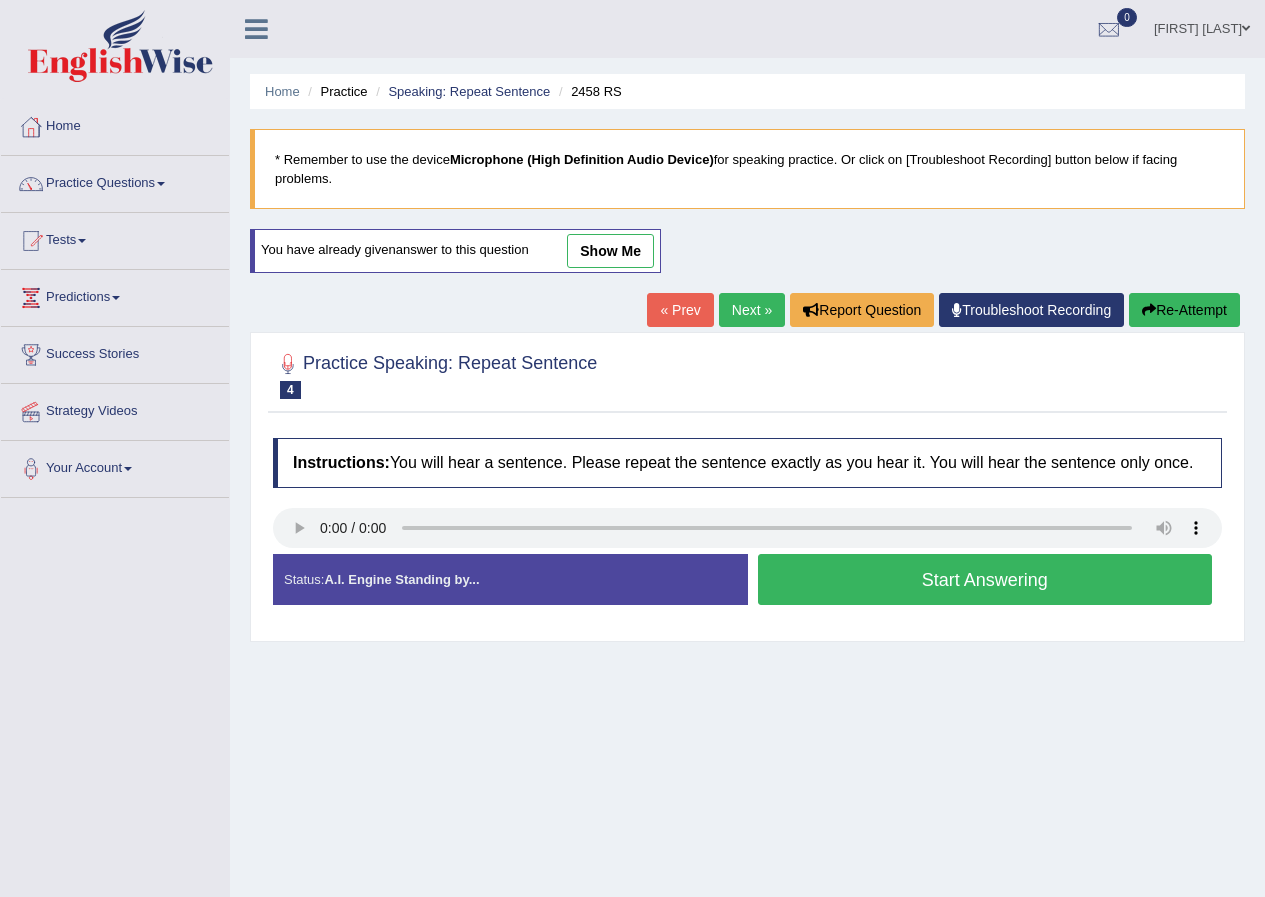 scroll, scrollTop: 0, scrollLeft: 0, axis: both 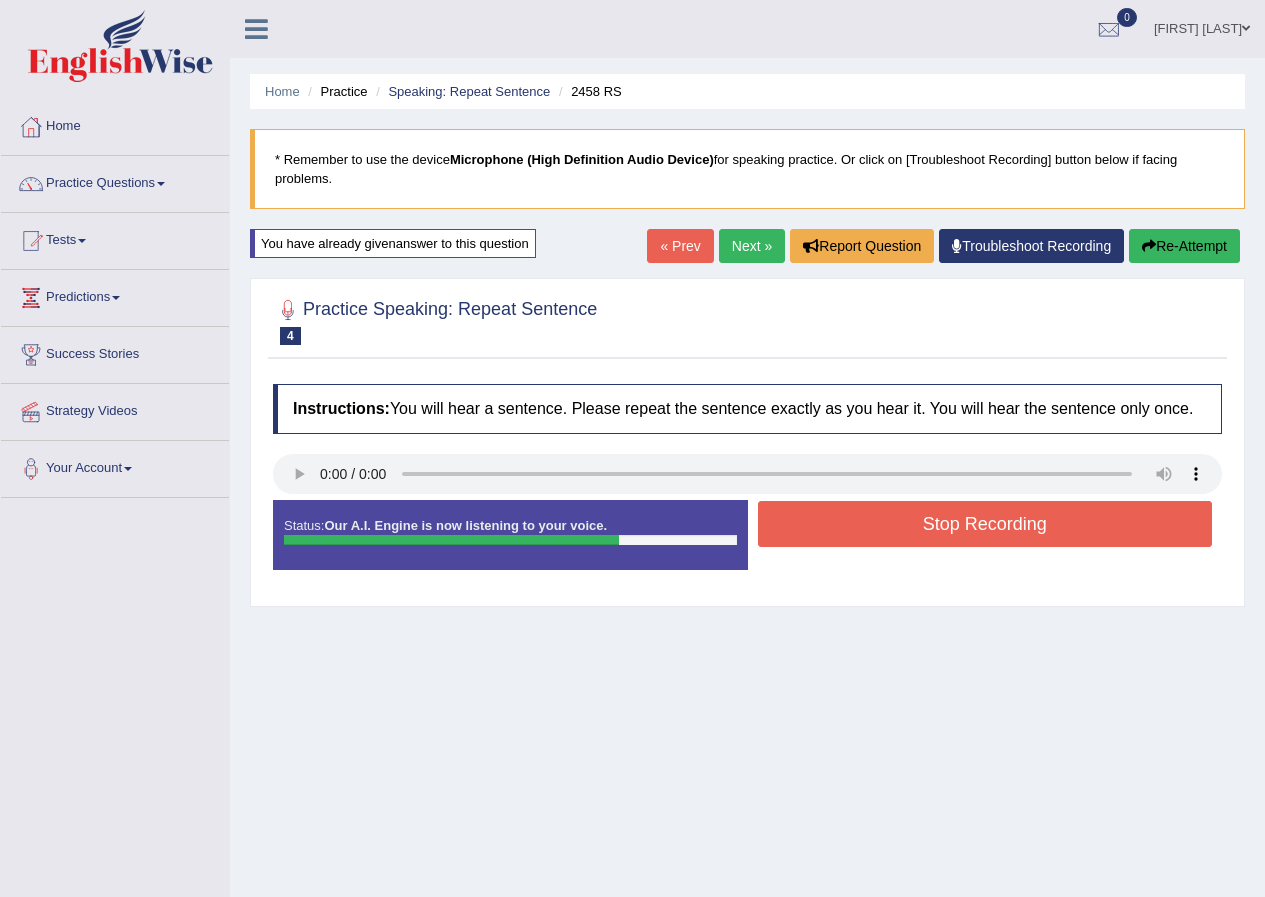 click on "Stop Recording" at bounding box center [985, 524] 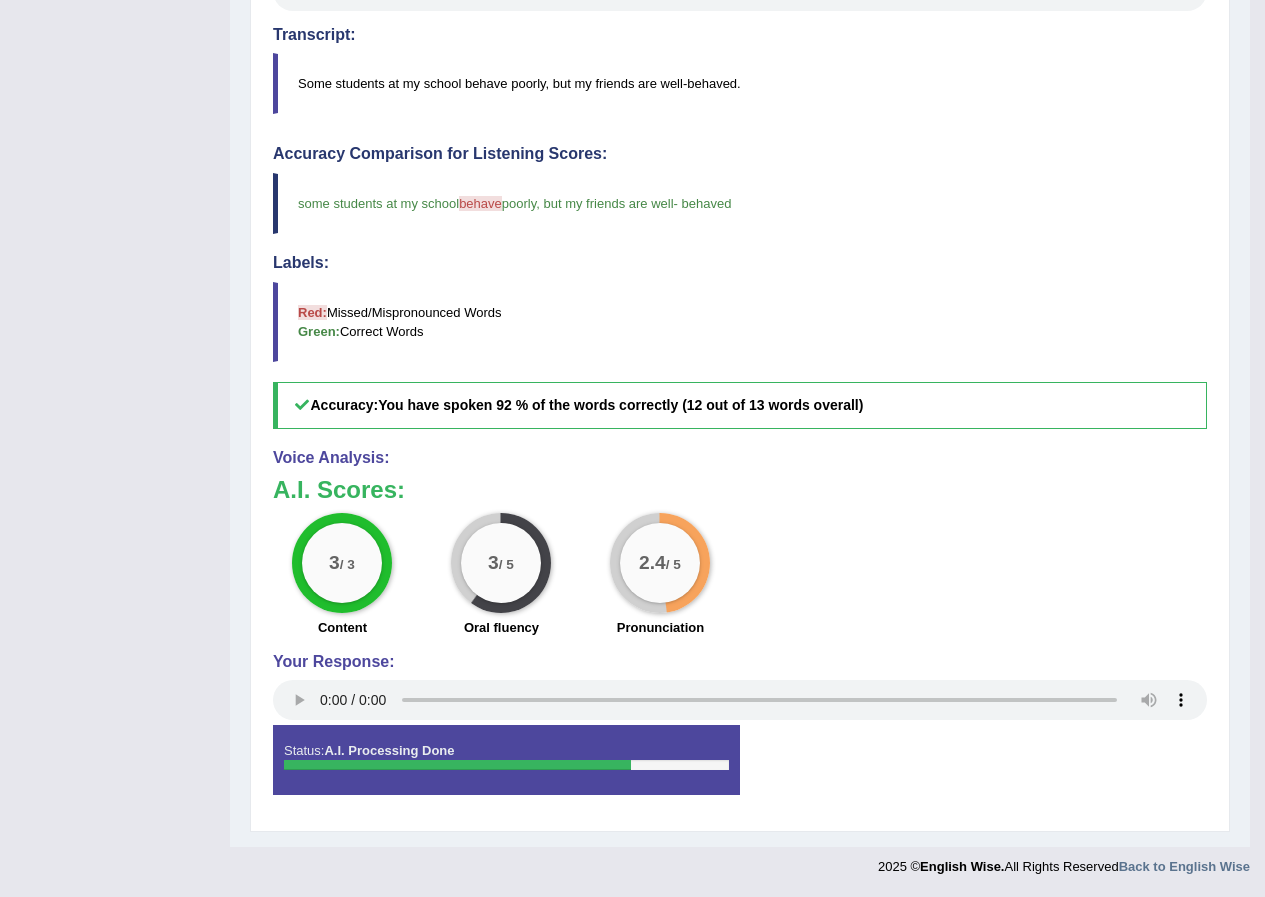 scroll, scrollTop: 0, scrollLeft: 0, axis: both 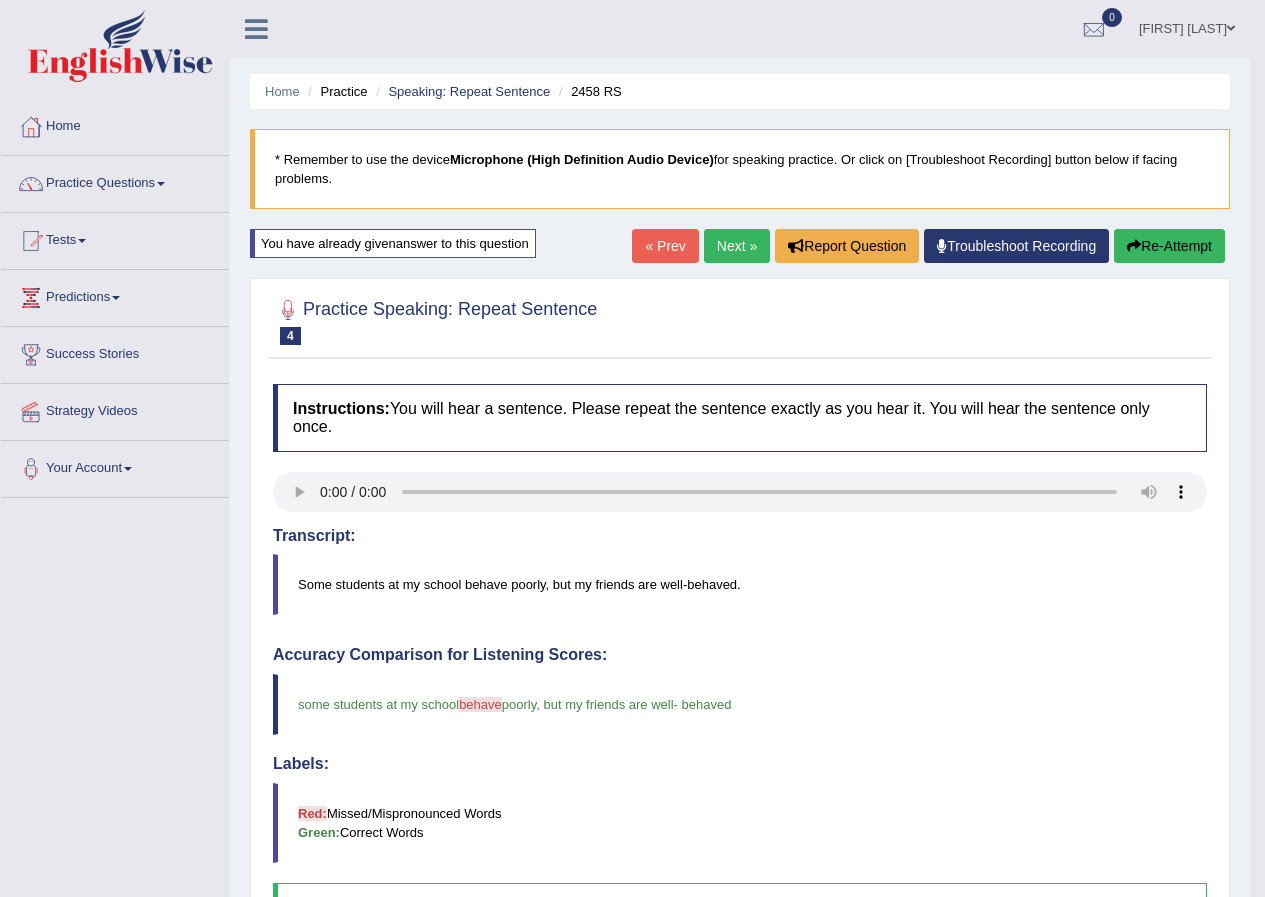 click on "Next »" at bounding box center [737, 246] 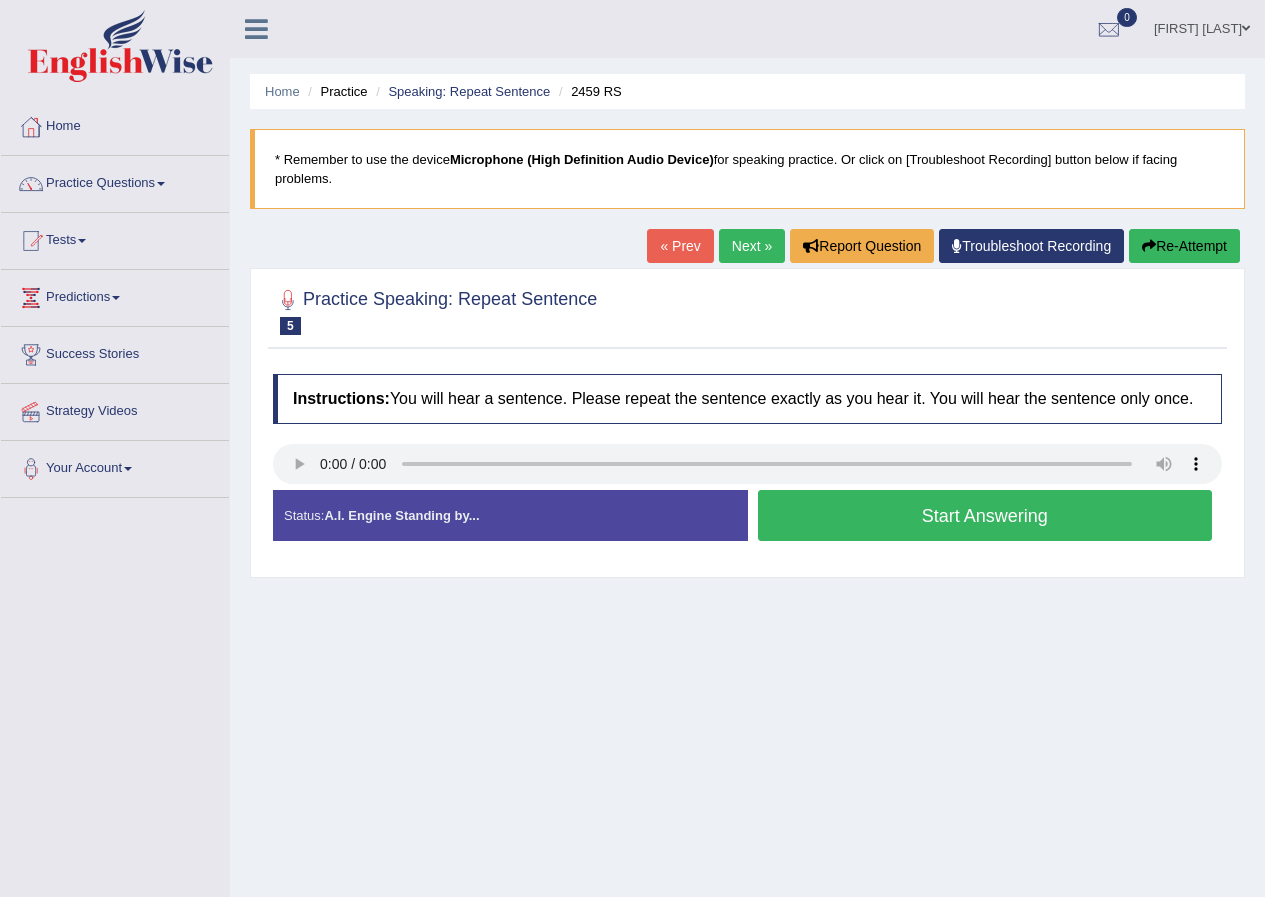 scroll, scrollTop: 0, scrollLeft: 0, axis: both 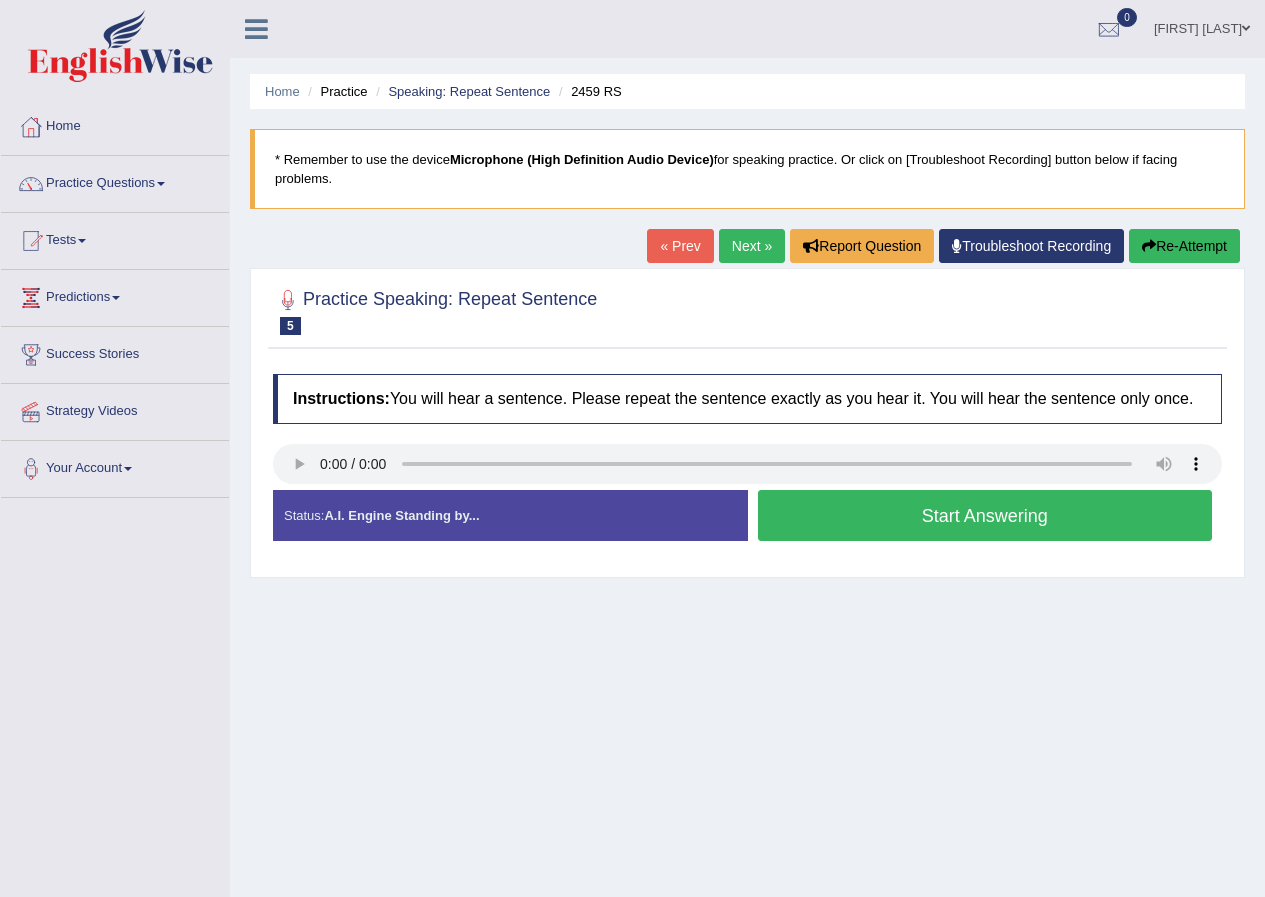 click on "Start Answering" at bounding box center [985, 515] 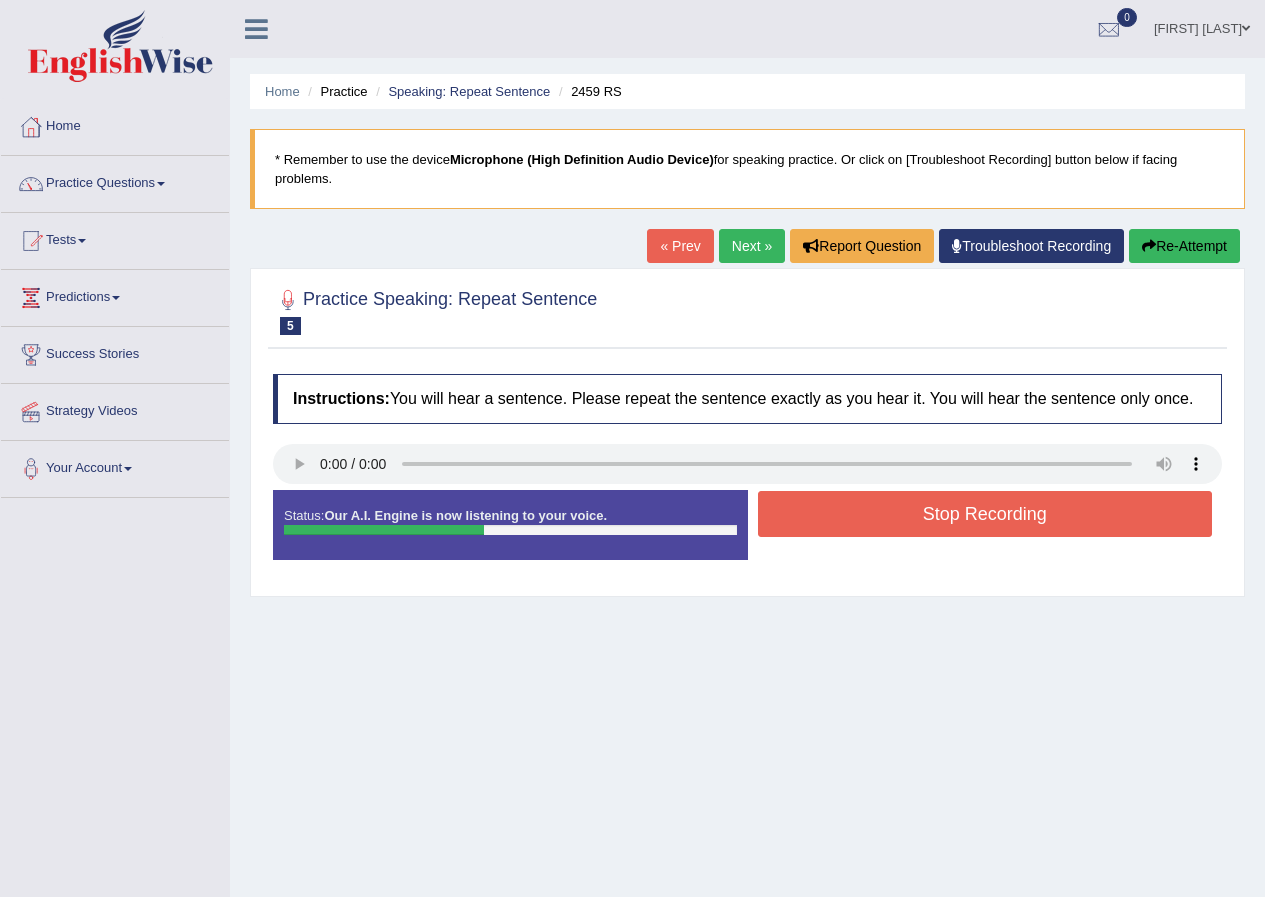 click on "Stop Recording" at bounding box center [985, 514] 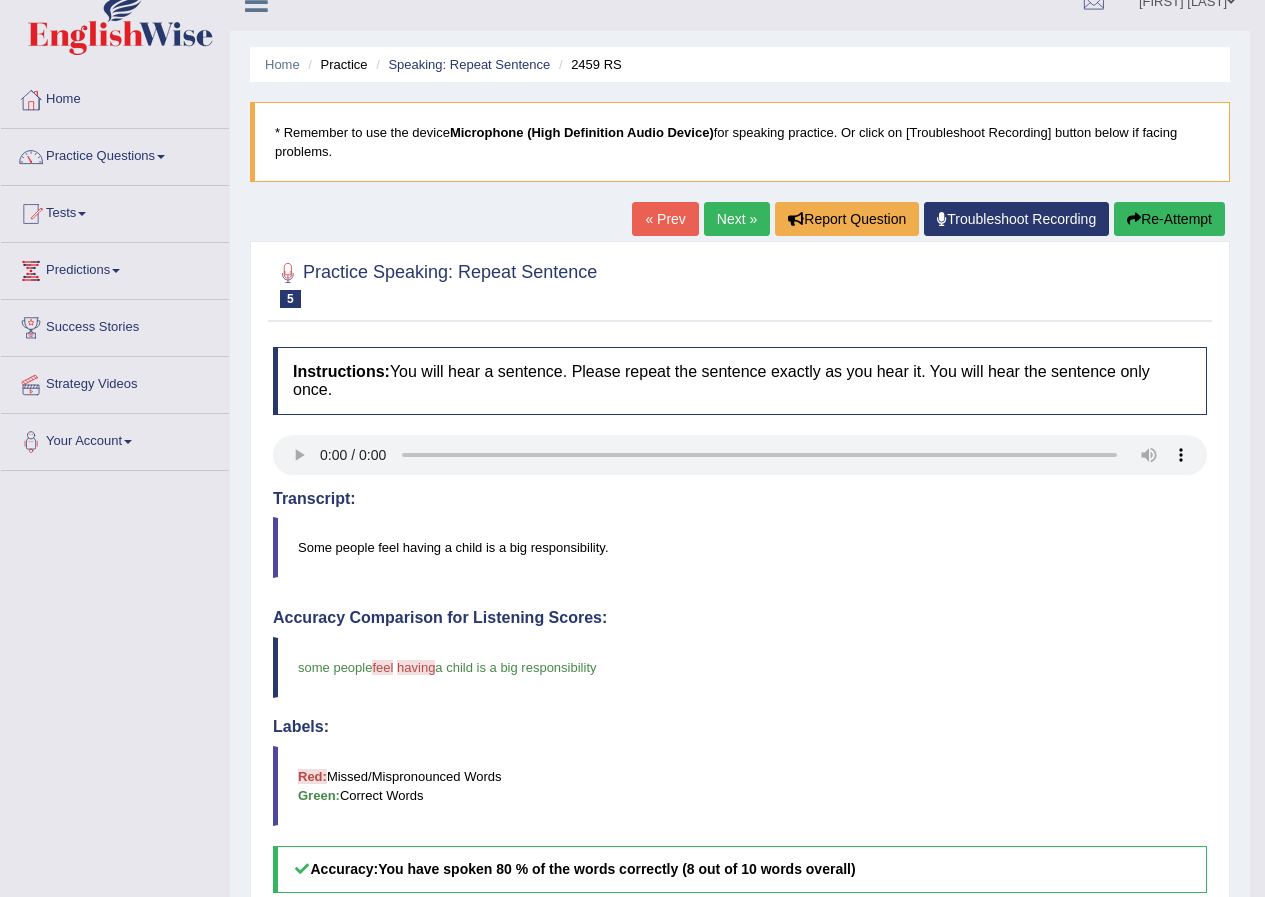 scroll, scrollTop: 0, scrollLeft: 0, axis: both 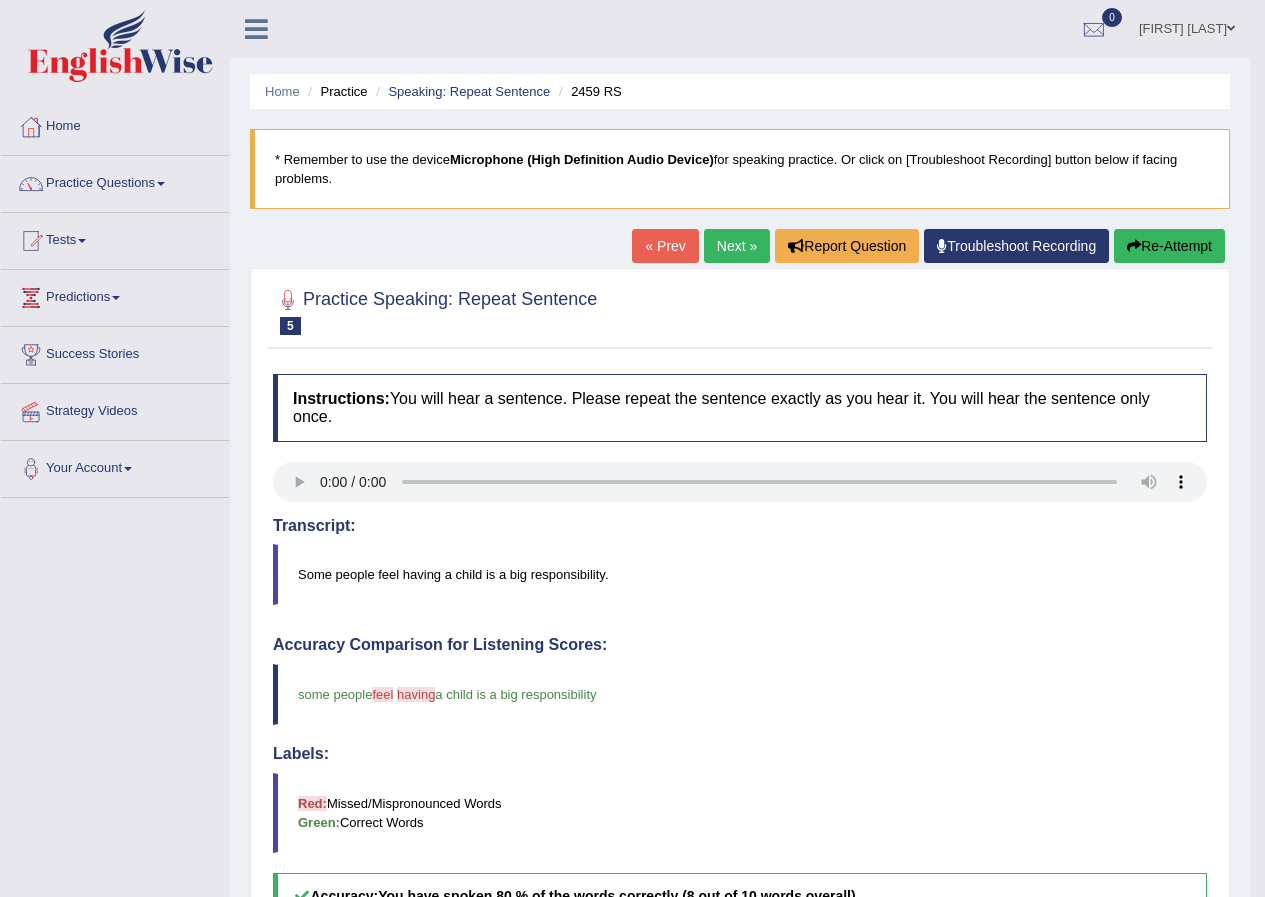 click on "Next »" at bounding box center (737, 246) 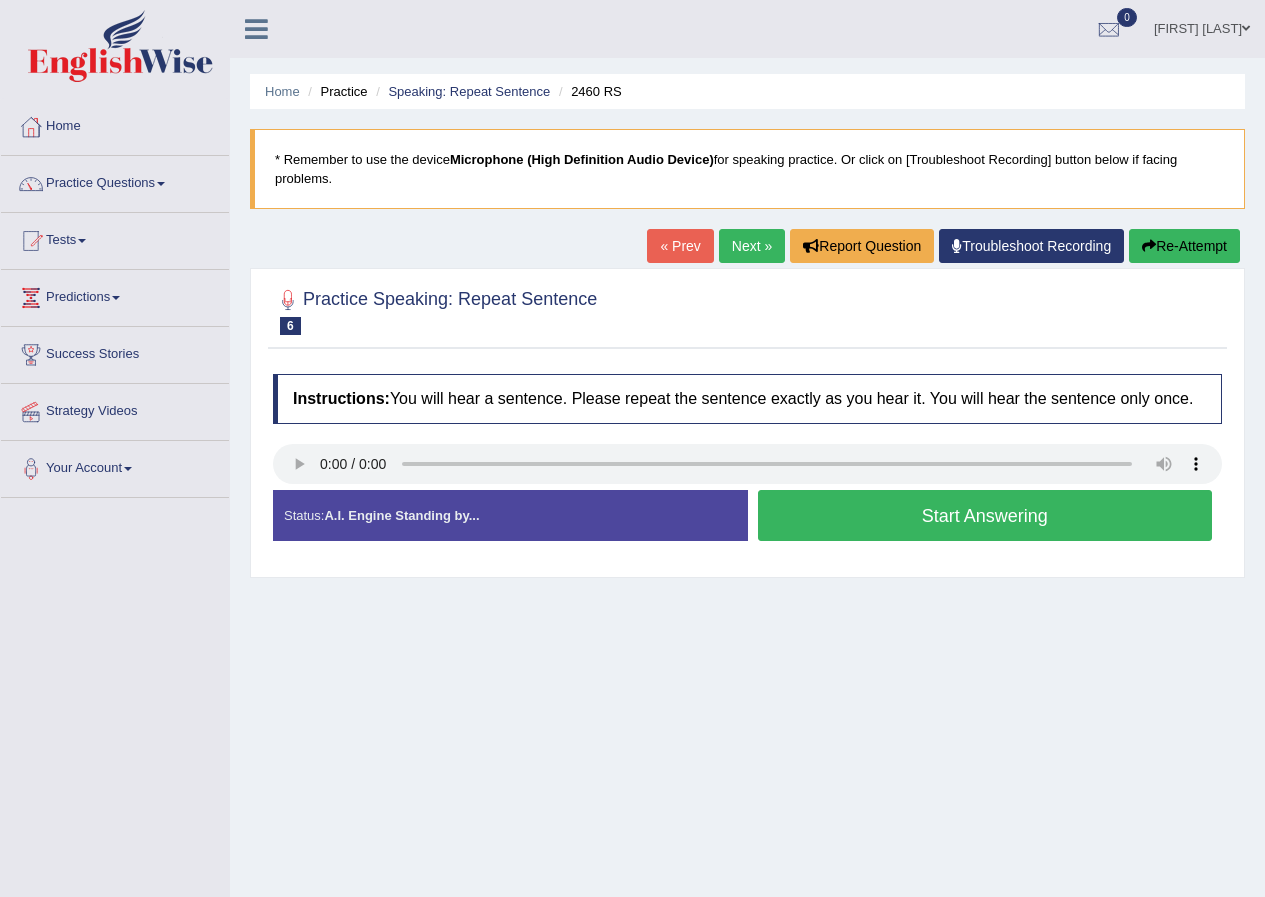 scroll, scrollTop: 0, scrollLeft: 0, axis: both 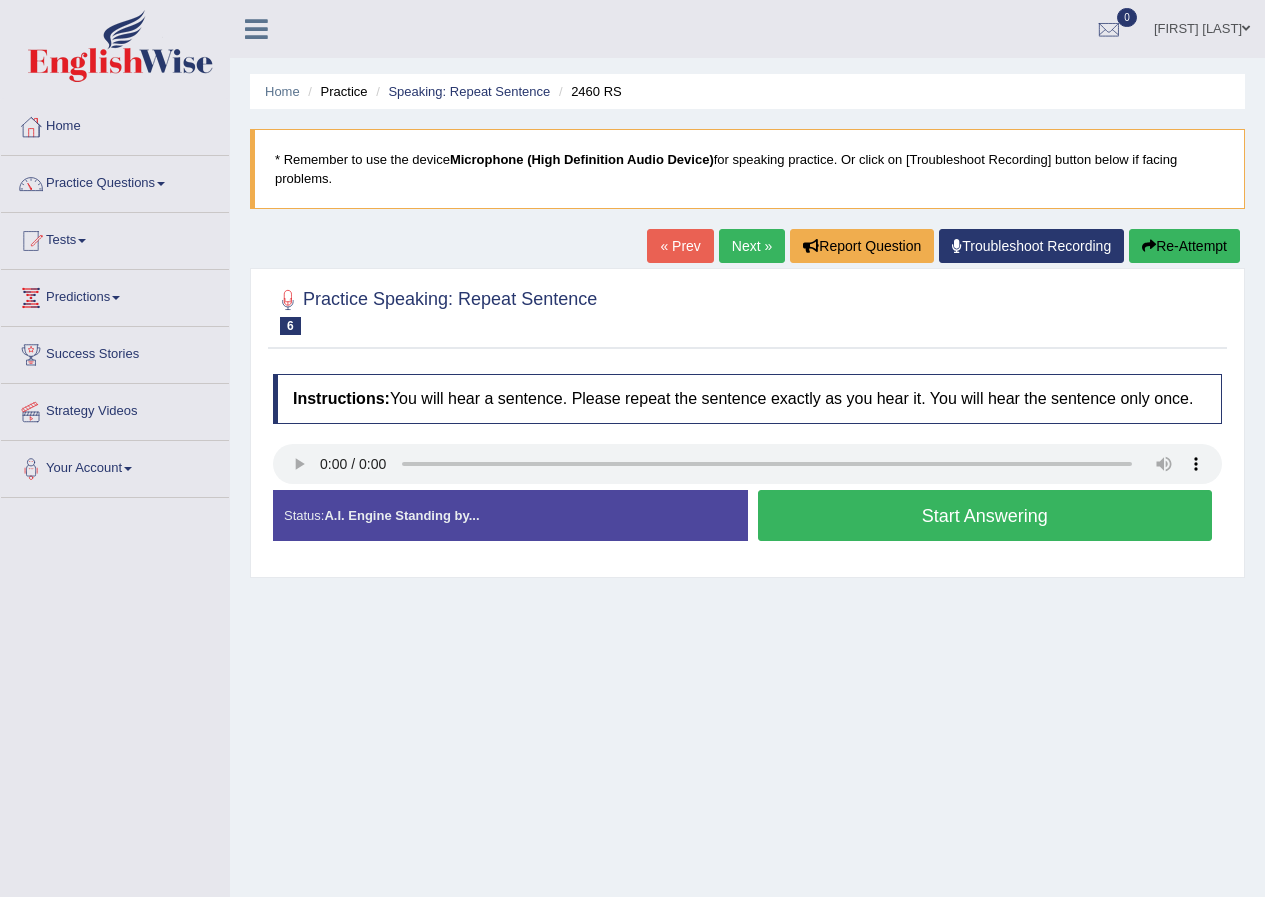 click on "Start Answering" at bounding box center [985, 515] 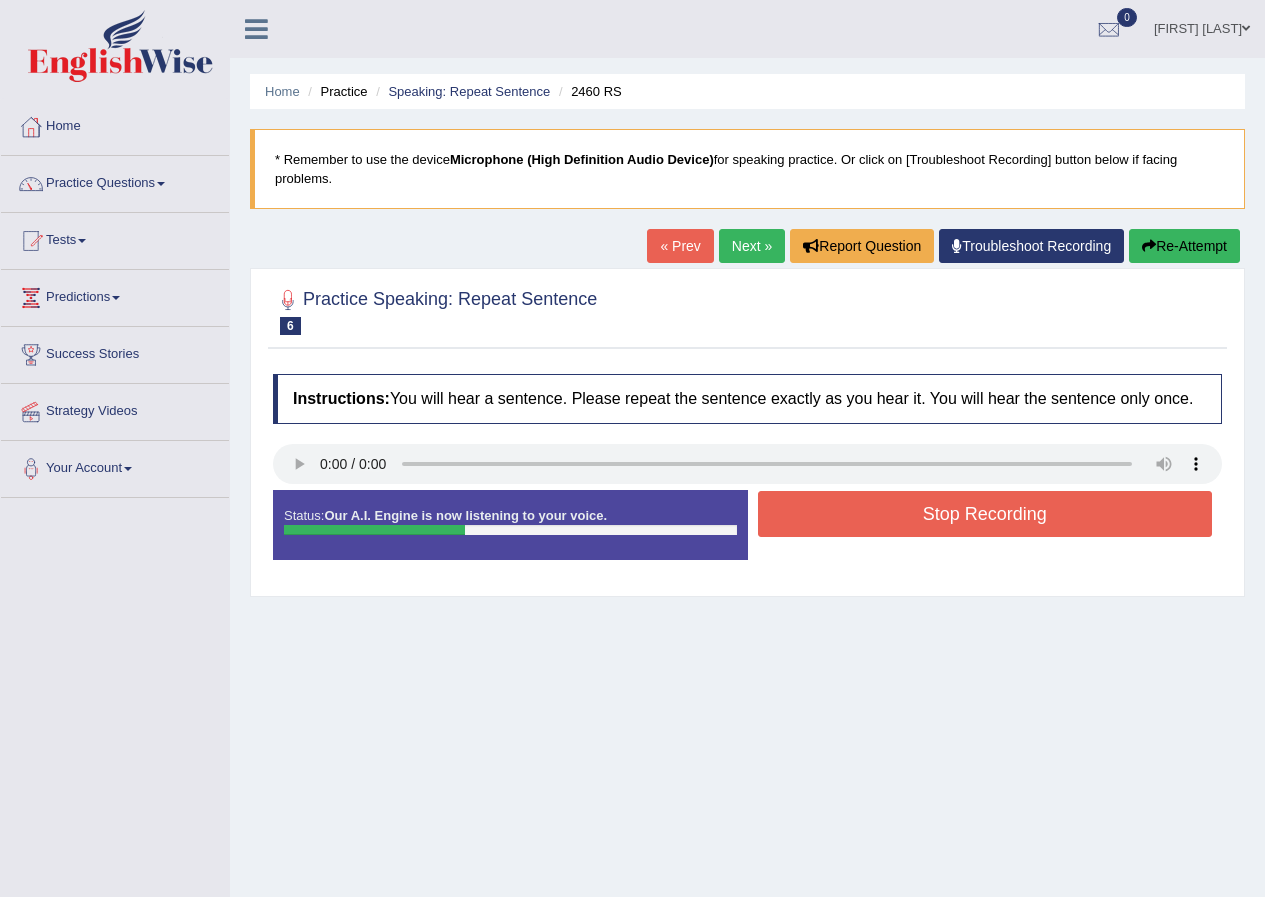 click on "Stop Recording" at bounding box center [985, 514] 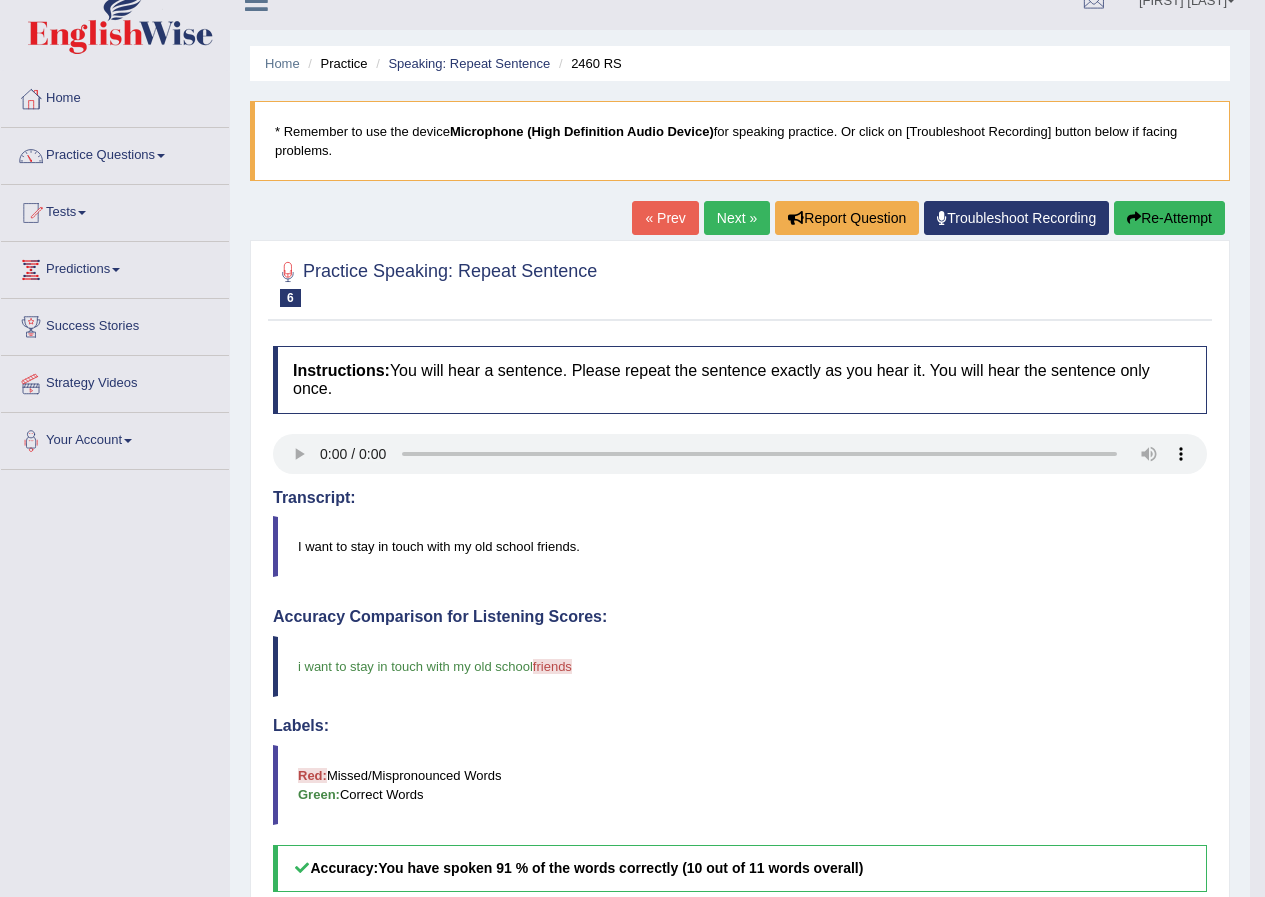scroll, scrollTop: 0, scrollLeft: 0, axis: both 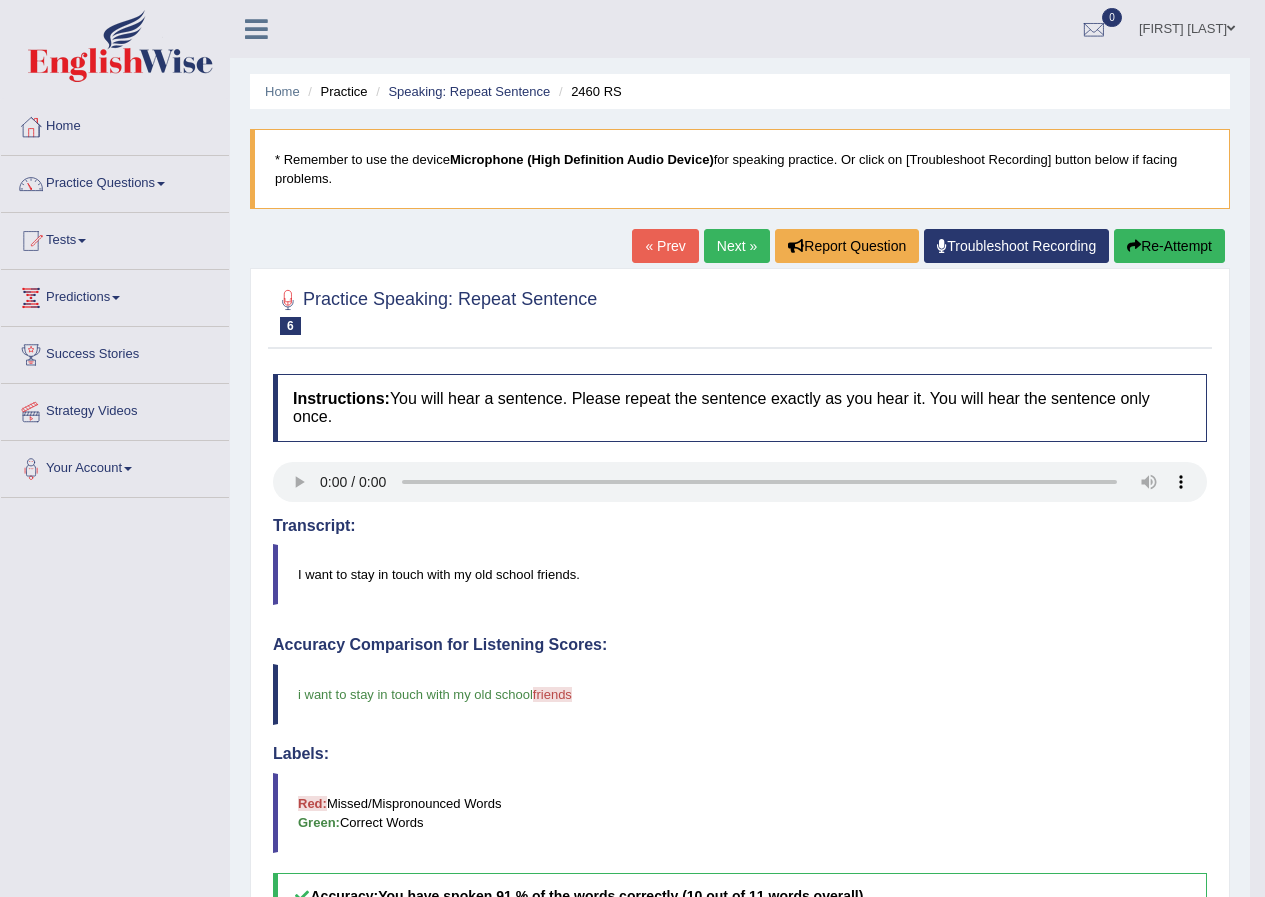 click on "Next »" at bounding box center (737, 246) 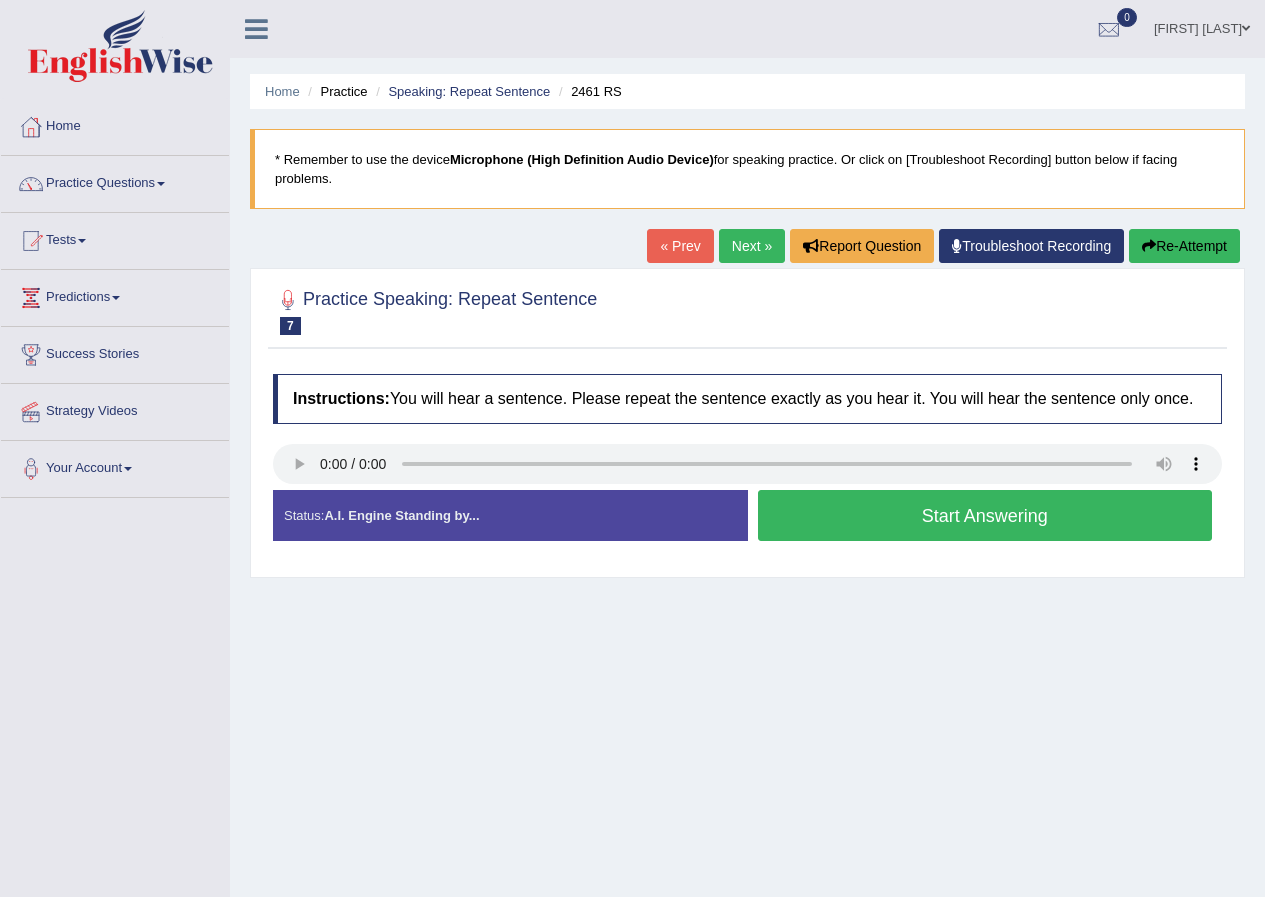 scroll, scrollTop: 0, scrollLeft: 0, axis: both 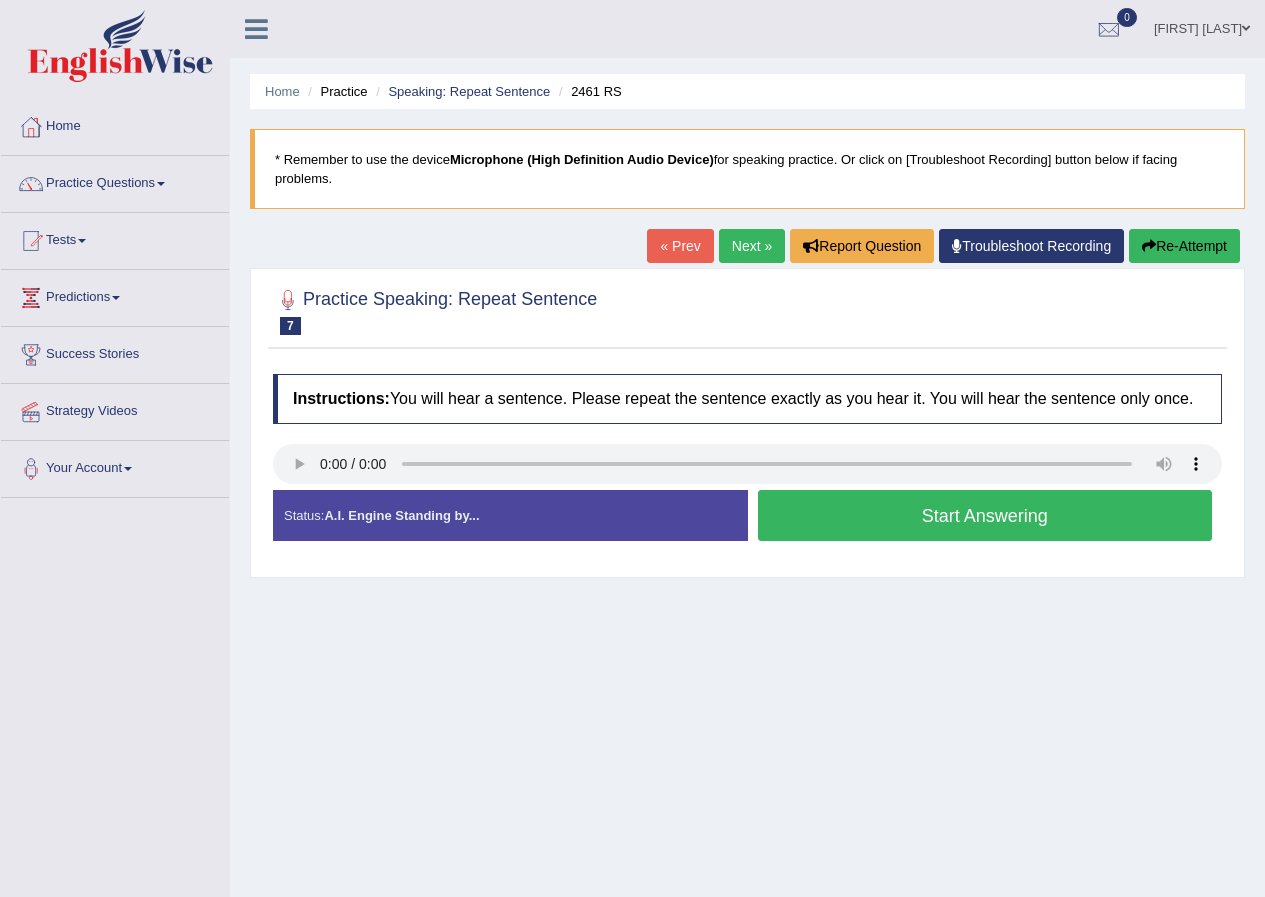 type 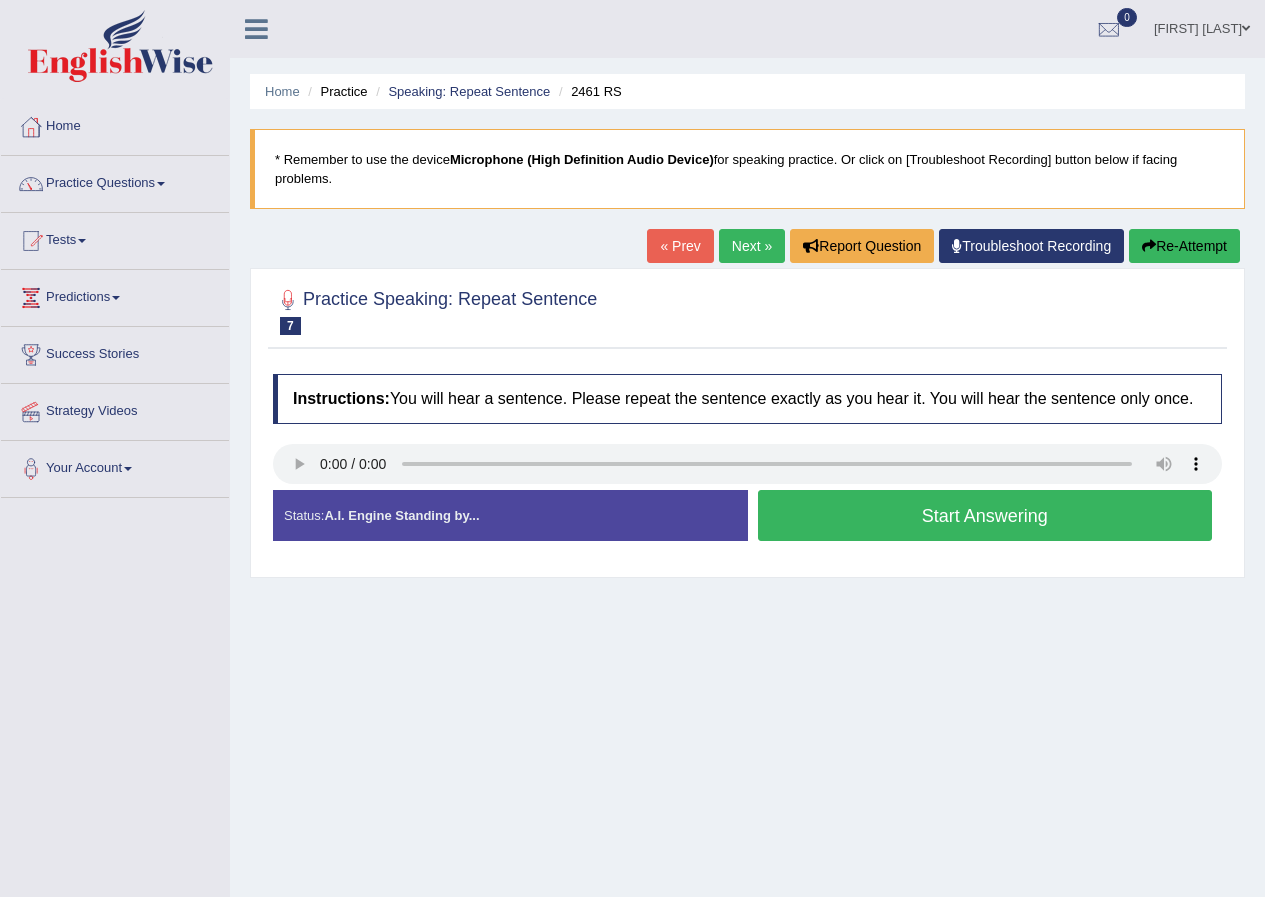 click on "Start Answering" at bounding box center (985, 515) 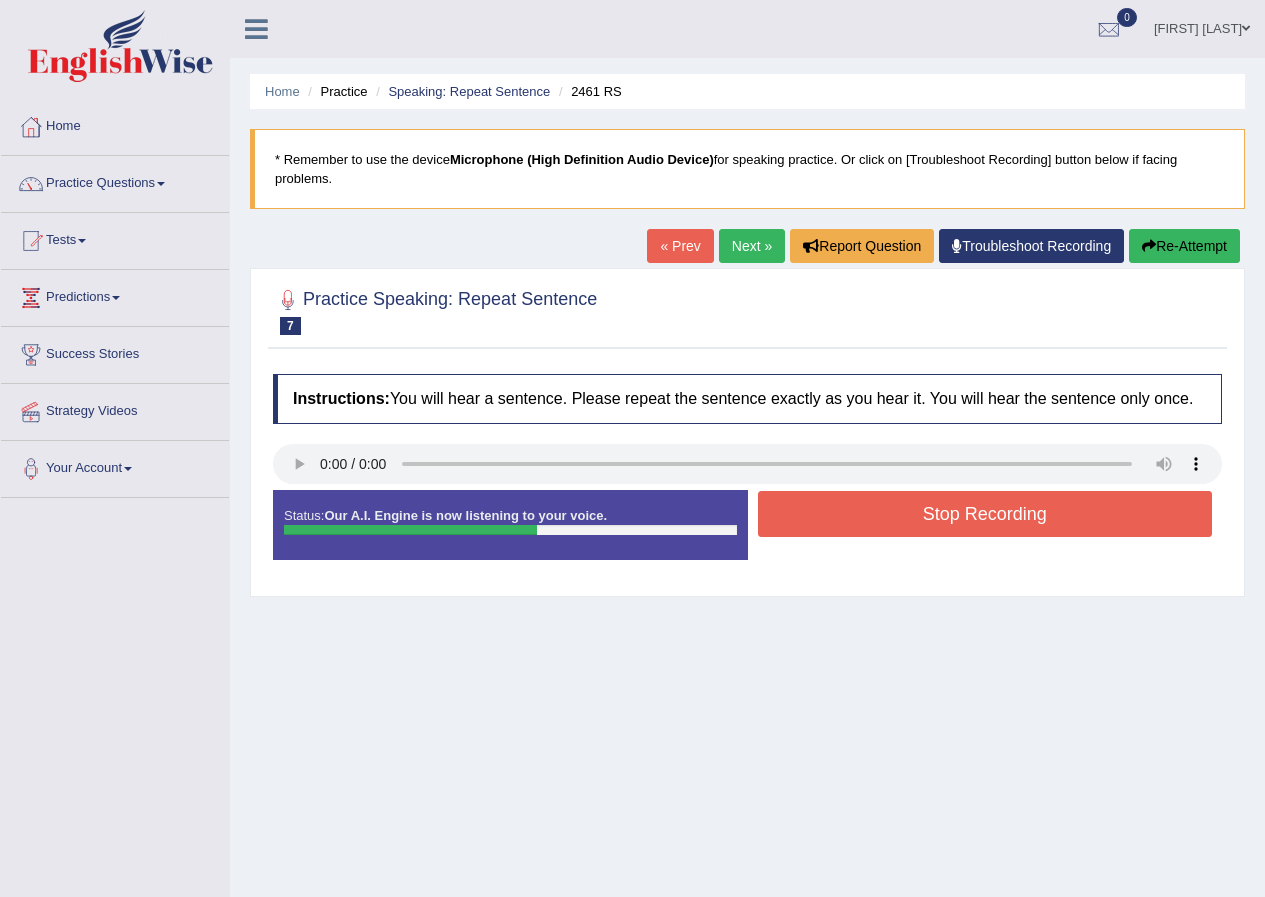 click on "Re-Attempt" at bounding box center (1184, 246) 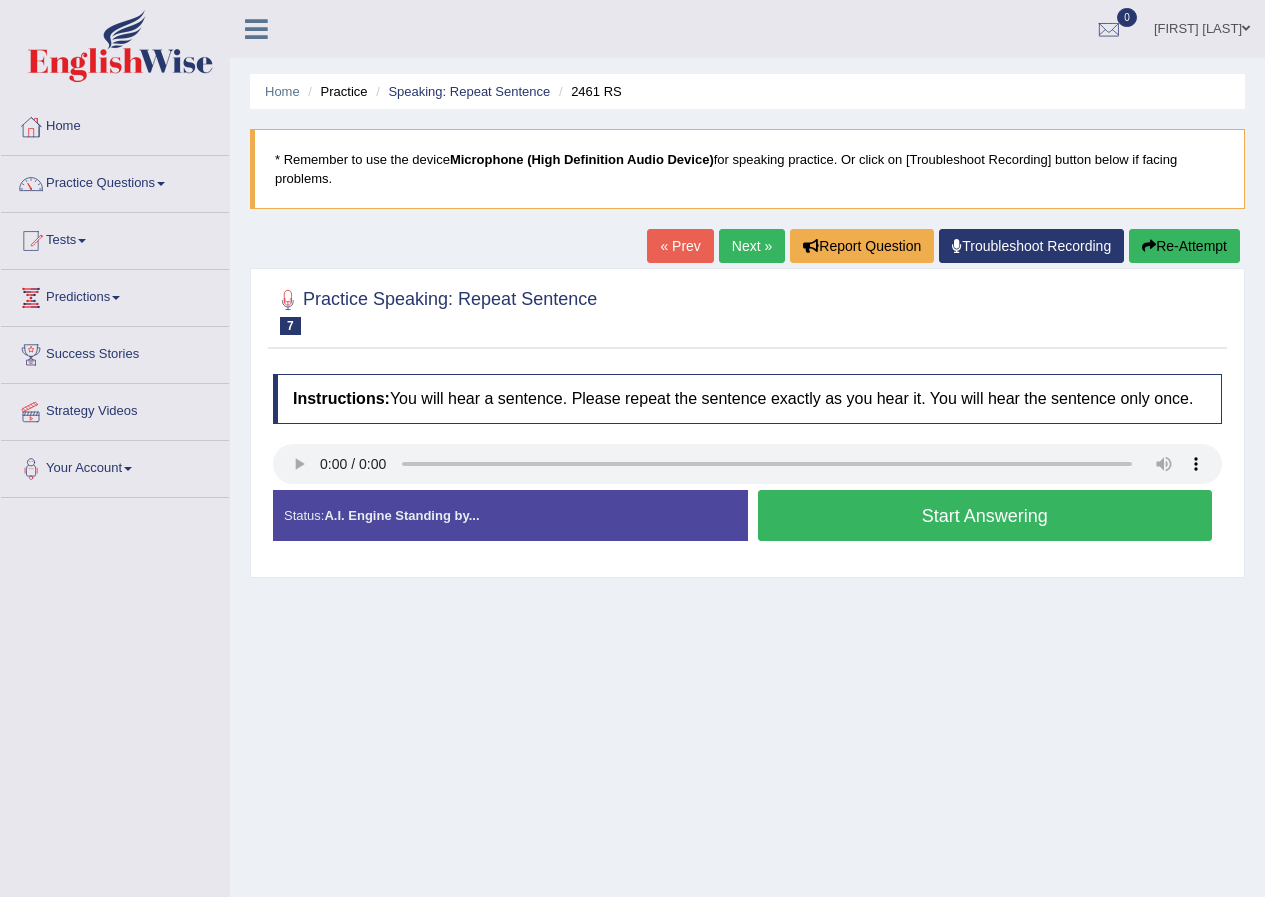 scroll, scrollTop: 0, scrollLeft: 0, axis: both 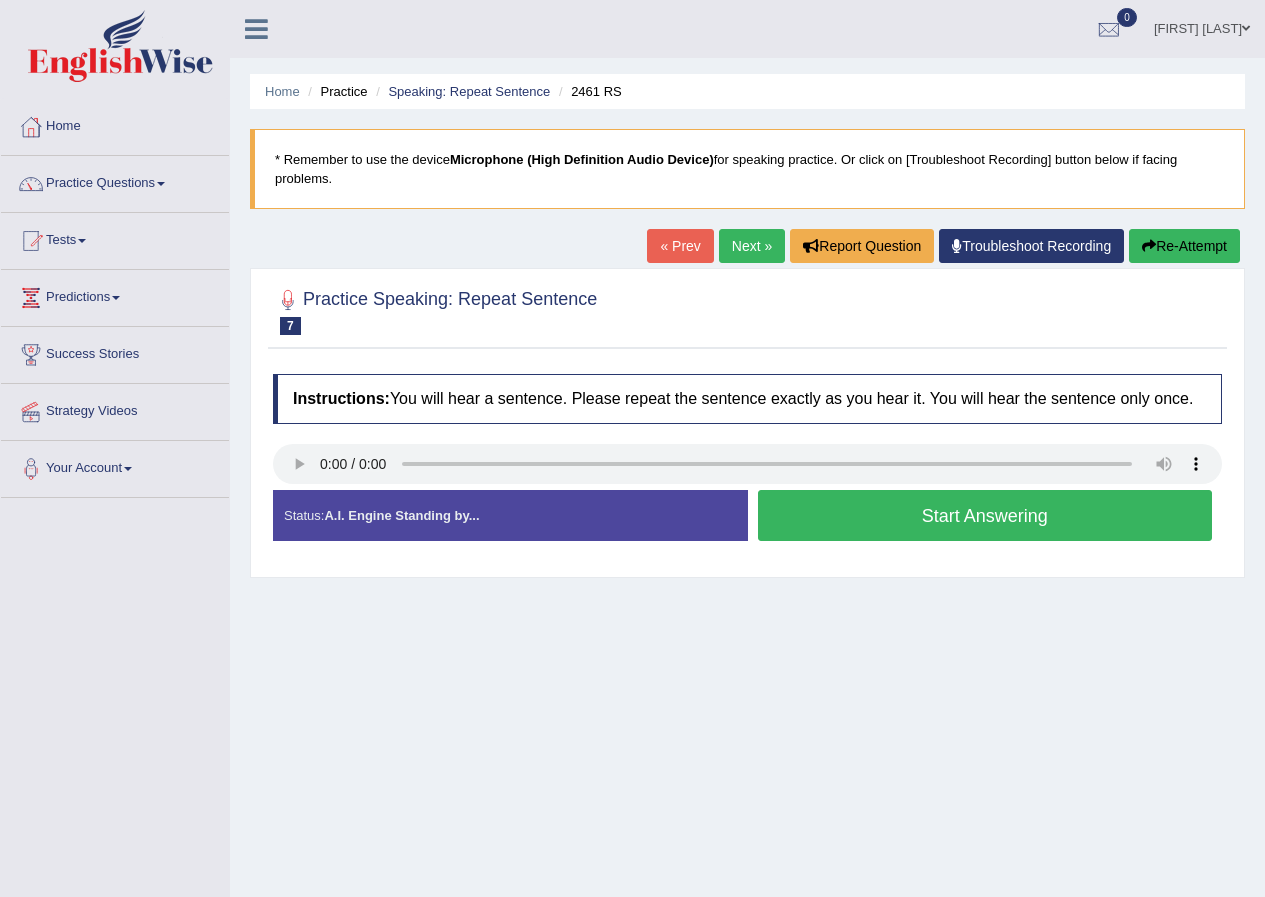 click on "Start Answering" at bounding box center (985, 515) 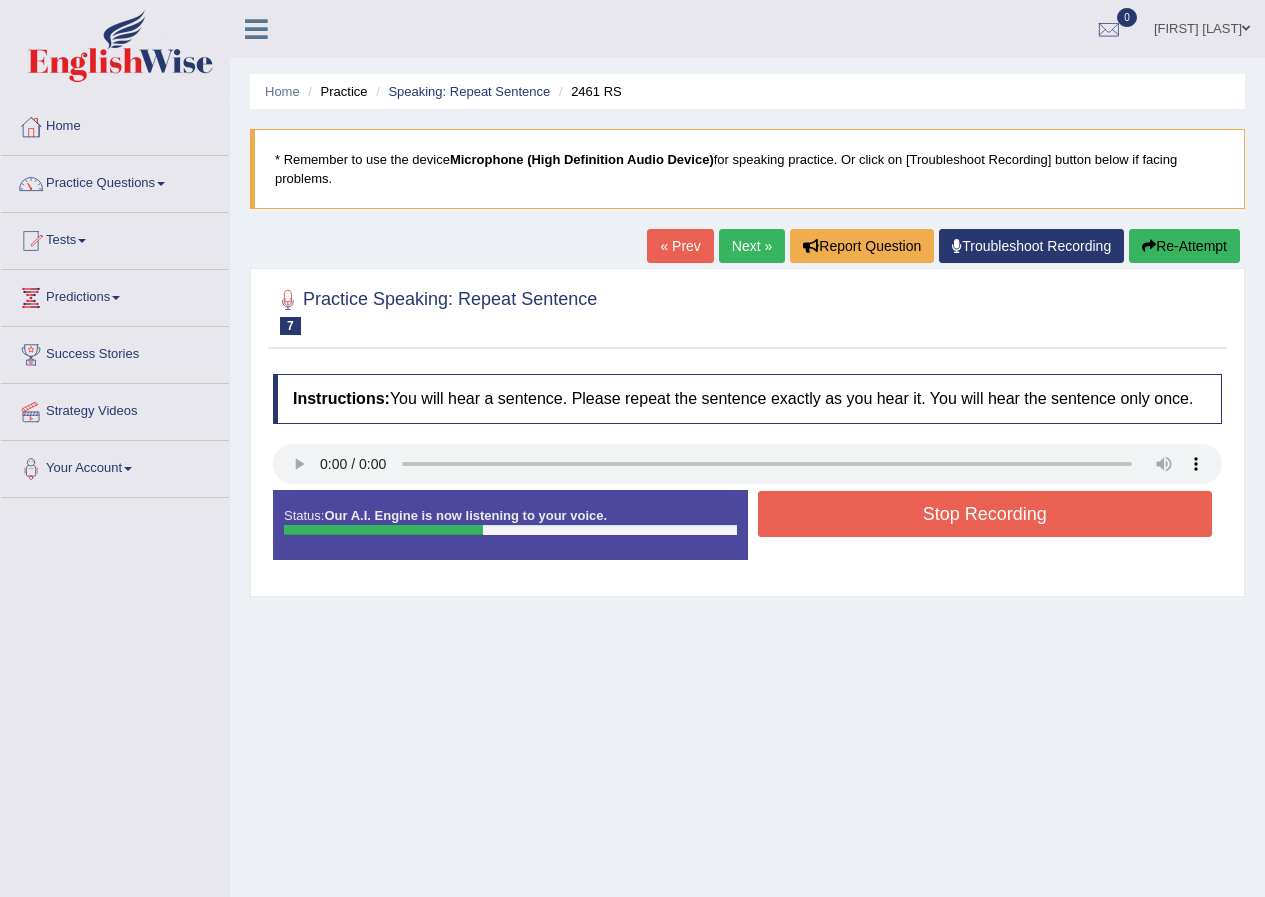 click on "Stop Recording" at bounding box center (985, 514) 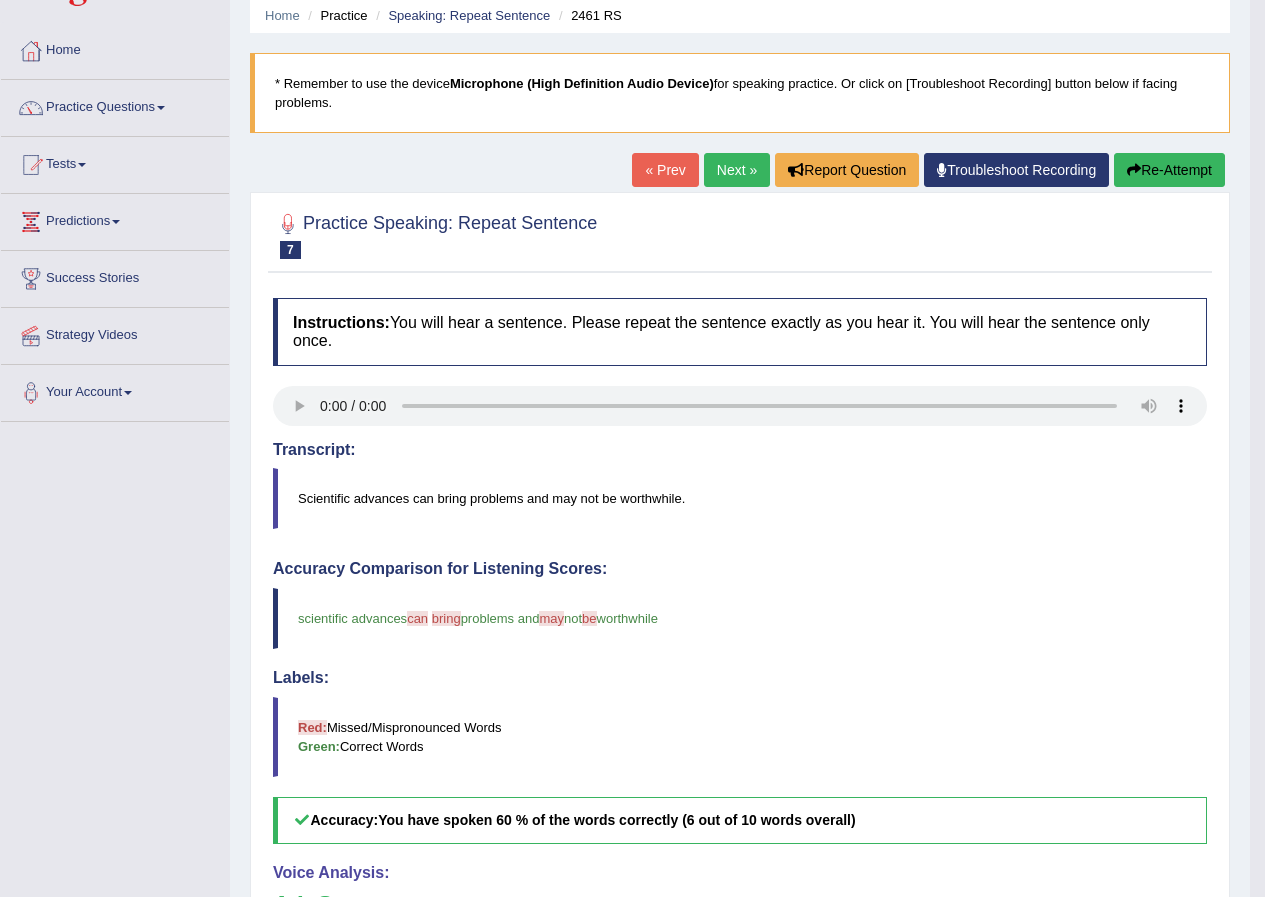 scroll, scrollTop: 0, scrollLeft: 0, axis: both 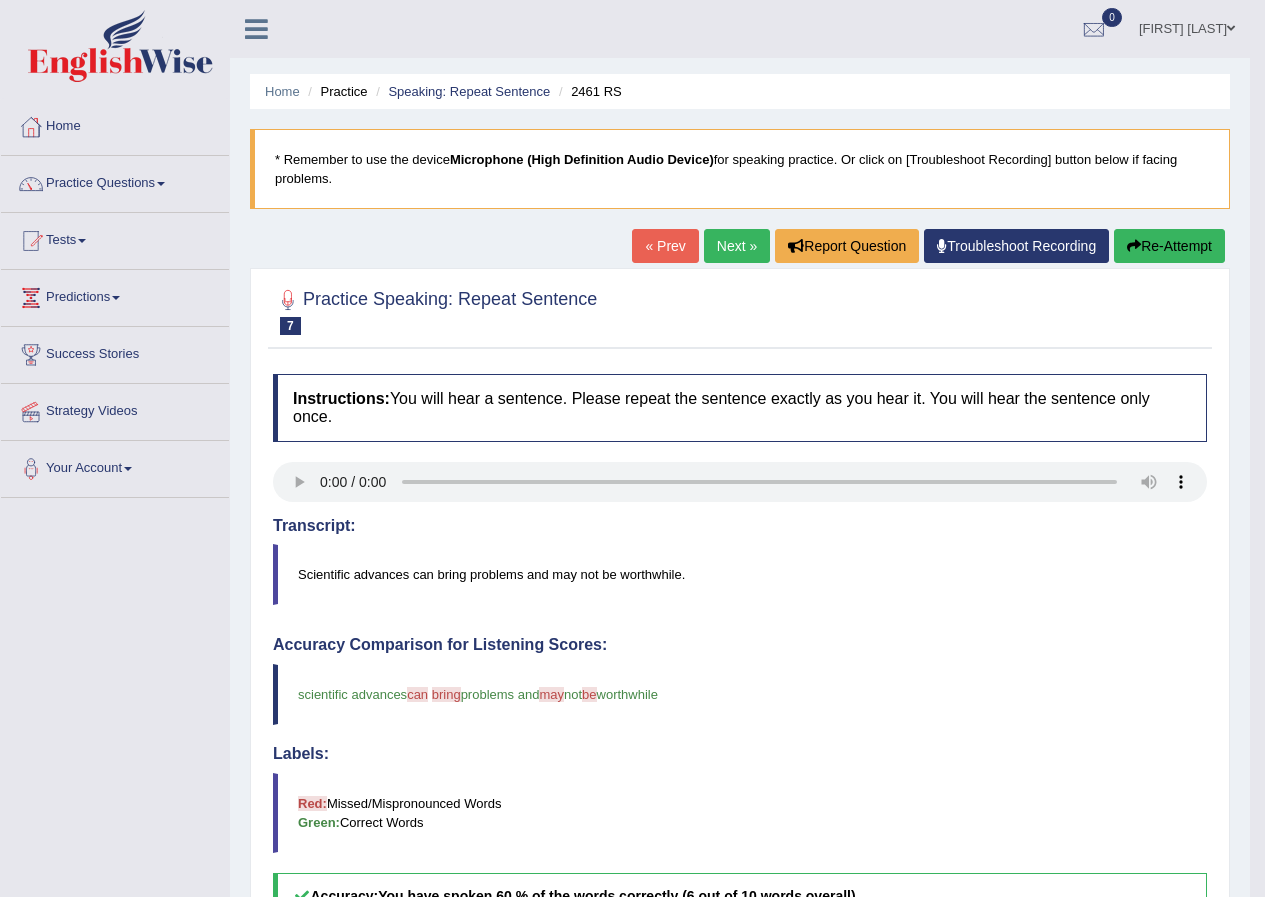 click on "Next »" at bounding box center (737, 246) 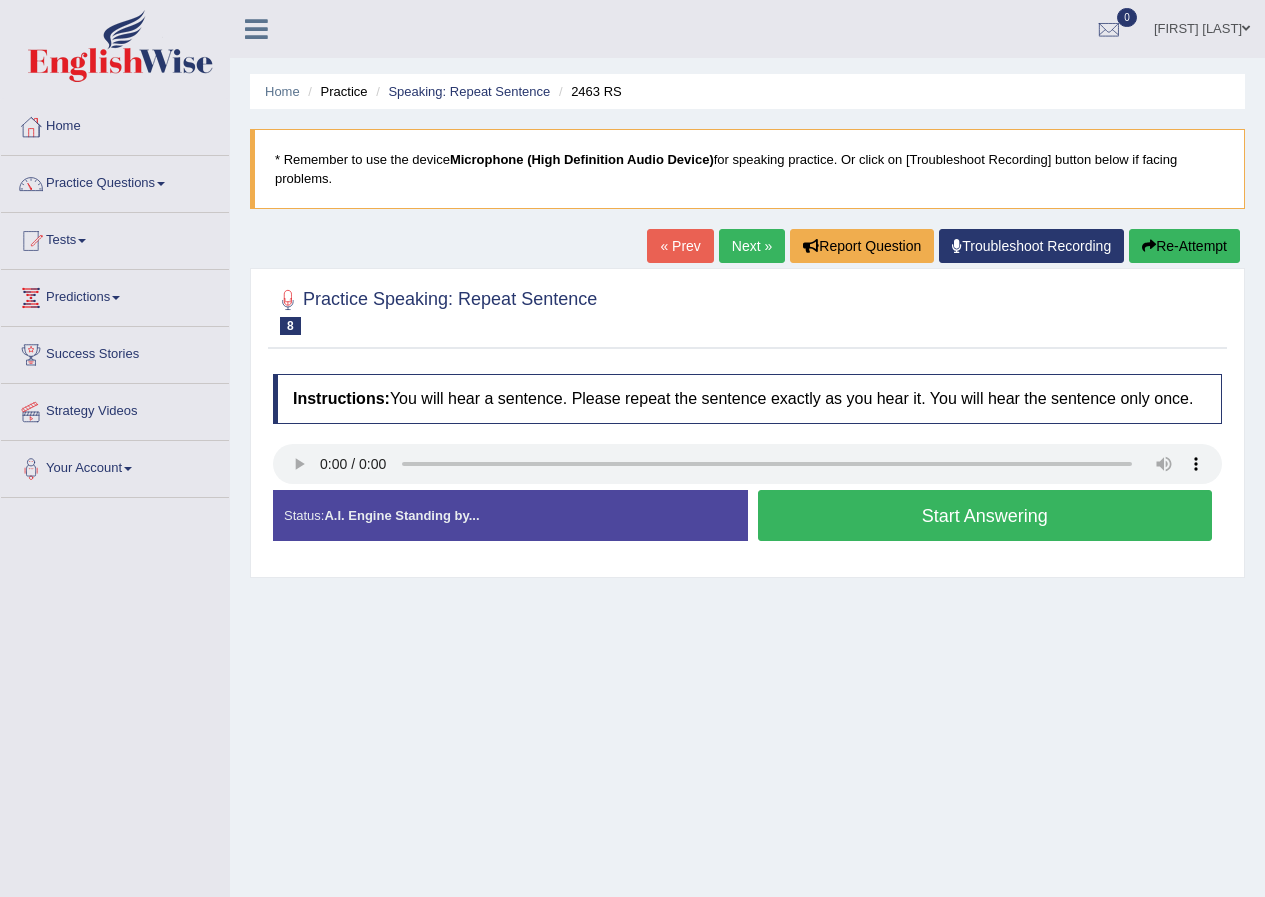 scroll, scrollTop: 0, scrollLeft: 0, axis: both 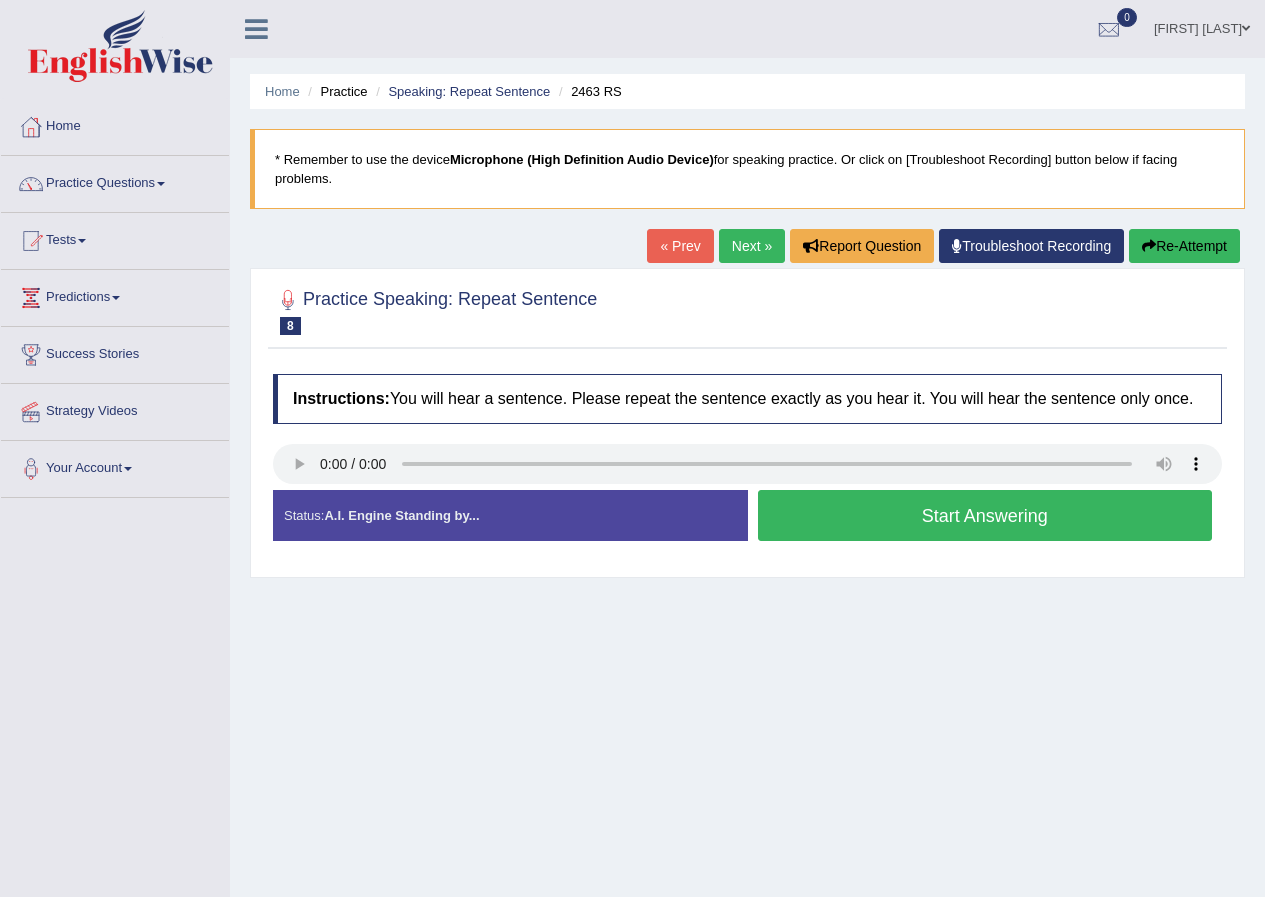 click on "Start Answering" at bounding box center (985, 515) 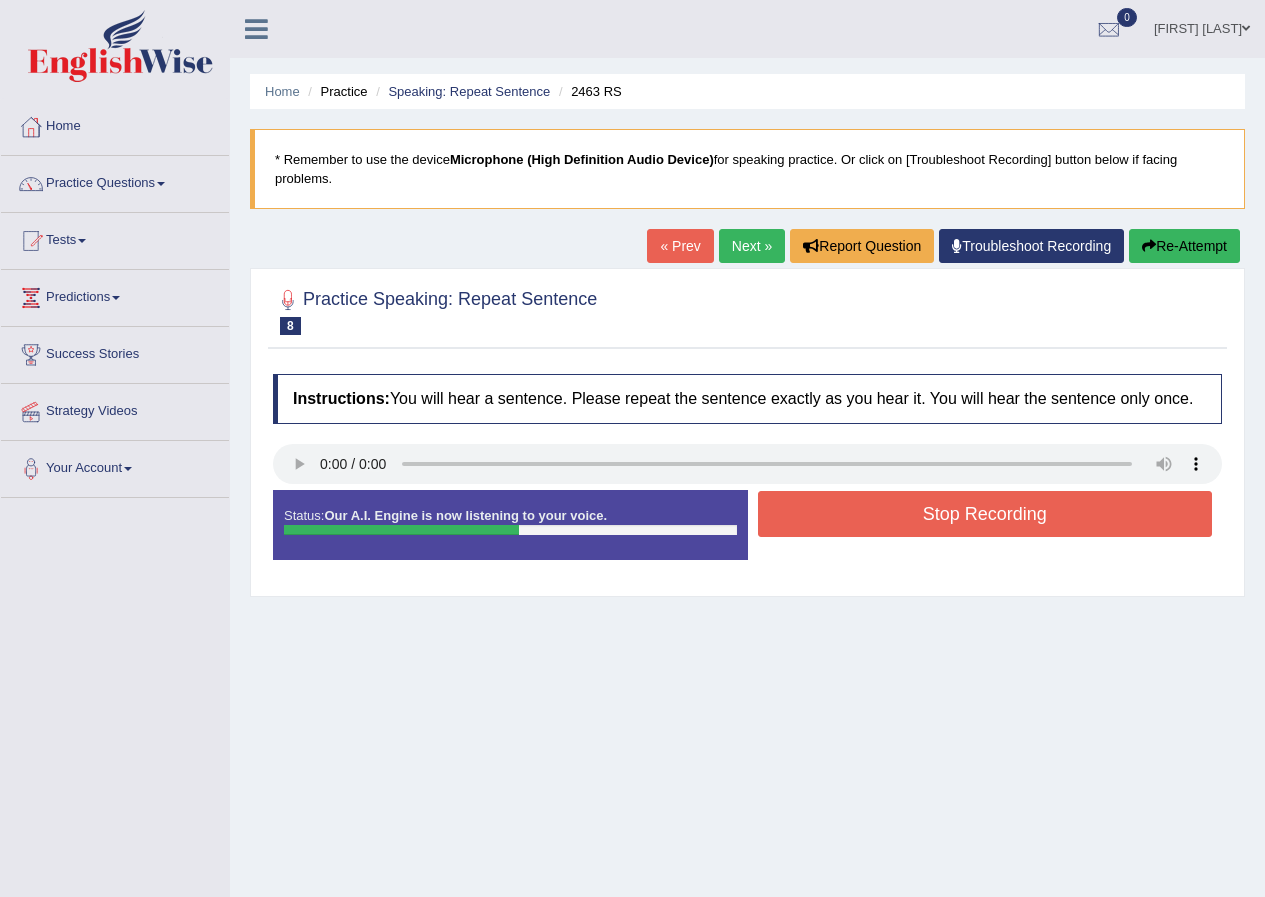 click on "Stop Recording" at bounding box center [985, 514] 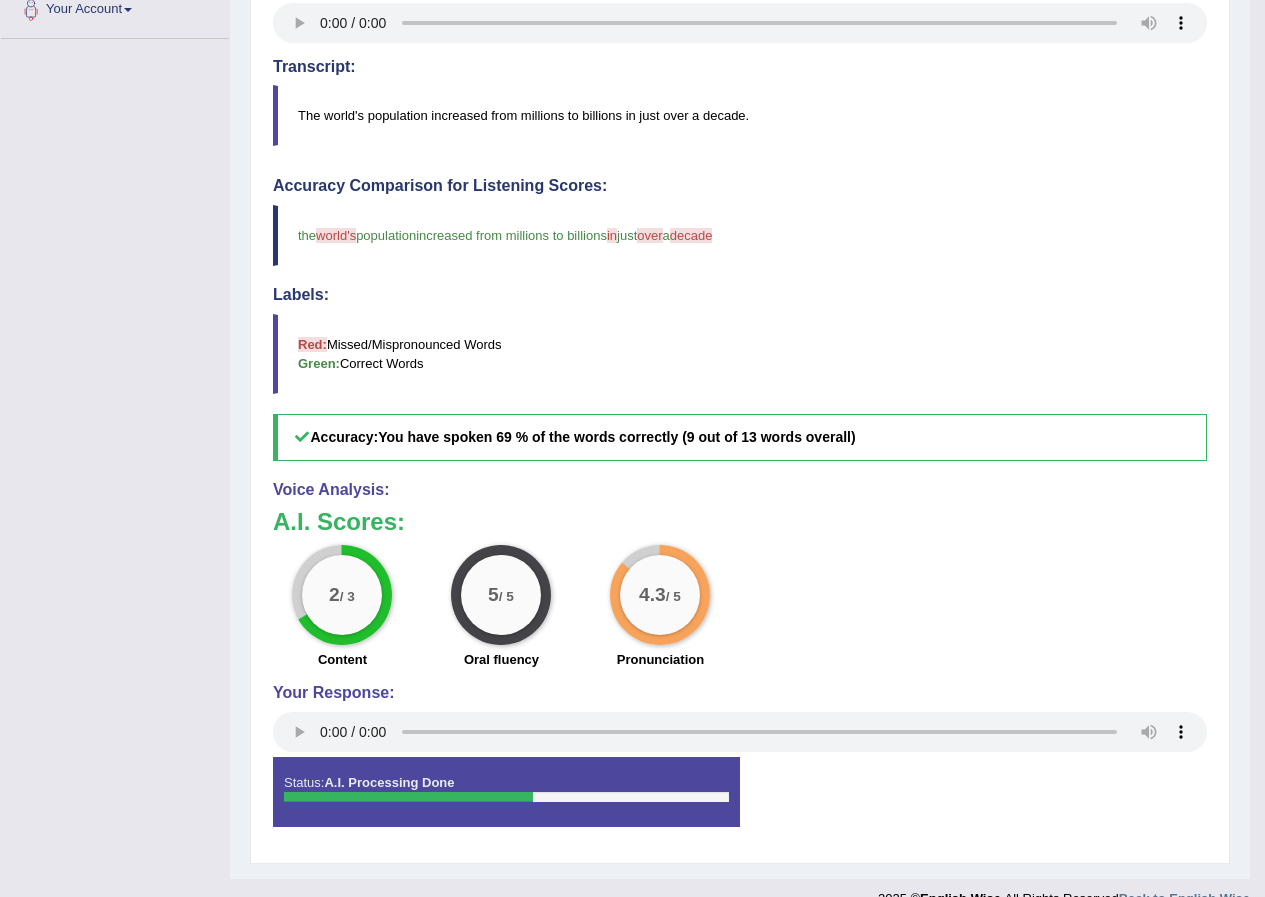 scroll, scrollTop: 491, scrollLeft: 0, axis: vertical 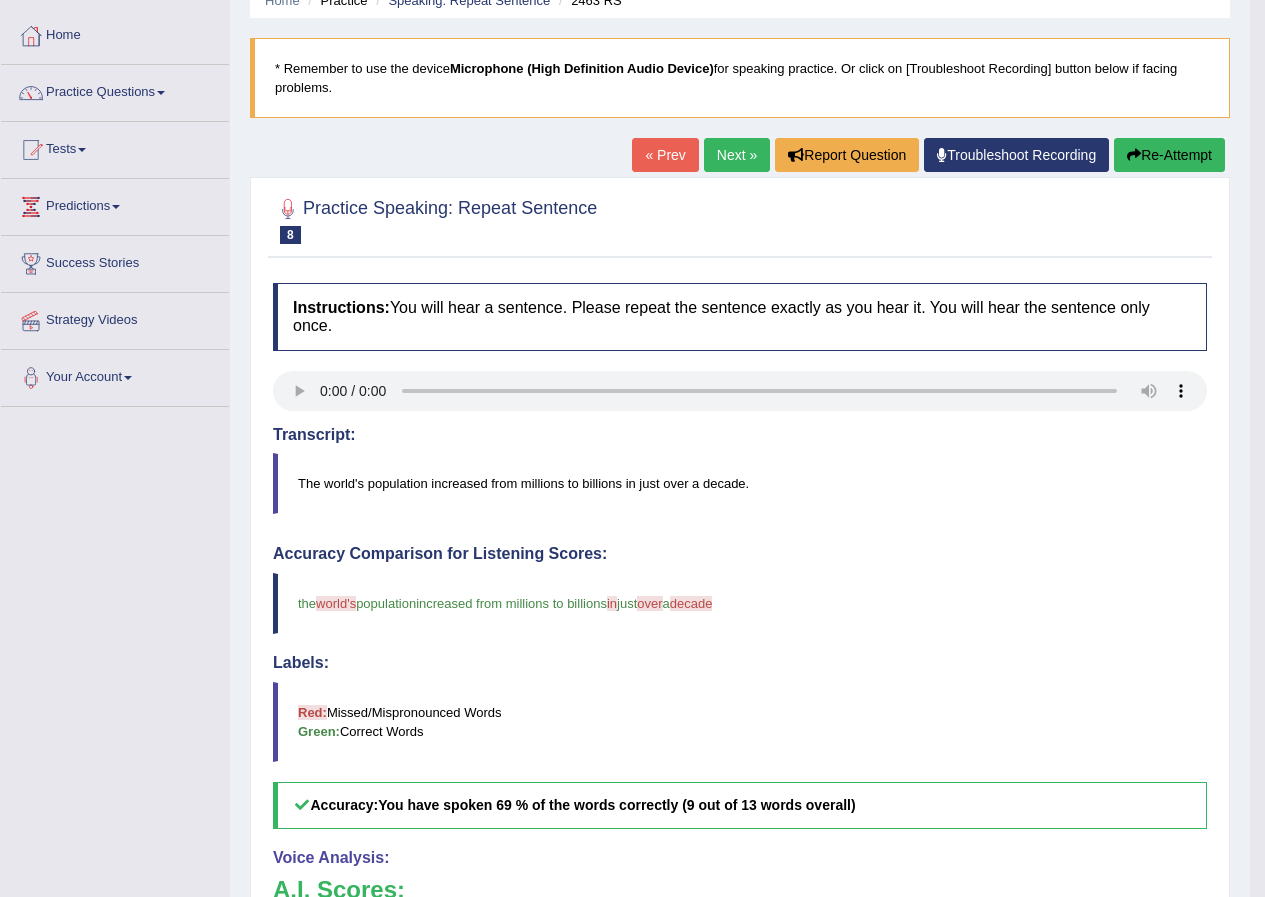 click on "Next »" at bounding box center [737, 155] 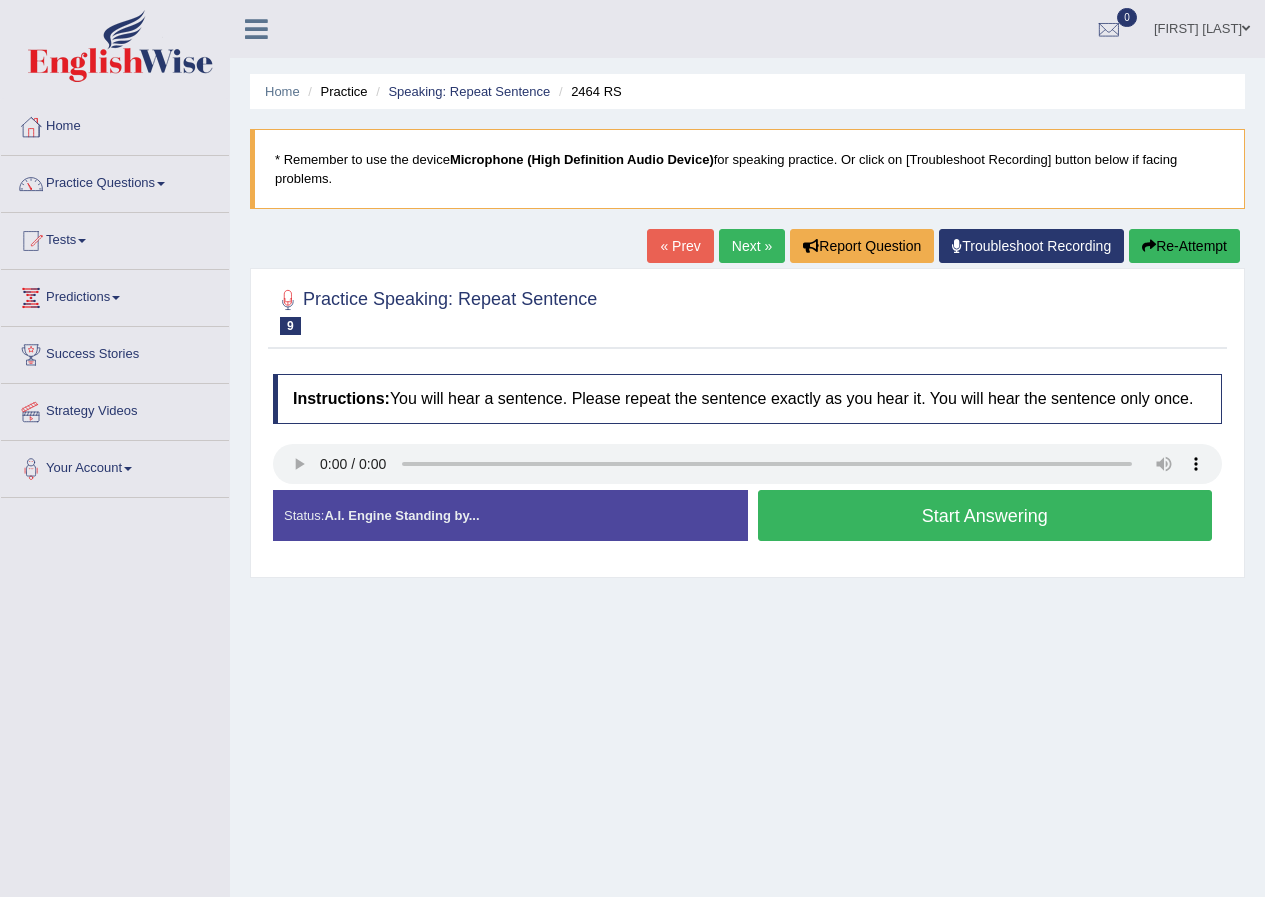 scroll, scrollTop: 0, scrollLeft: 0, axis: both 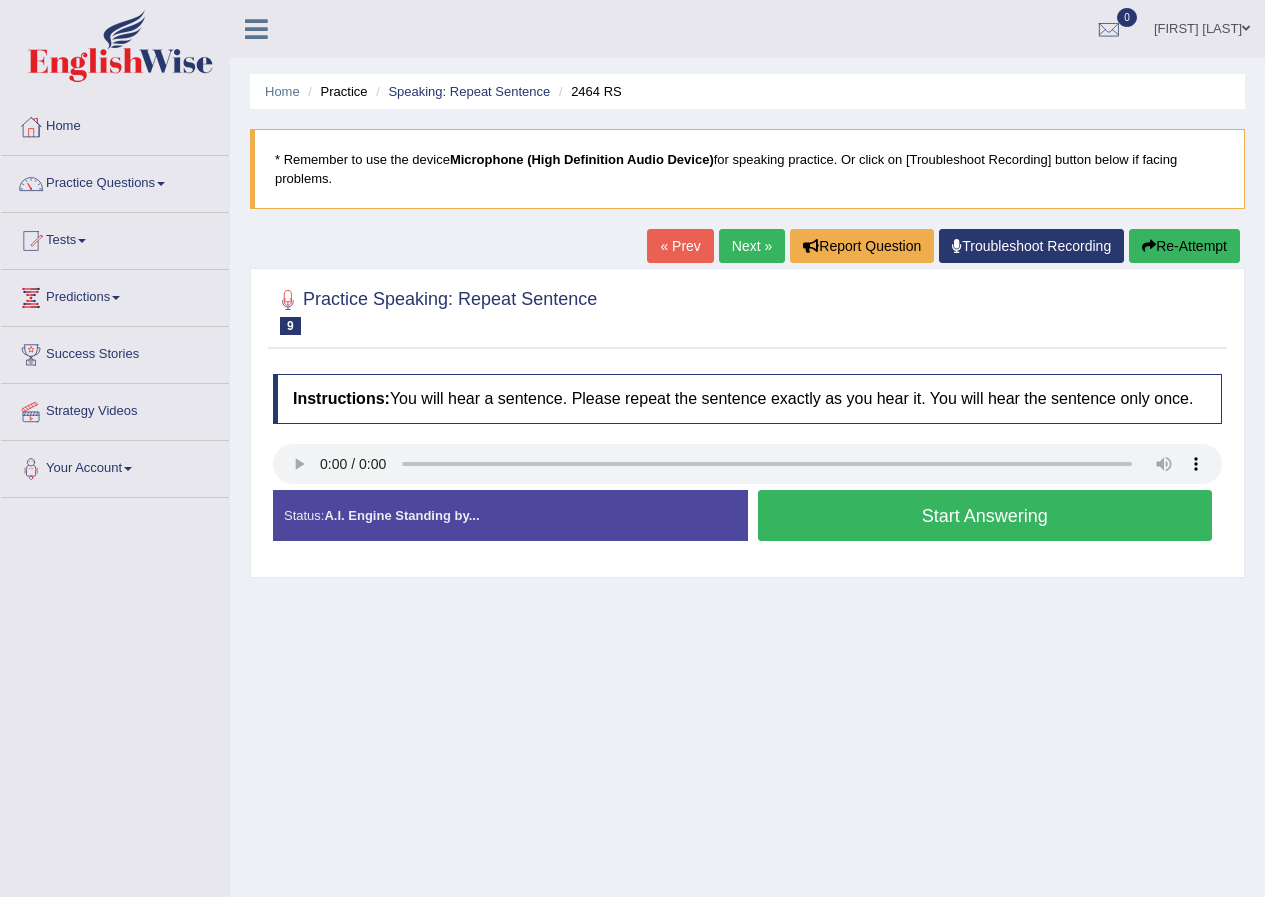 click on "Start Answering" at bounding box center (985, 515) 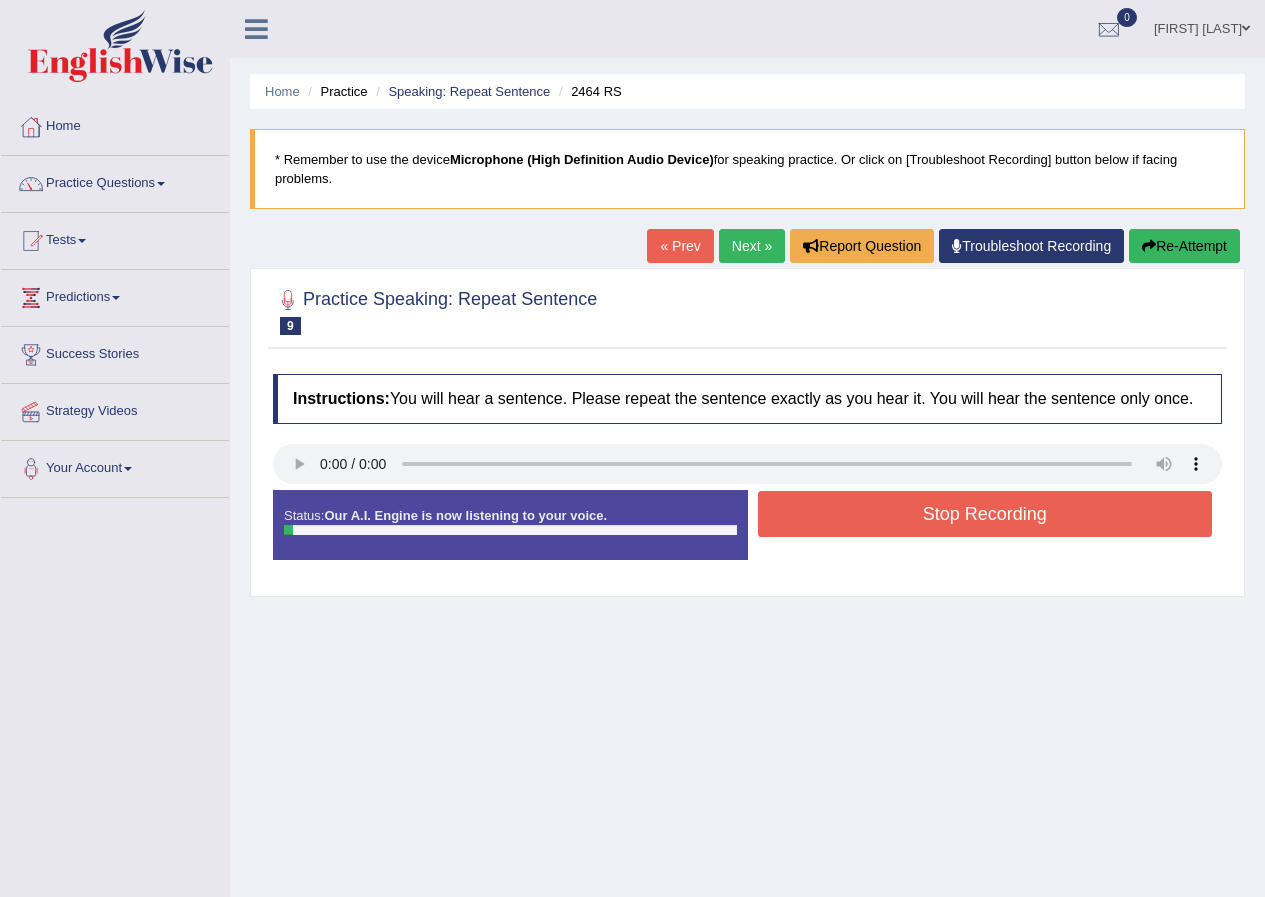 click on "Stop Recording" at bounding box center (985, 514) 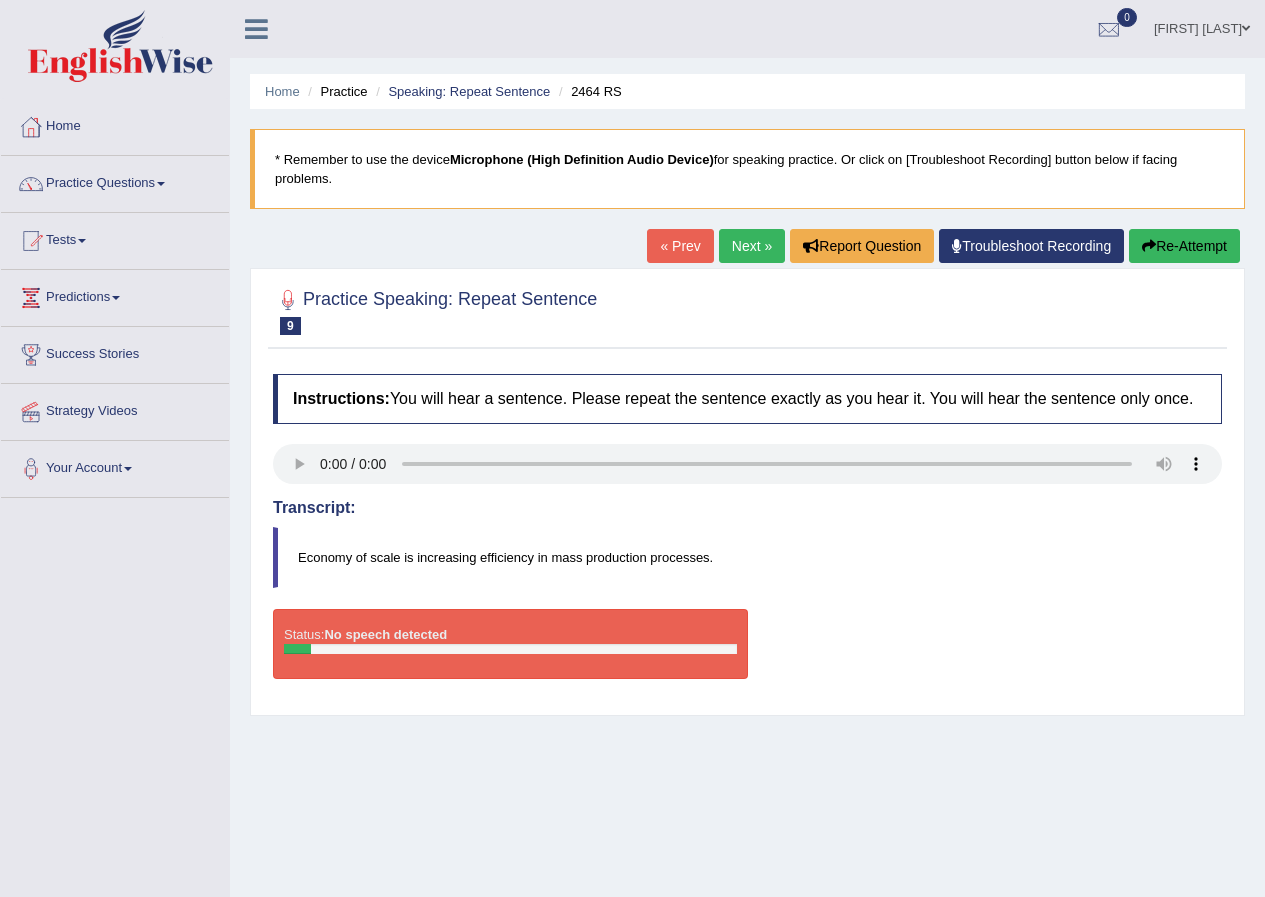 click on "Re-Attempt" at bounding box center (1184, 246) 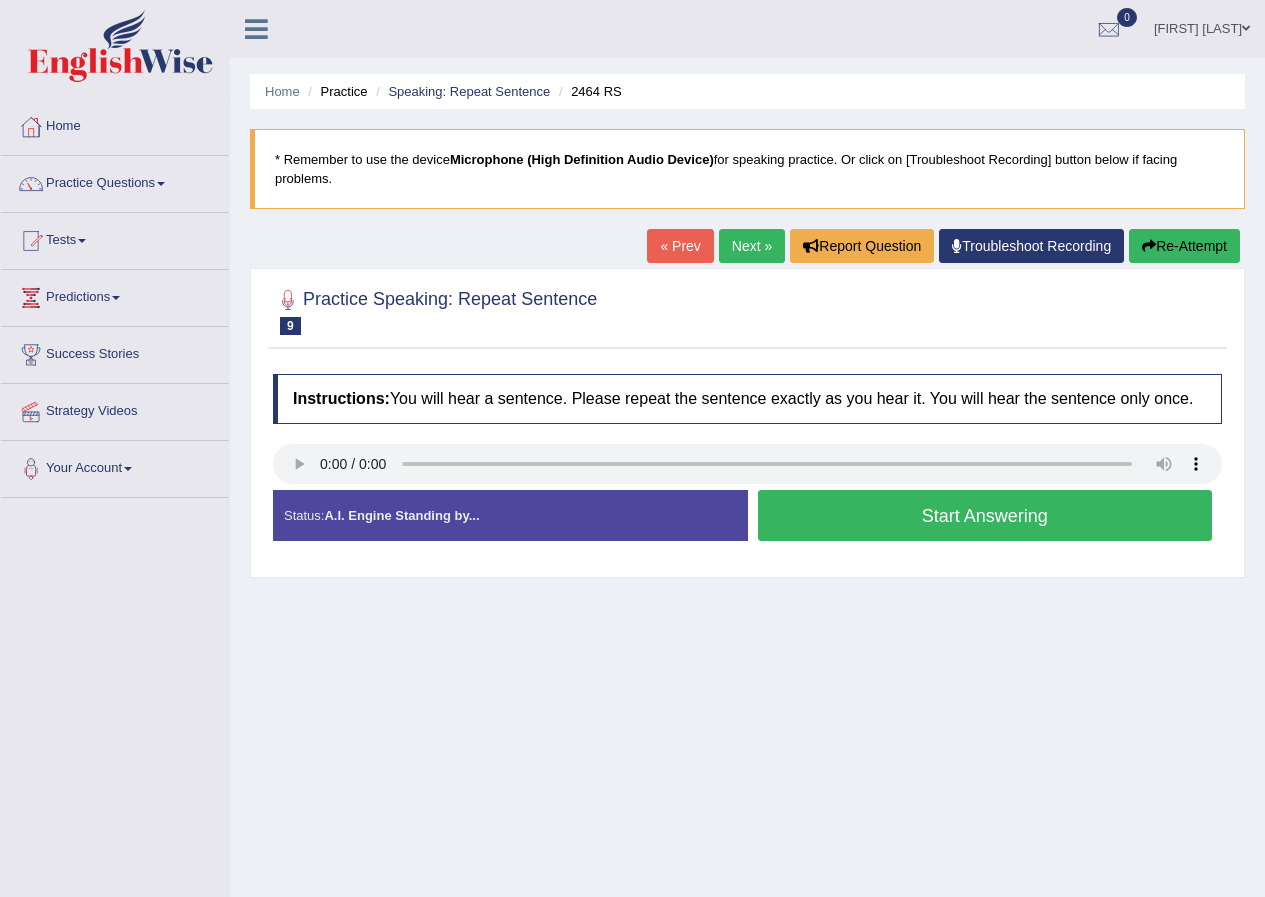 scroll, scrollTop: 0, scrollLeft: 0, axis: both 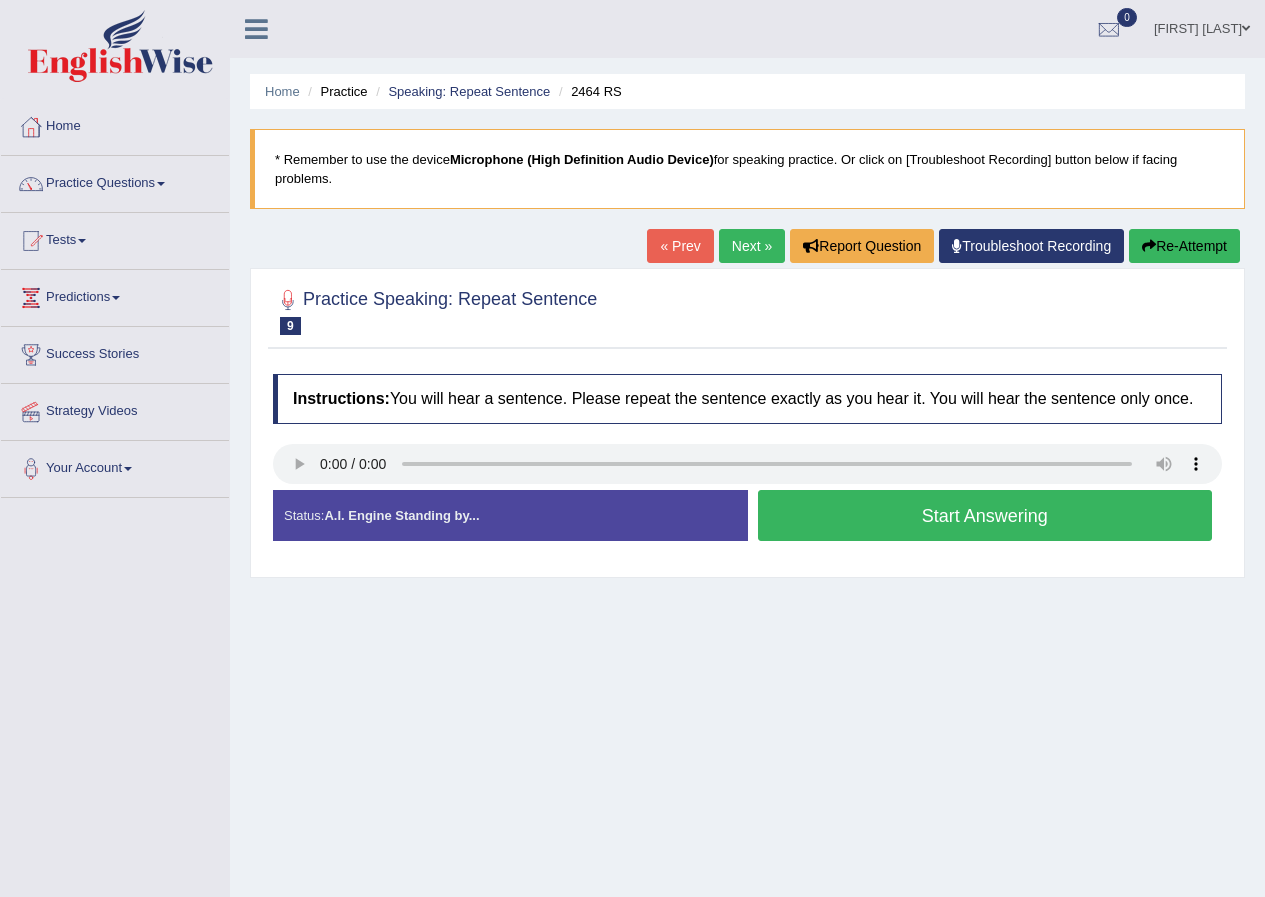 click on "Start Answering" at bounding box center (985, 515) 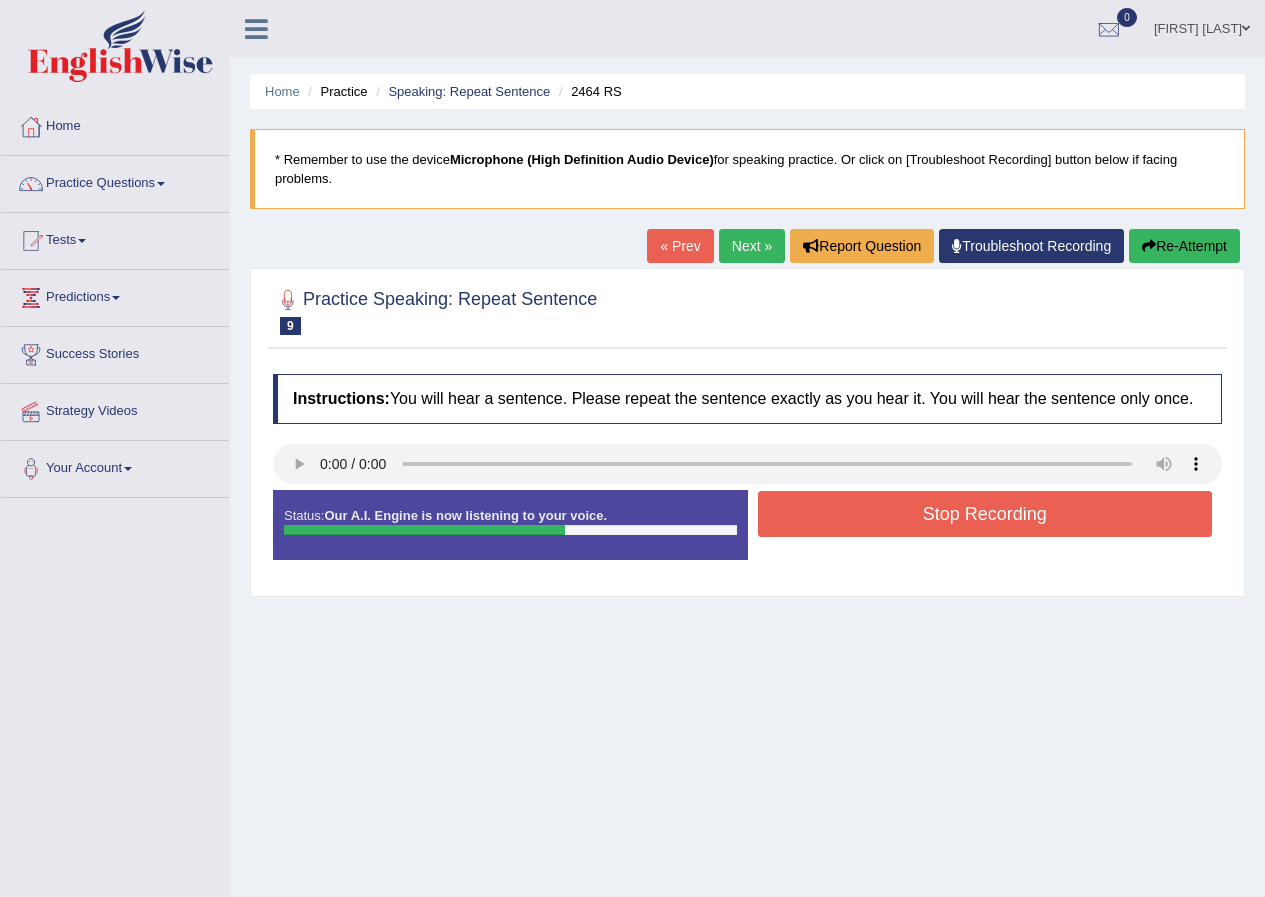 click on "Stop Recording" at bounding box center [985, 514] 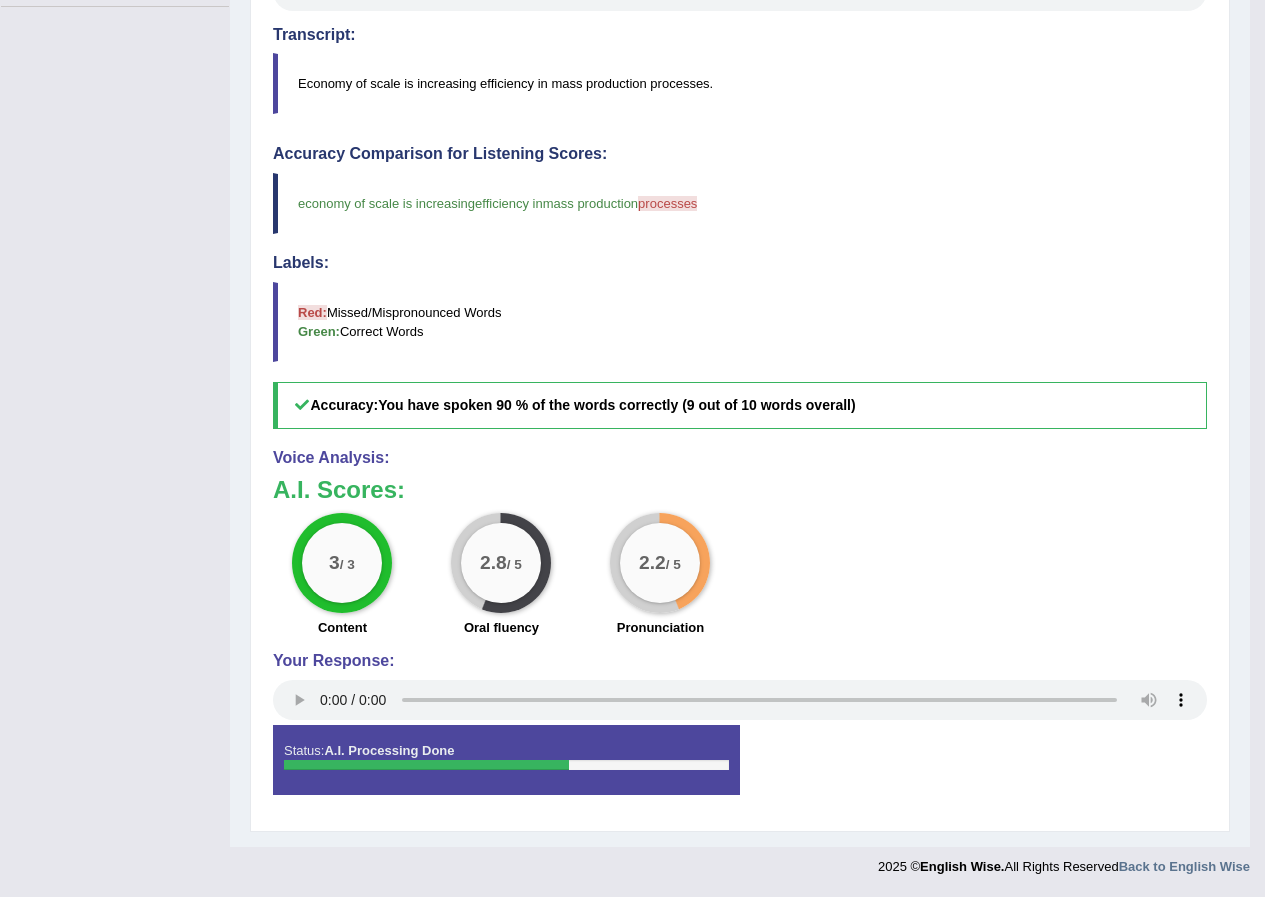 scroll, scrollTop: 0, scrollLeft: 0, axis: both 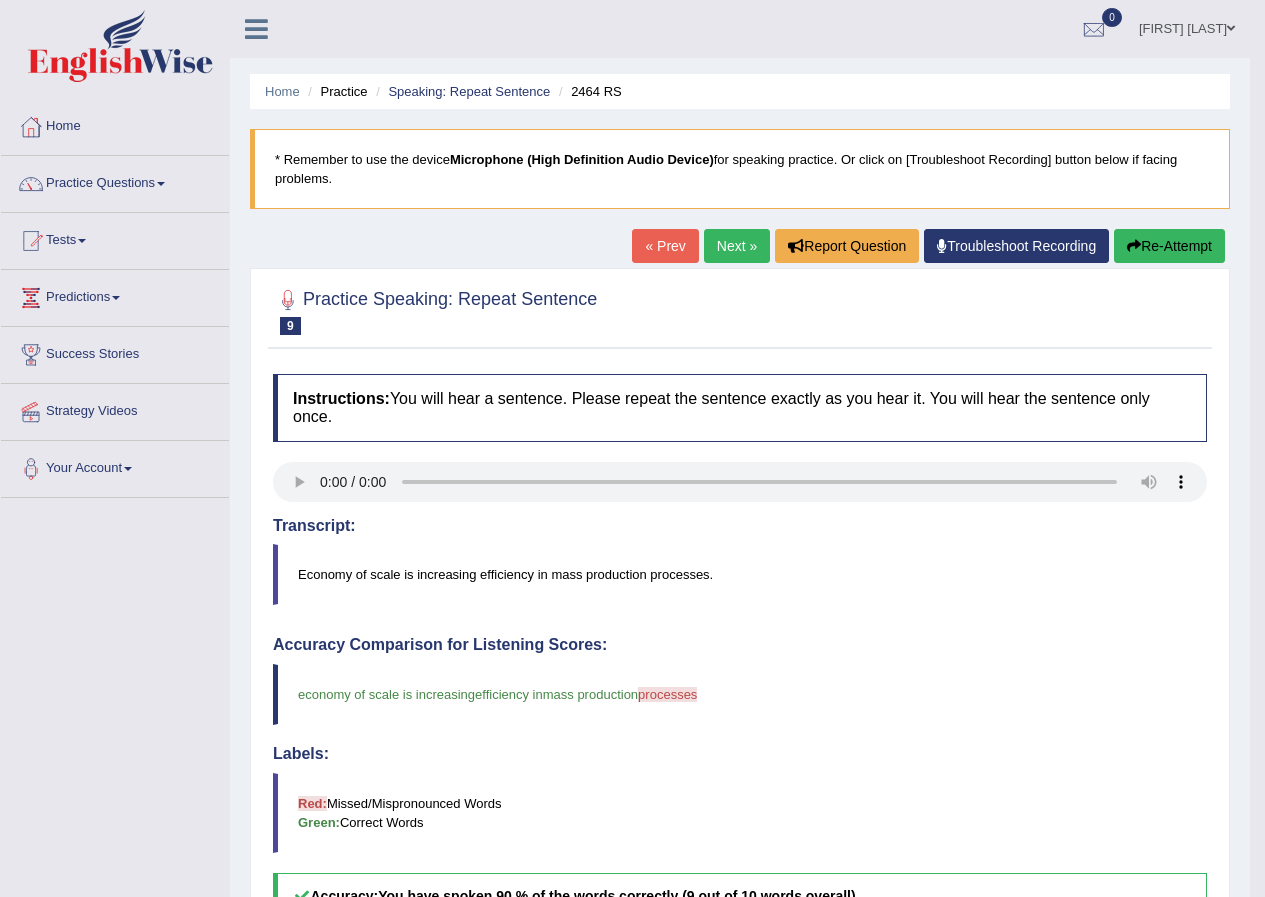 click on "Next »" at bounding box center [737, 246] 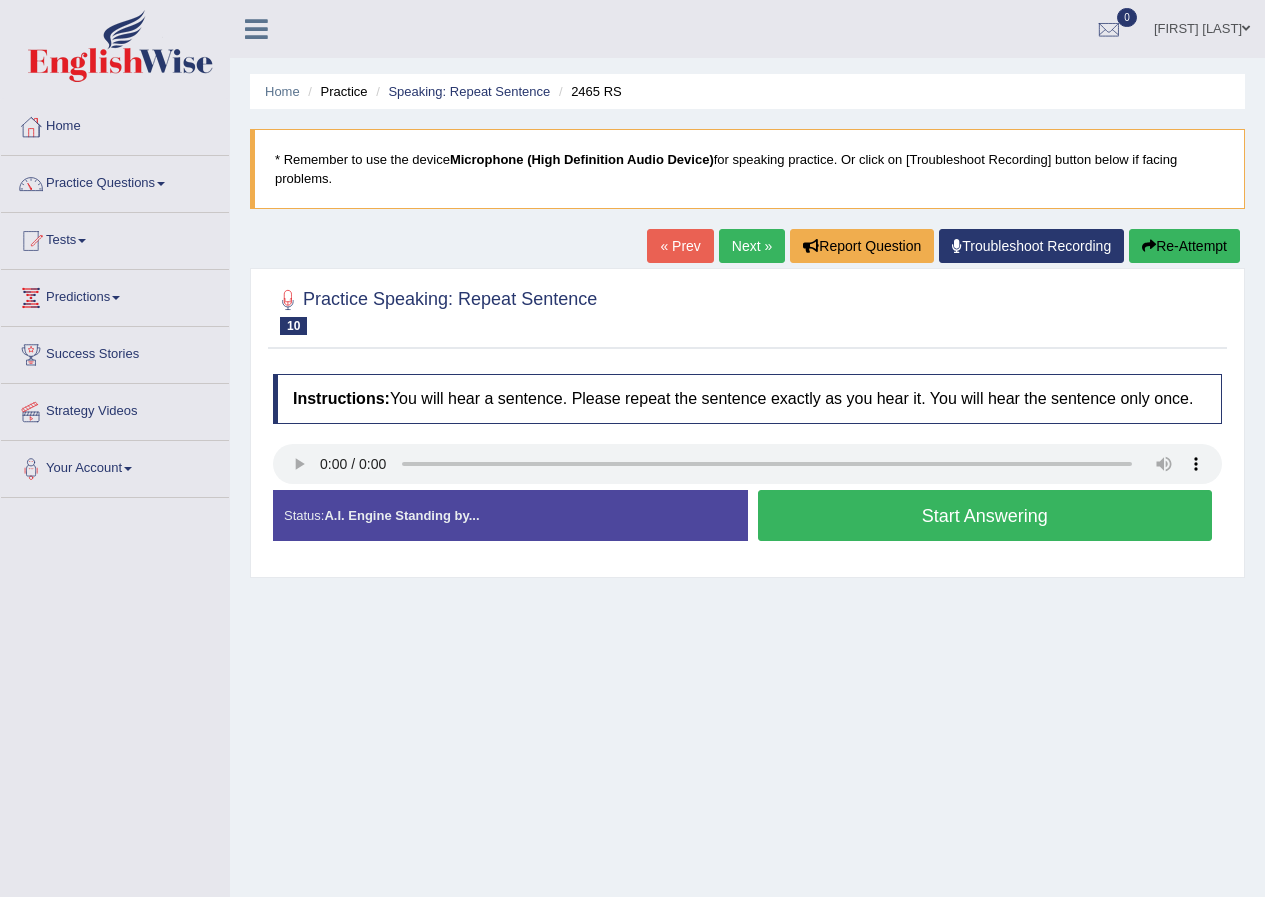 scroll, scrollTop: 0, scrollLeft: 0, axis: both 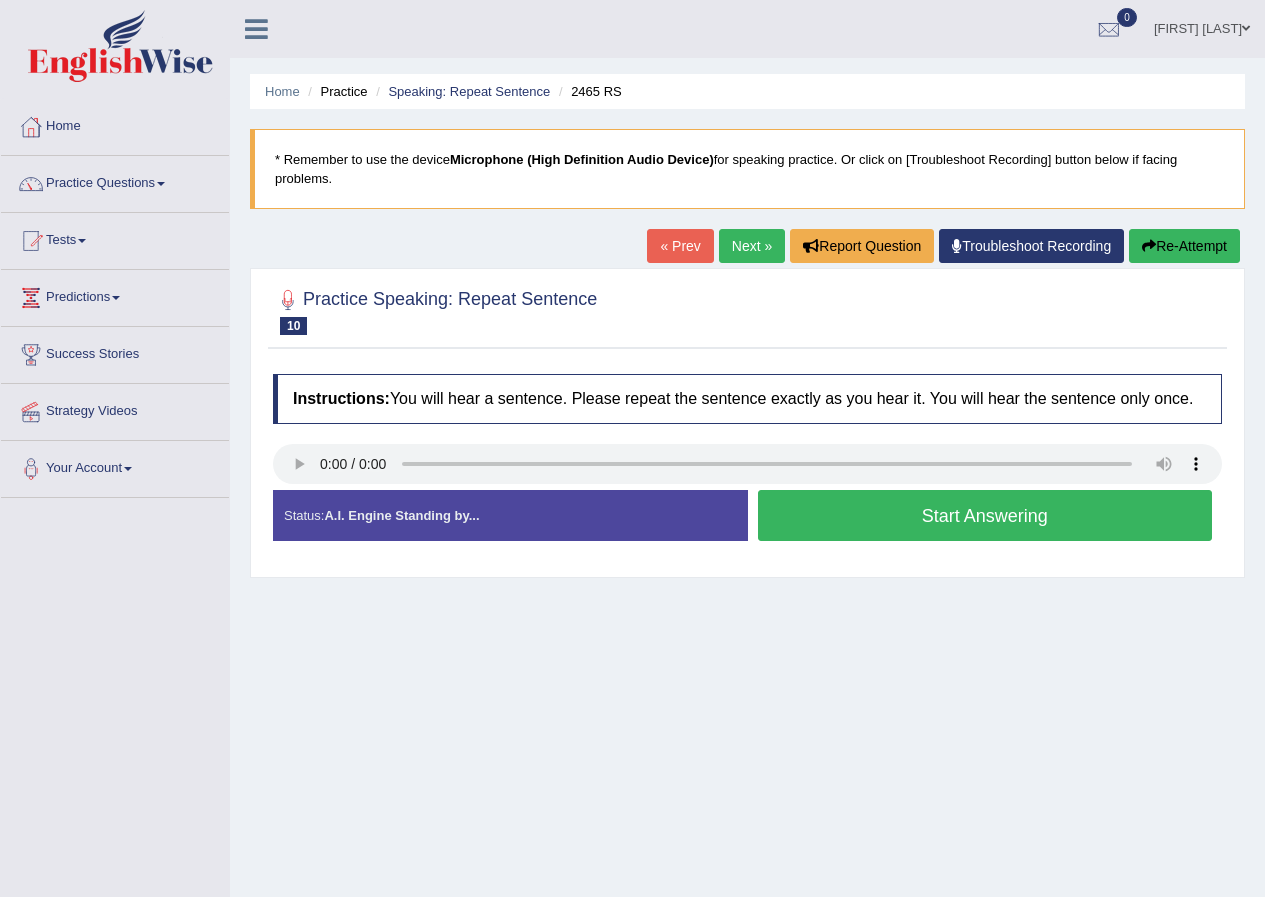 click at bounding box center [747, 466] 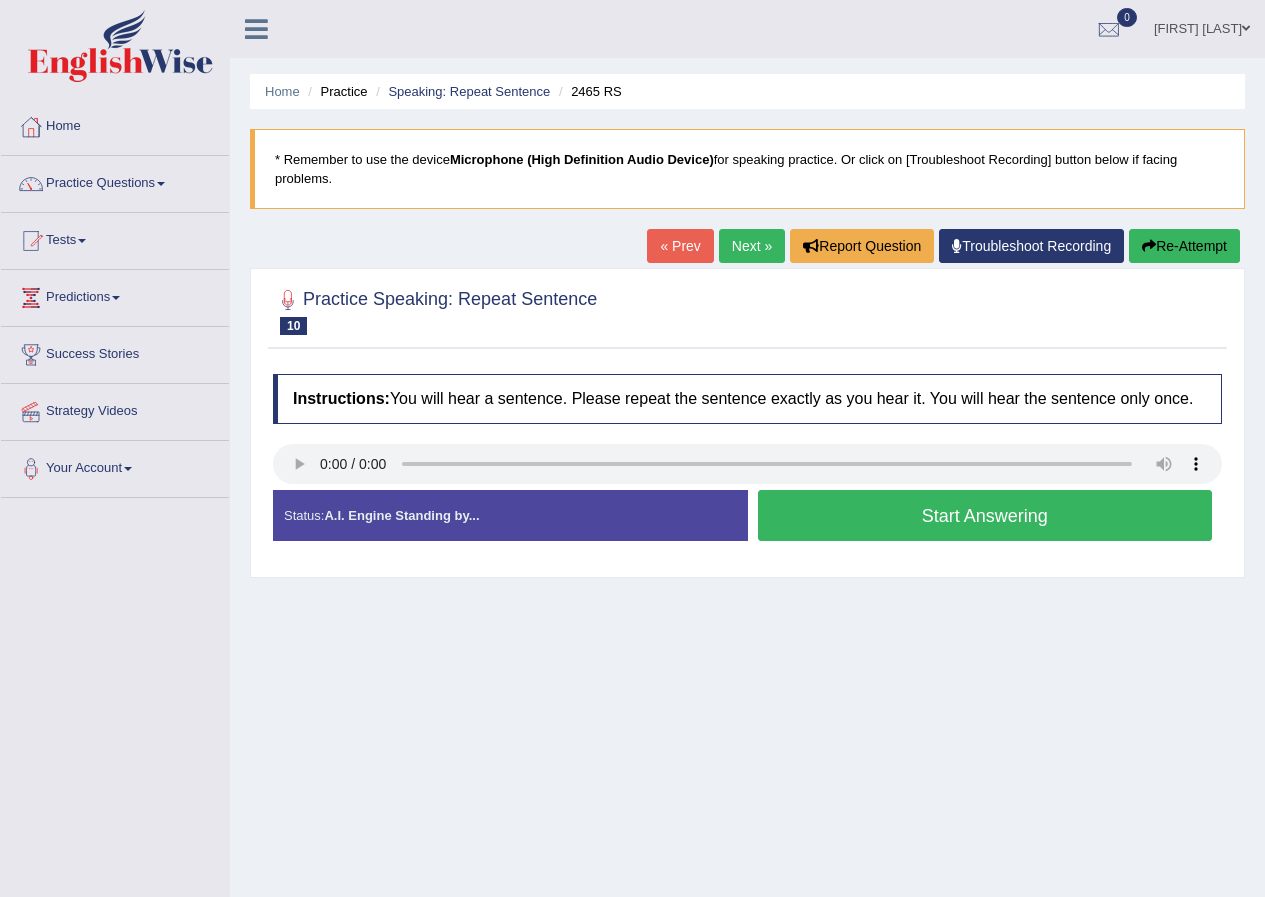 click on "Start Answering" at bounding box center (985, 515) 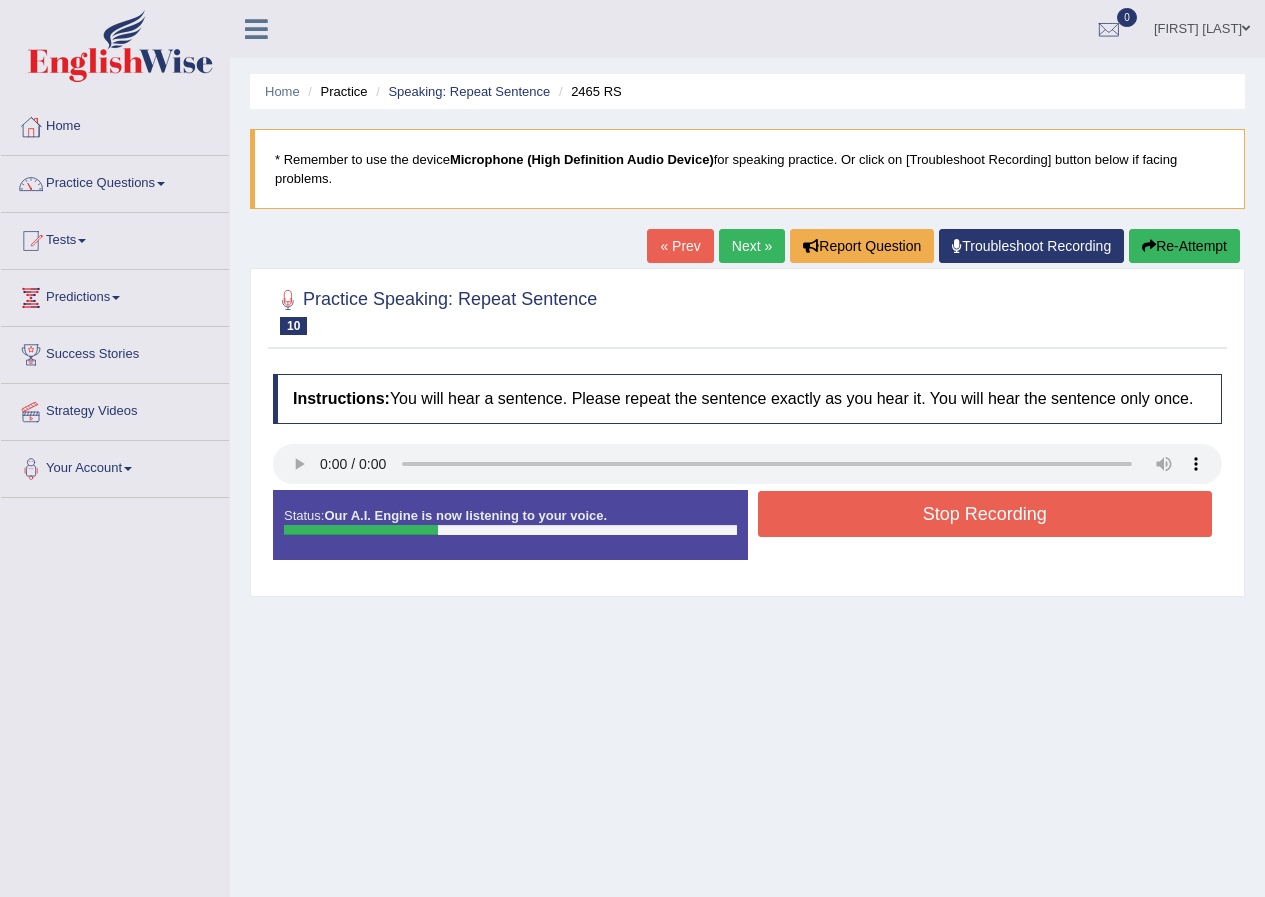 click on "Stop Recording" at bounding box center [985, 514] 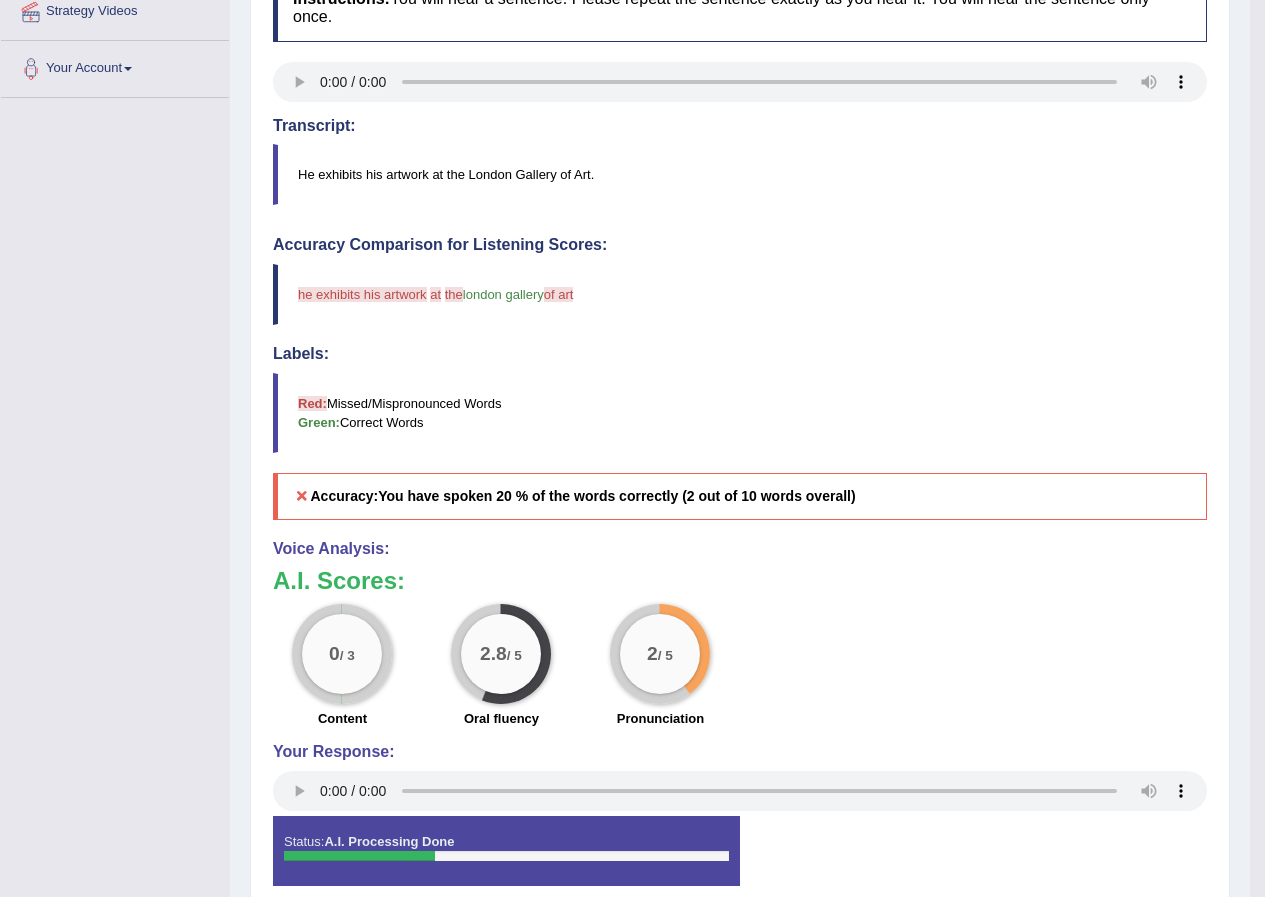 scroll, scrollTop: 0, scrollLeft: 0, axis: both 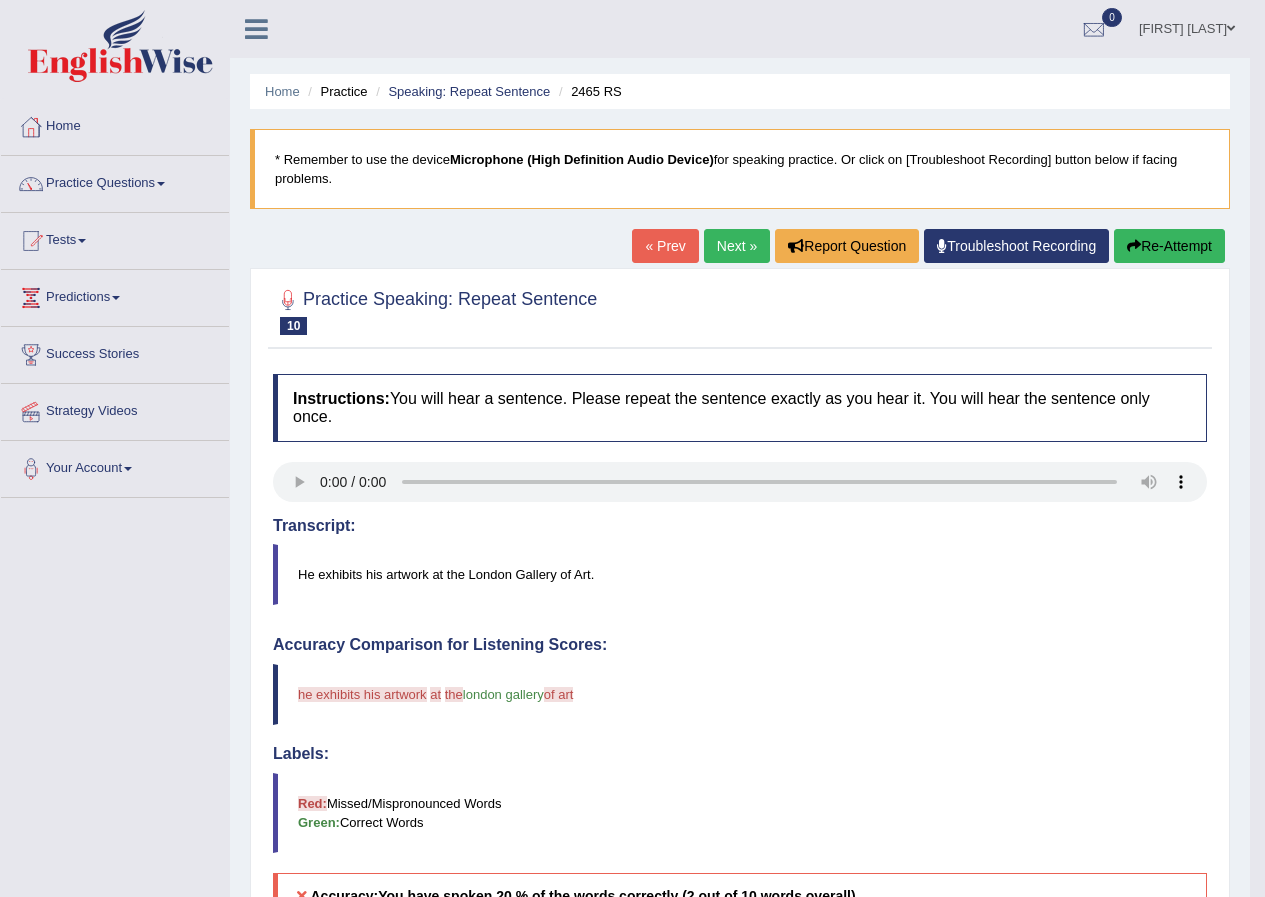 click on "Re-Attempt" at bounding box center [1169, 246] 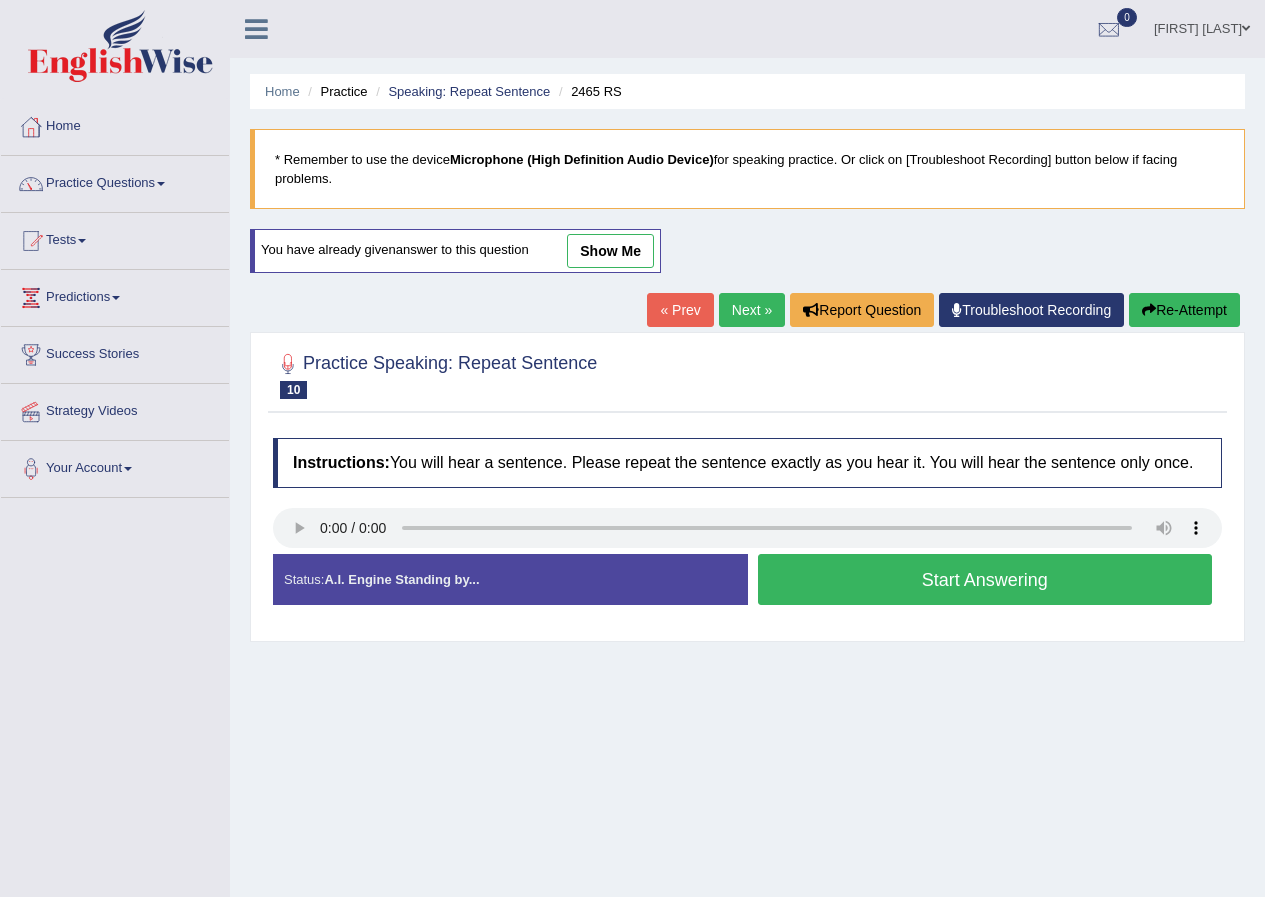 scroll, scrollTop: 0, scrollLeft: 0, axis: both 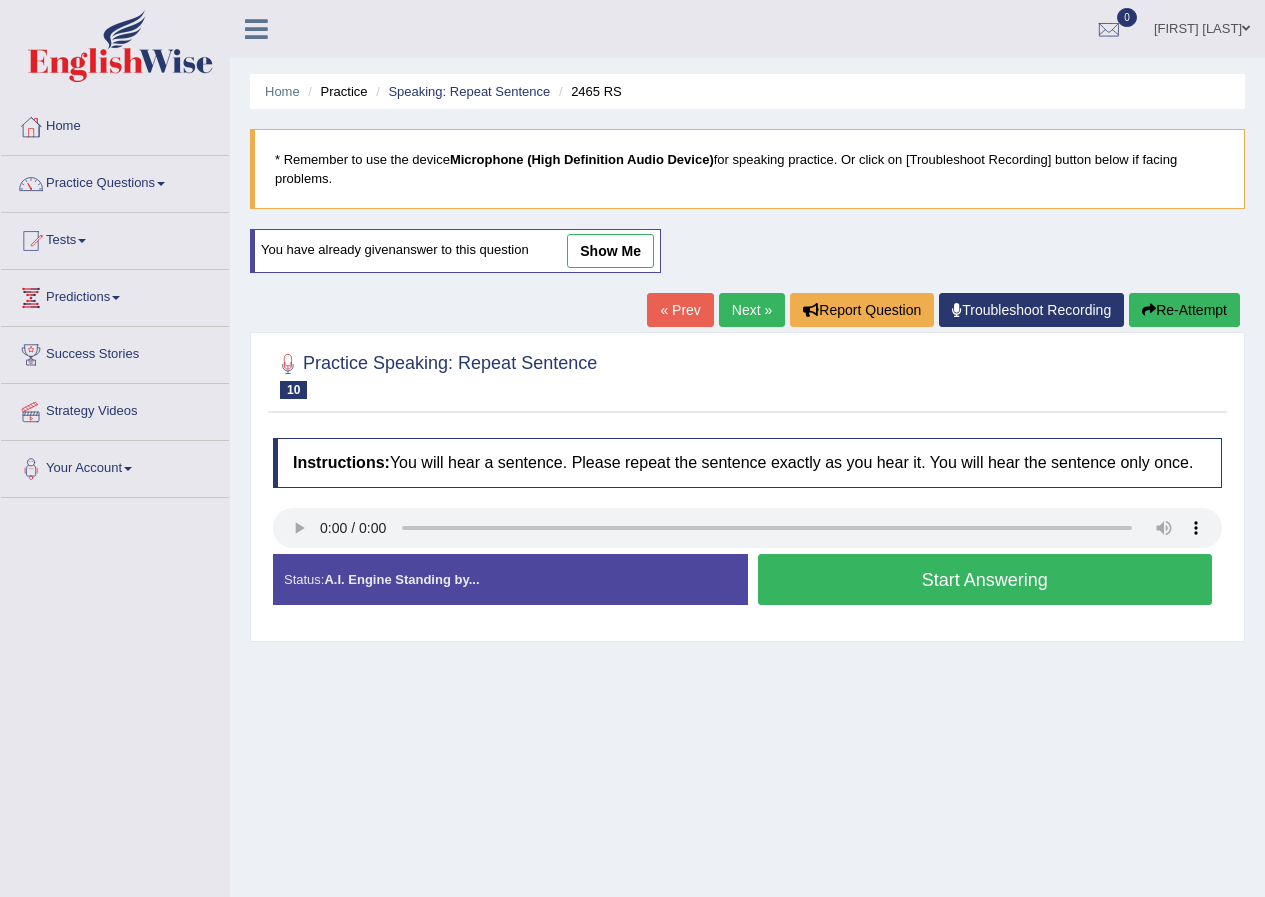 click on "Start Answering" at bounding box center (985, 579) 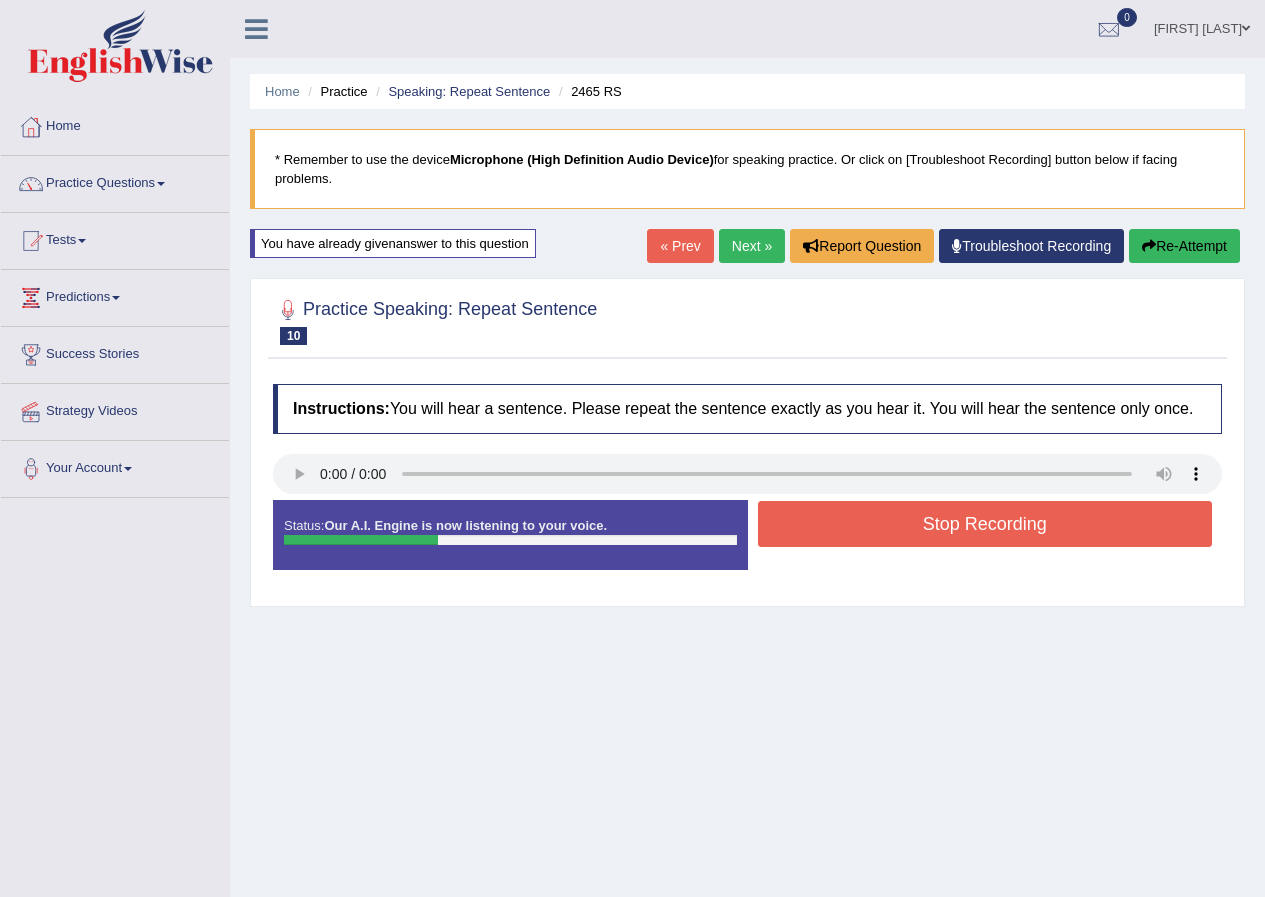 click on "Stop Recording" at bounding box center [985, 524] 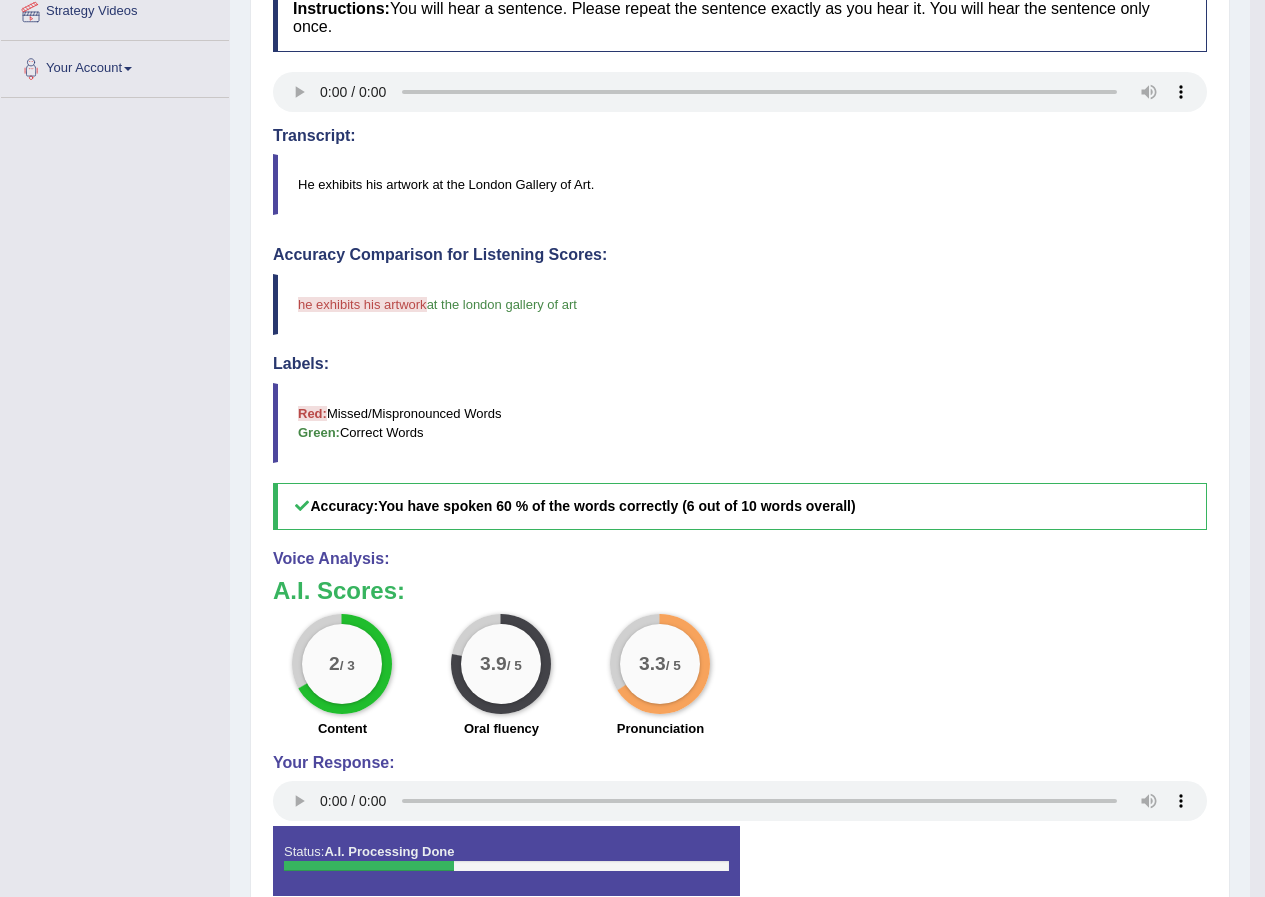 scroll, scrollTop: 0, scrollLeft: 0, axis: both 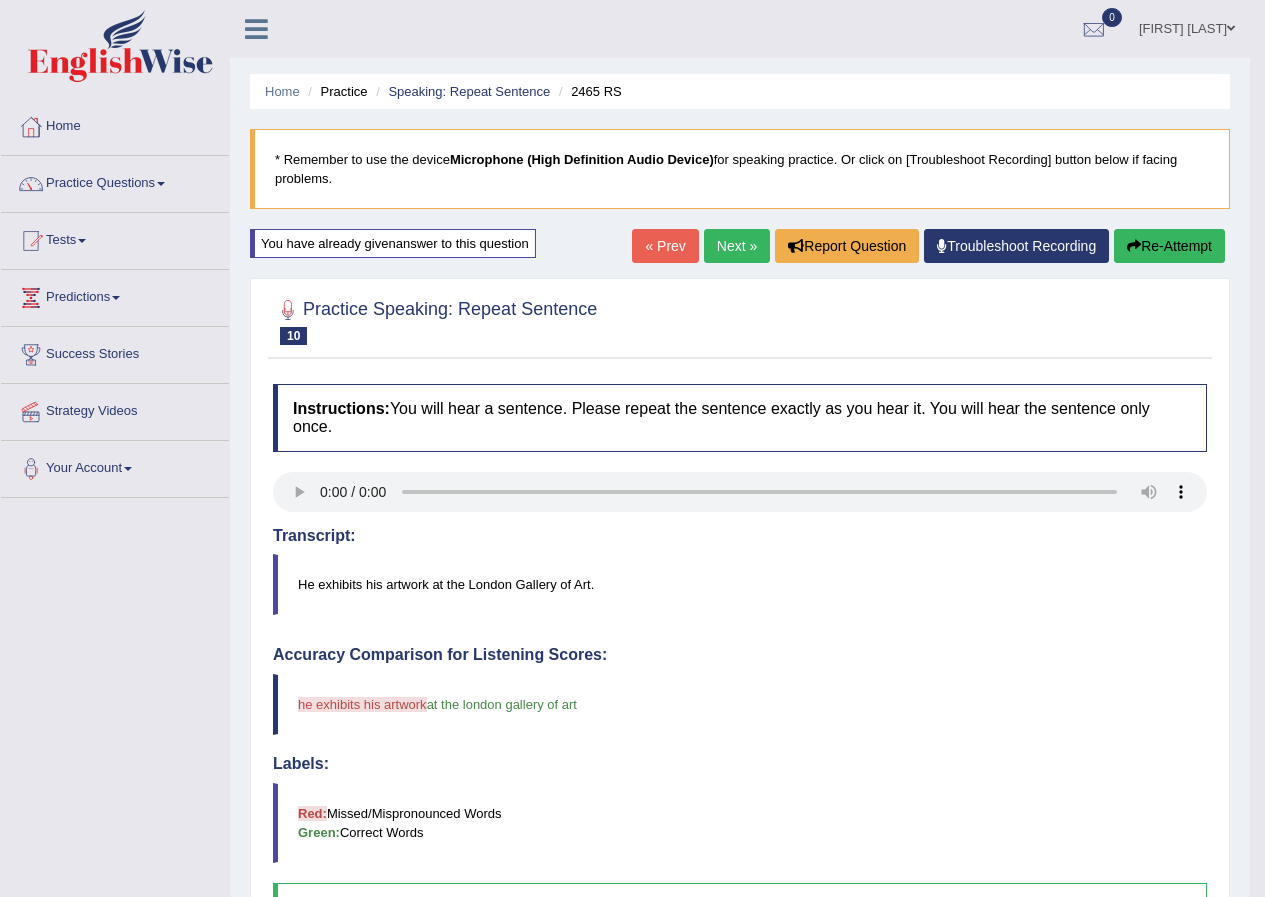 click on "« Prev Next »  Report Question  Troubleshoot Recording  Re-Attempt" at bounding box center [931, 248] 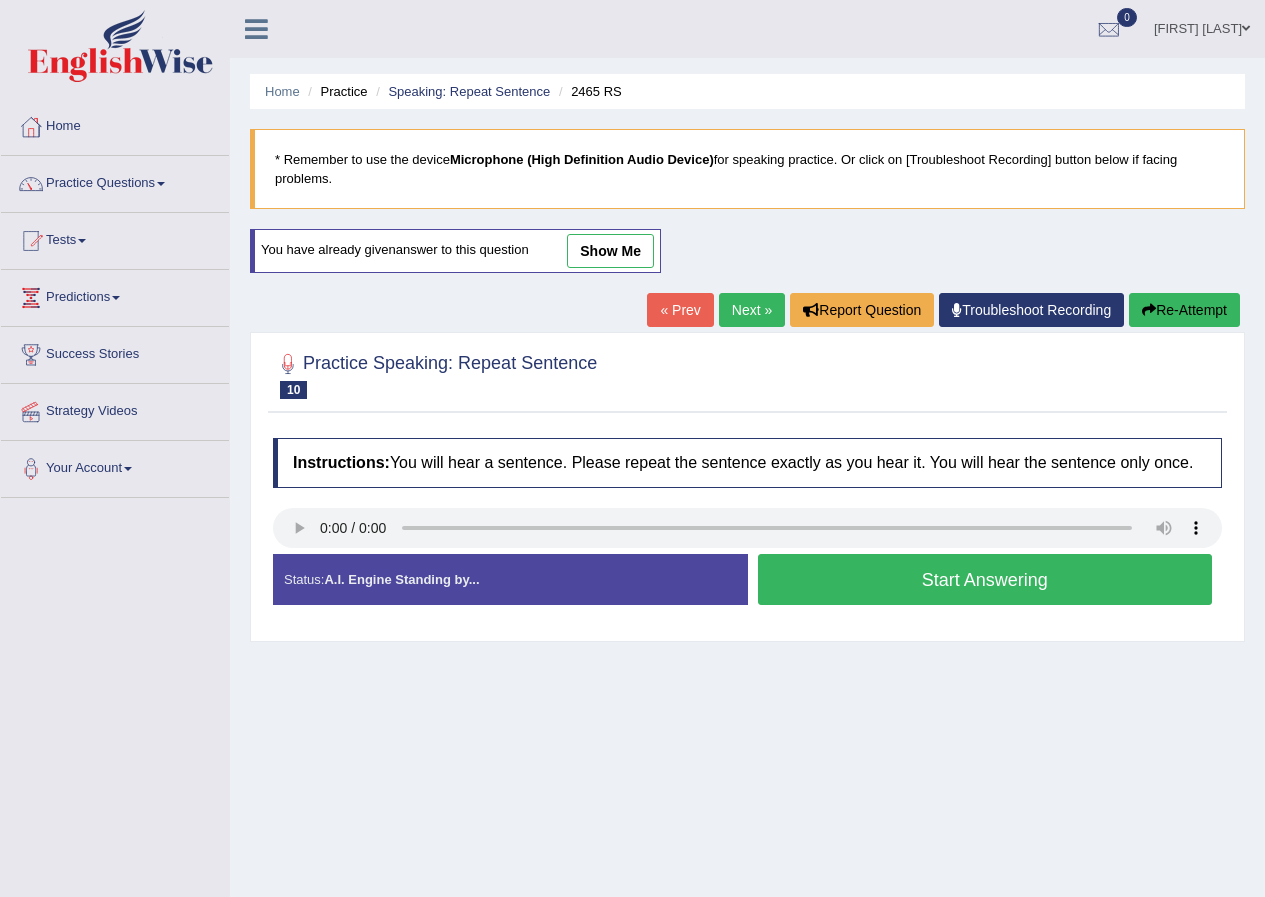 scroll, scrollTop: 0, scrollLeft: 0, axis: both 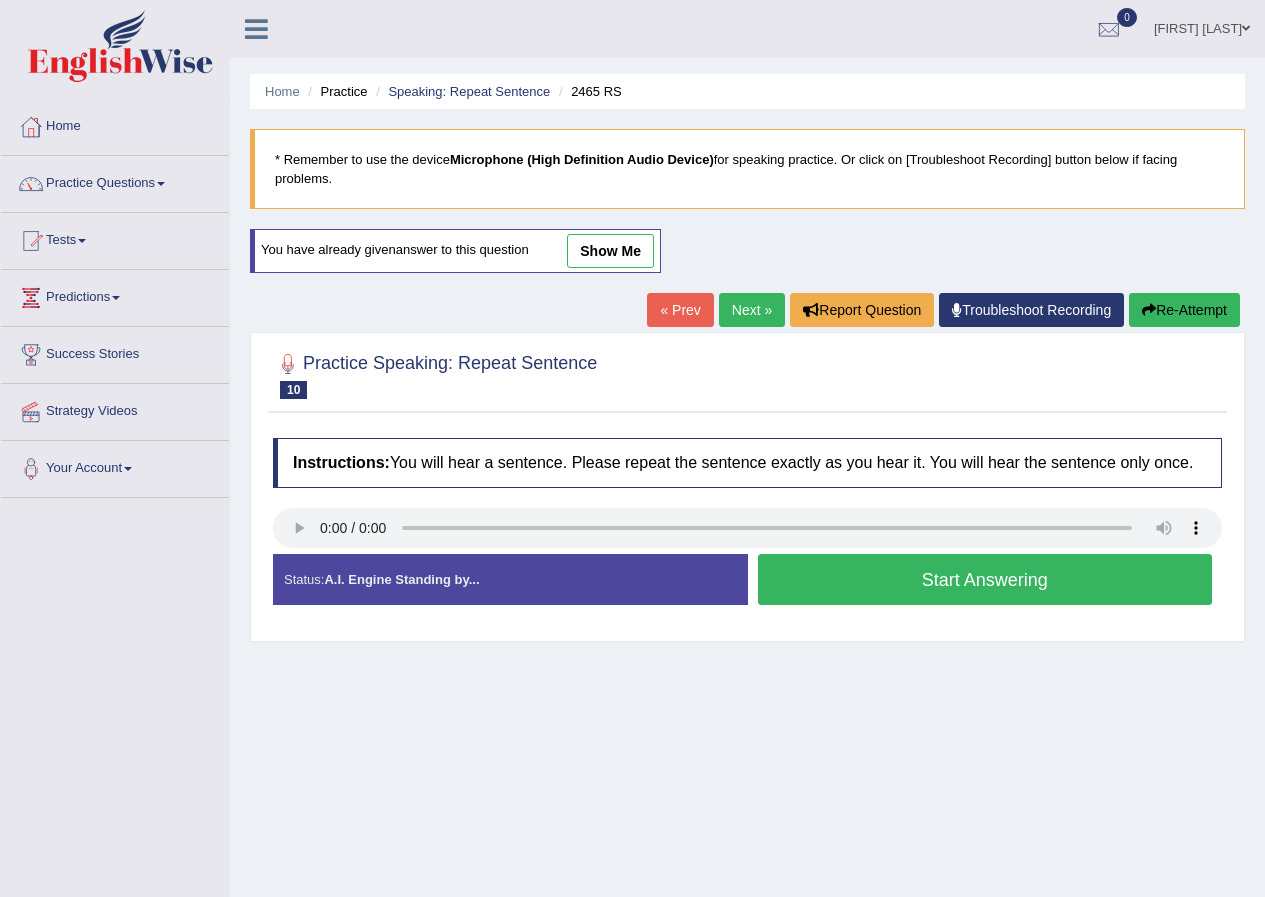 type 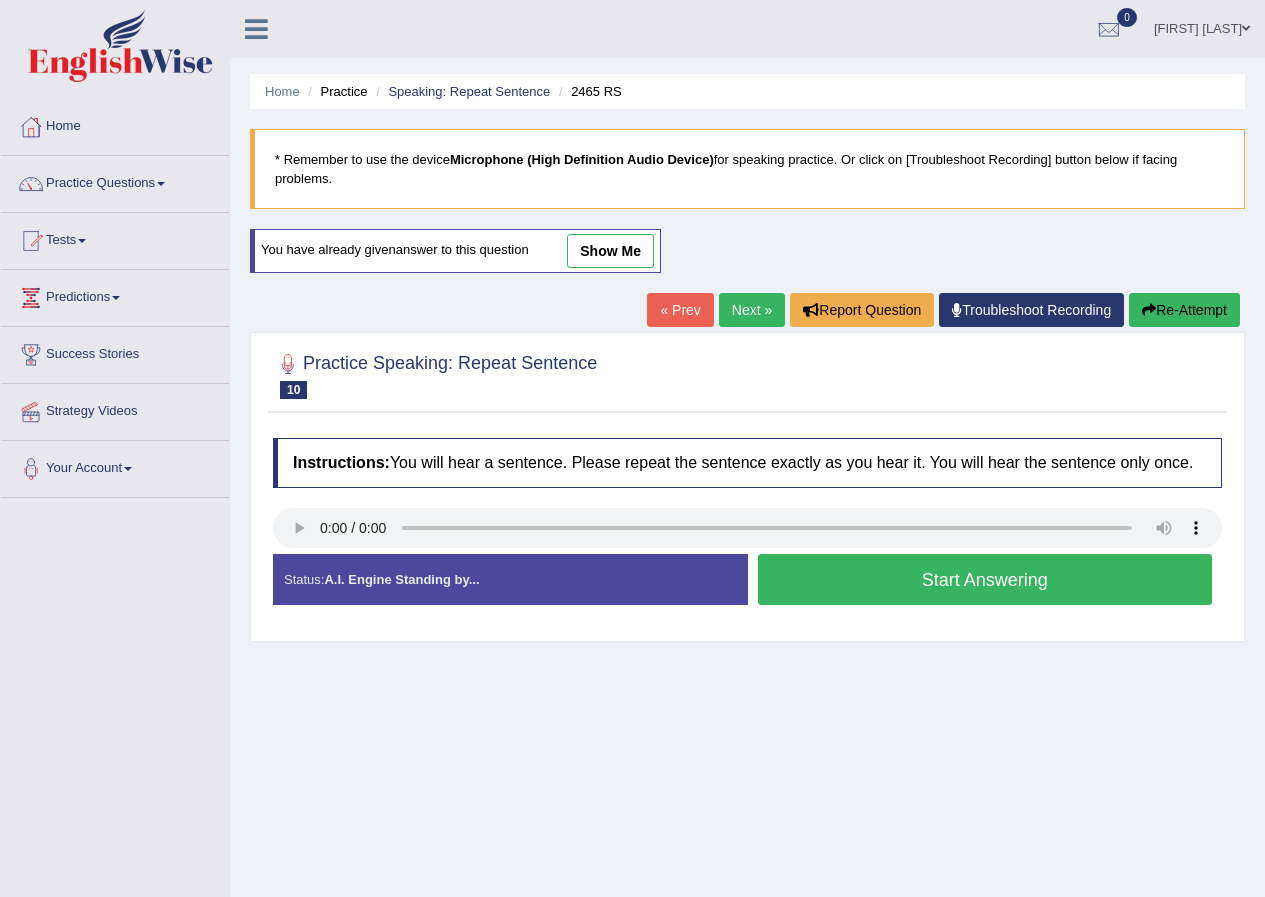 click on "Start Answering" at bounding box center (985, 579) 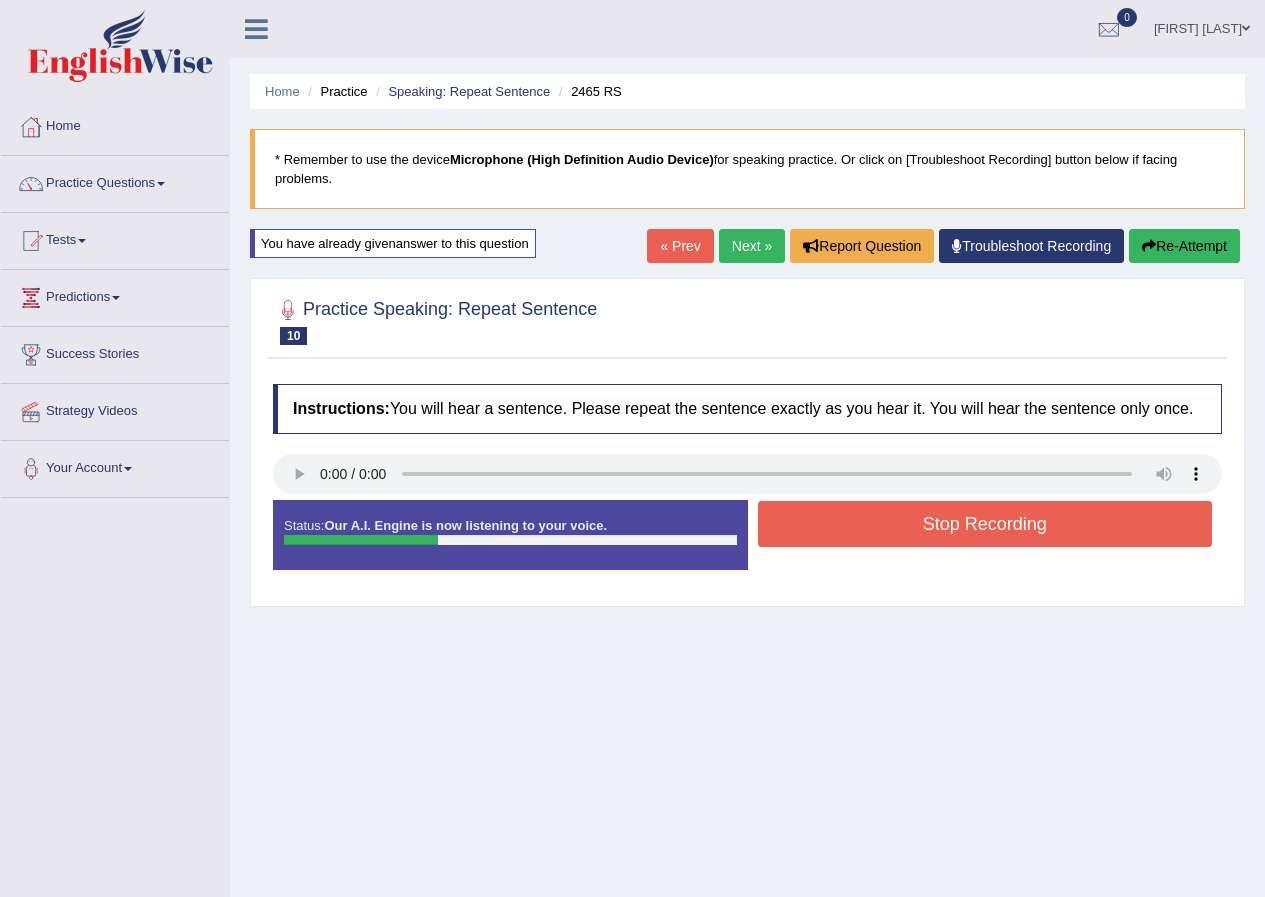 click on "Stop Recording" at bounding box center [985, 524] 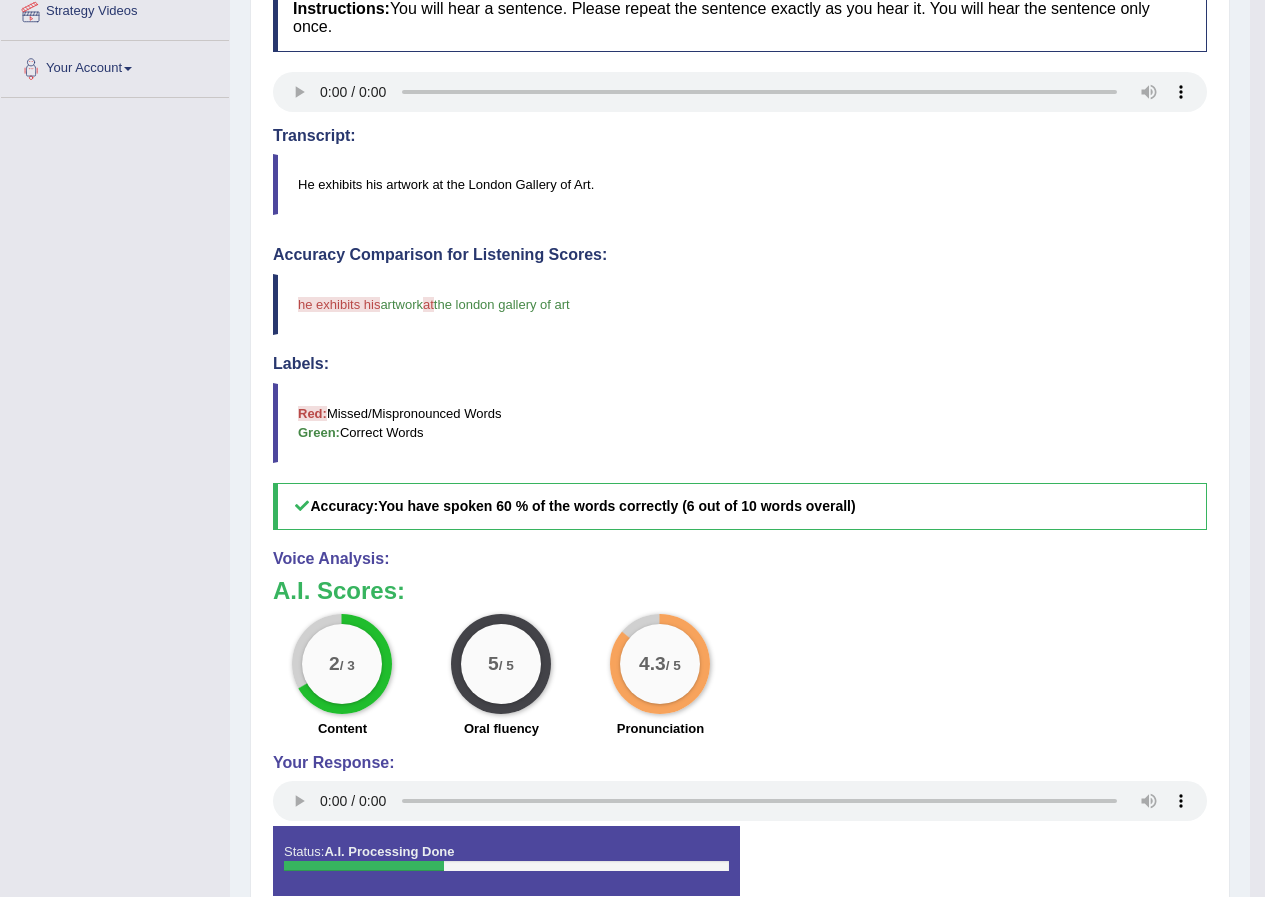 scroll, scrollTop: 501, scrollLeft: 0, axis: vertical 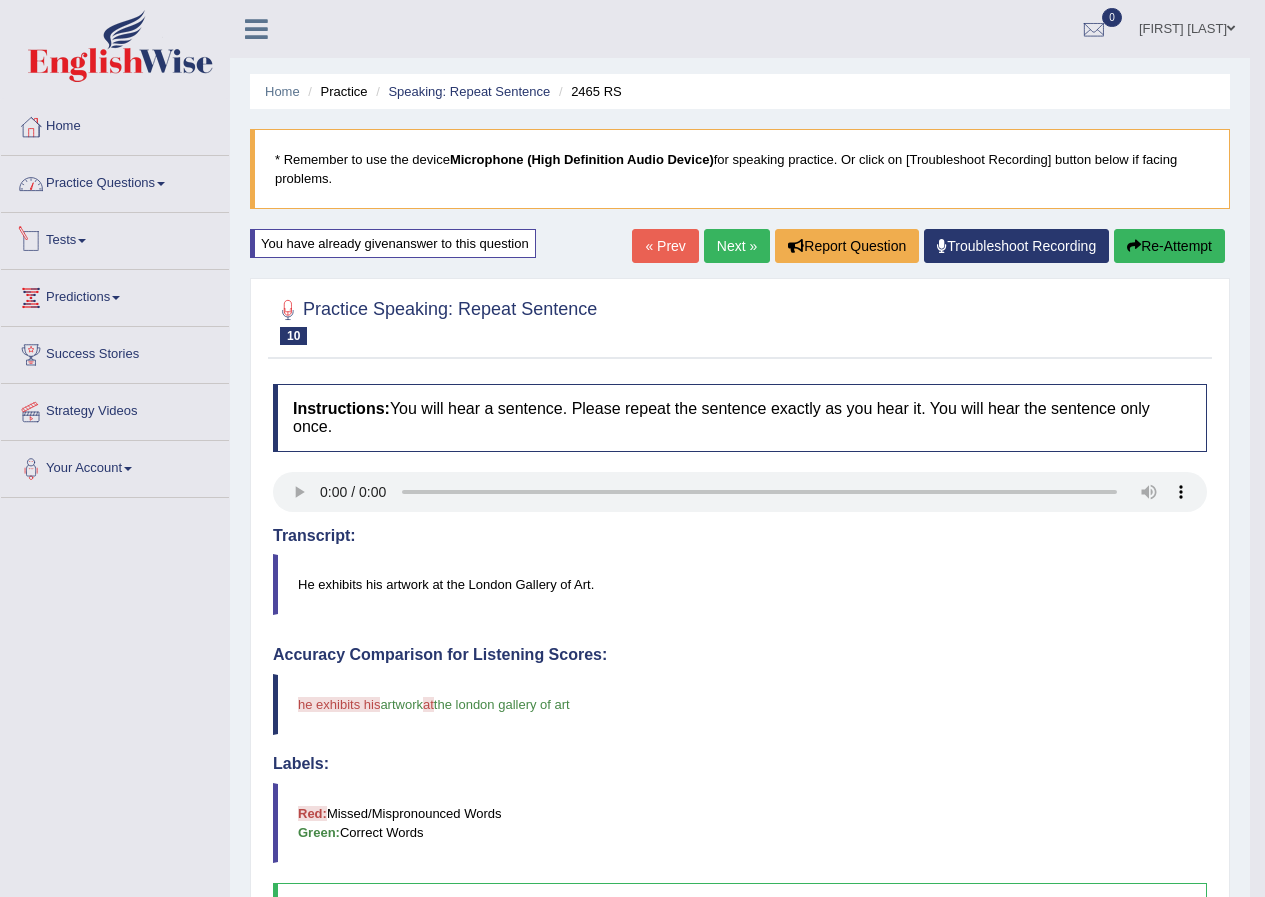 click on "Practice Questions" at bounding box center [115, 181] 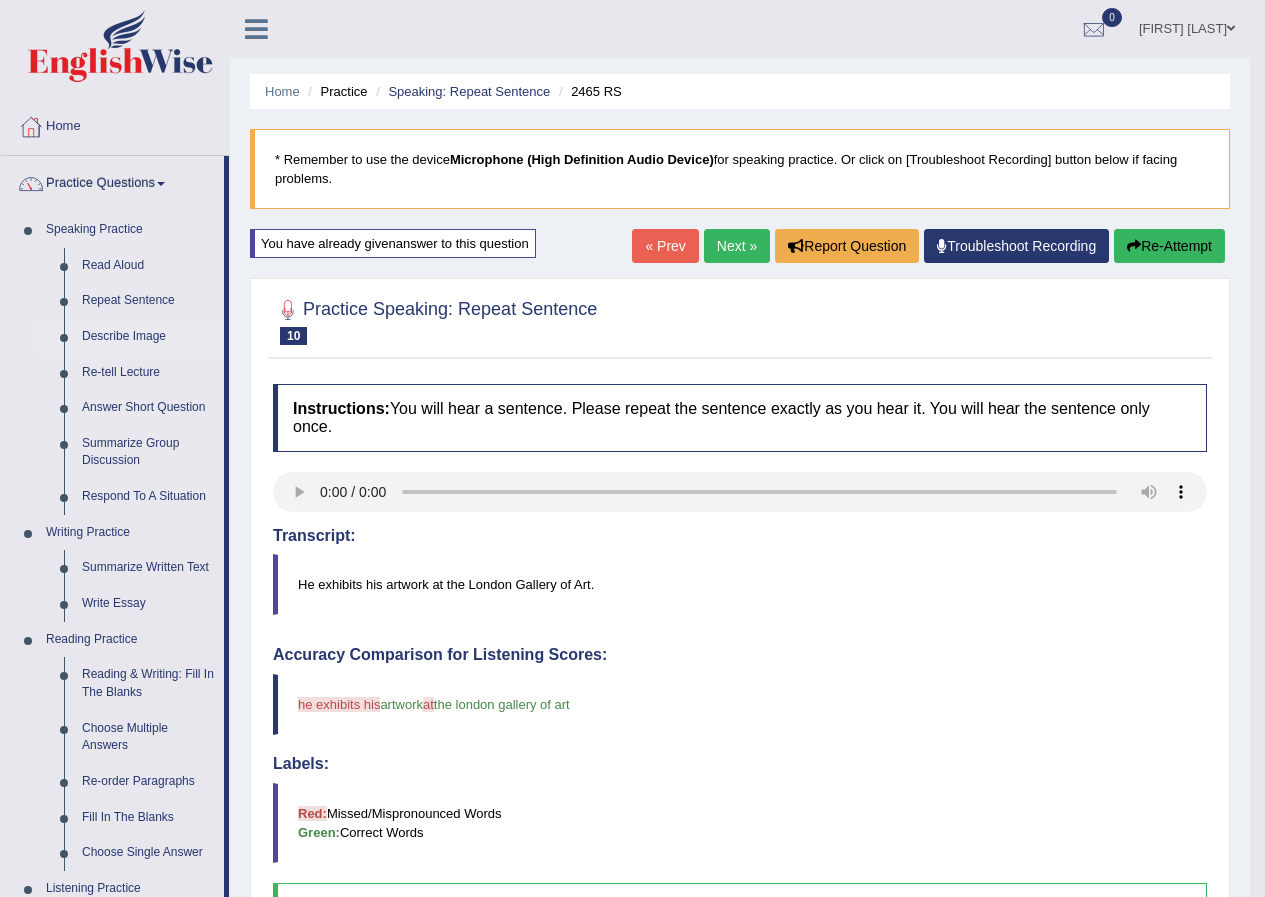 click on "Describe Image" at bounding box center [148, 337] 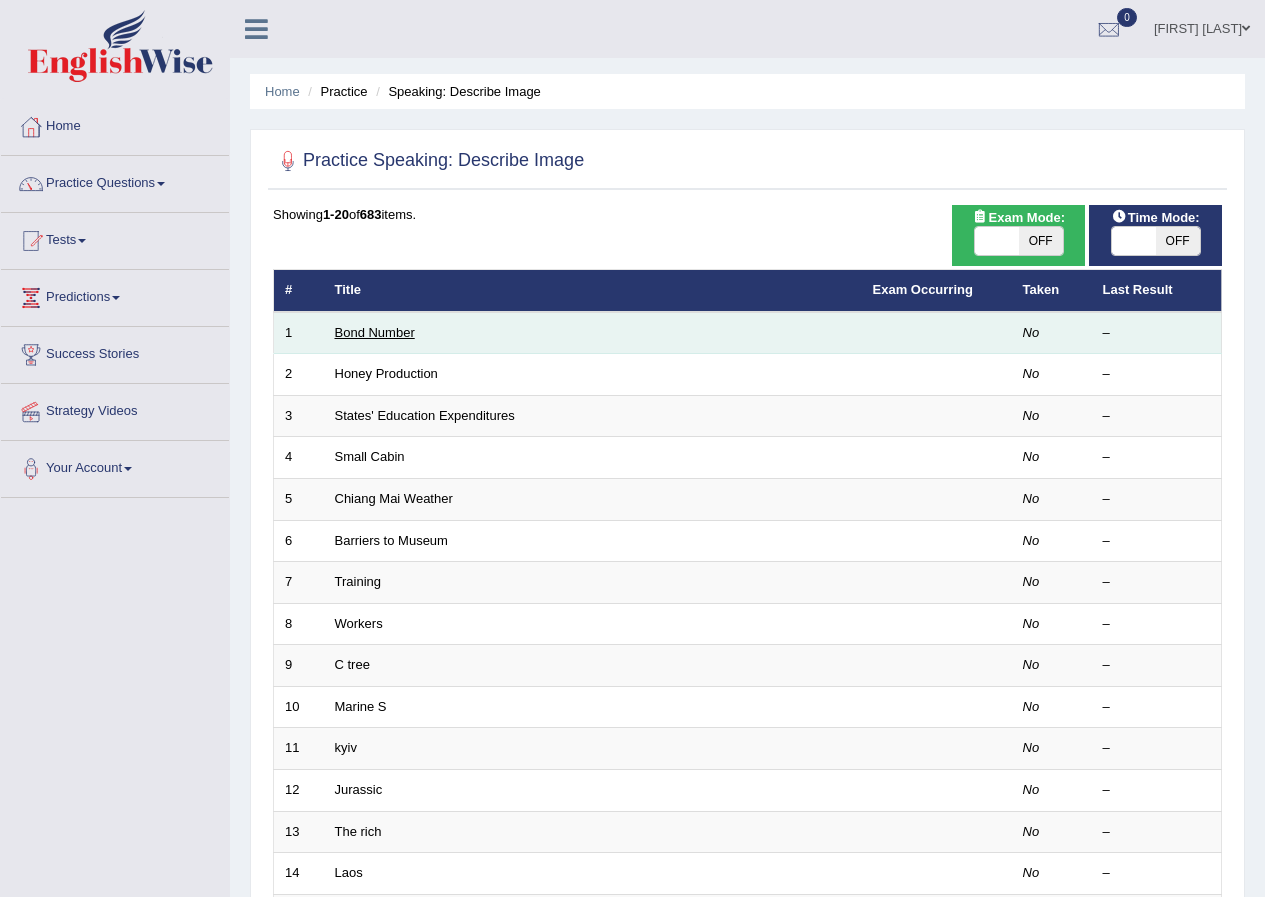 scroll, scrollTop: 0, scrollLeft: 0, axis: both 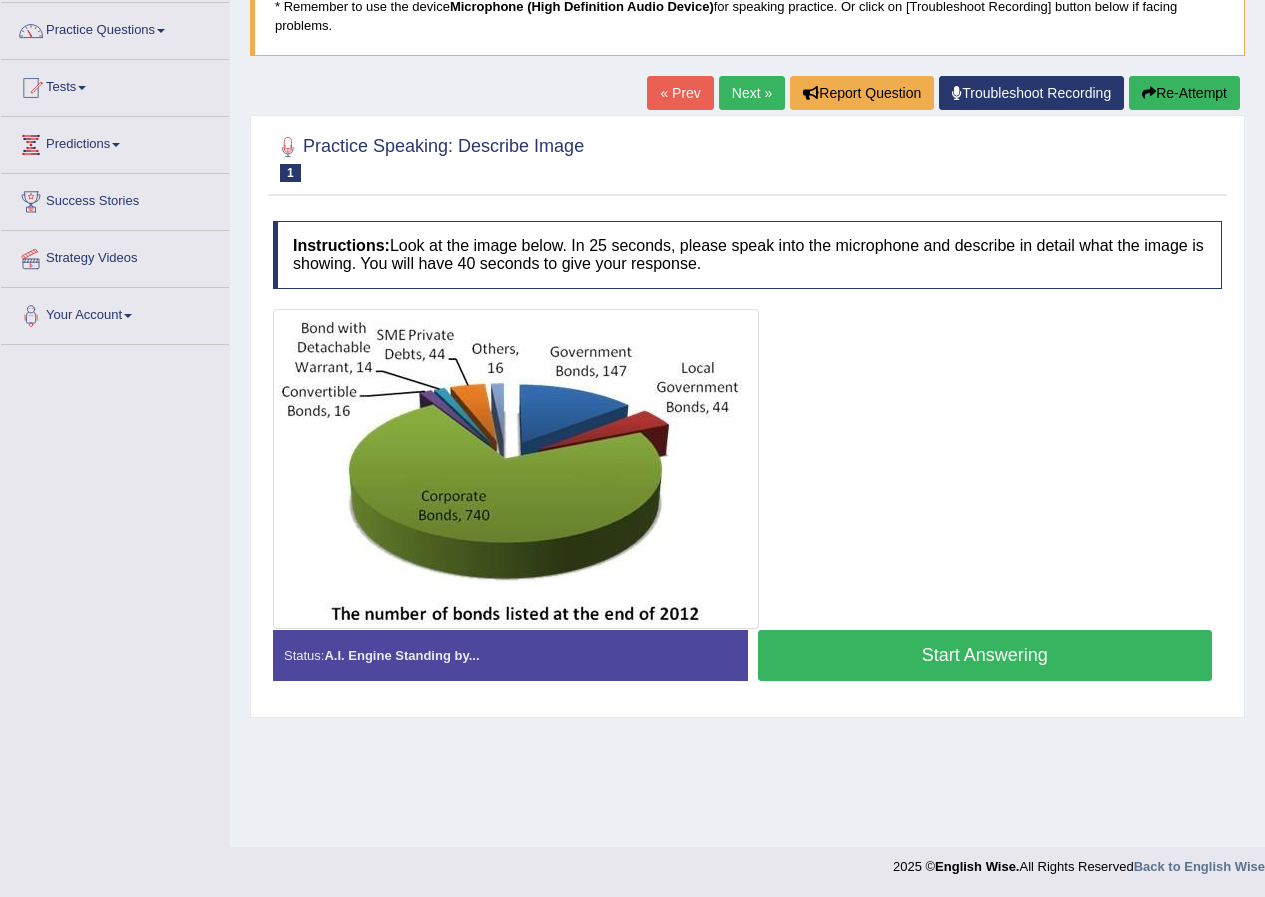click on "Start Answering" at bounding box center [985, 655] 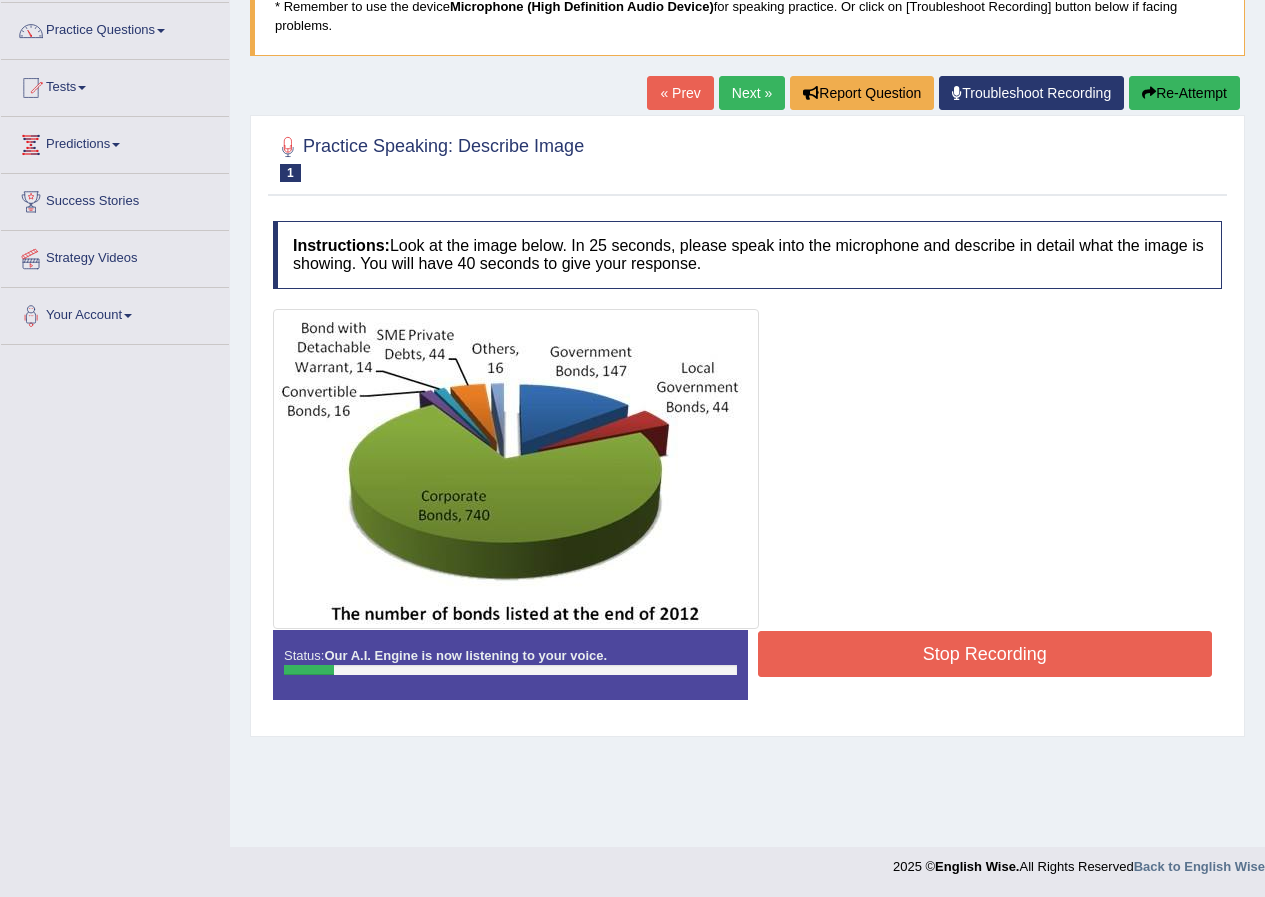 click on "Re-Attempt" at bounding box center [1184, 93] 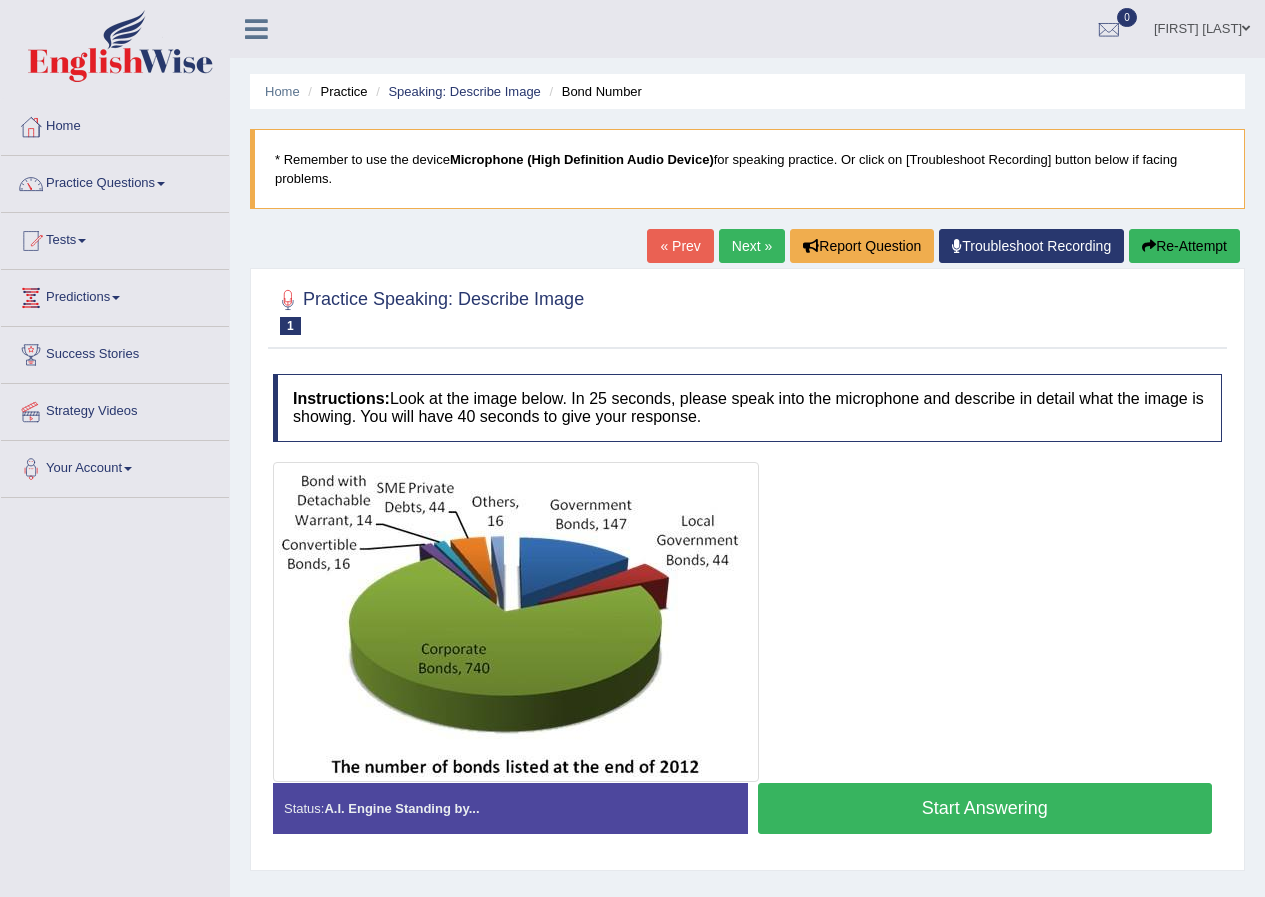 scroll, scrollTop: 153, scrollLeft: 0, axis: vertical 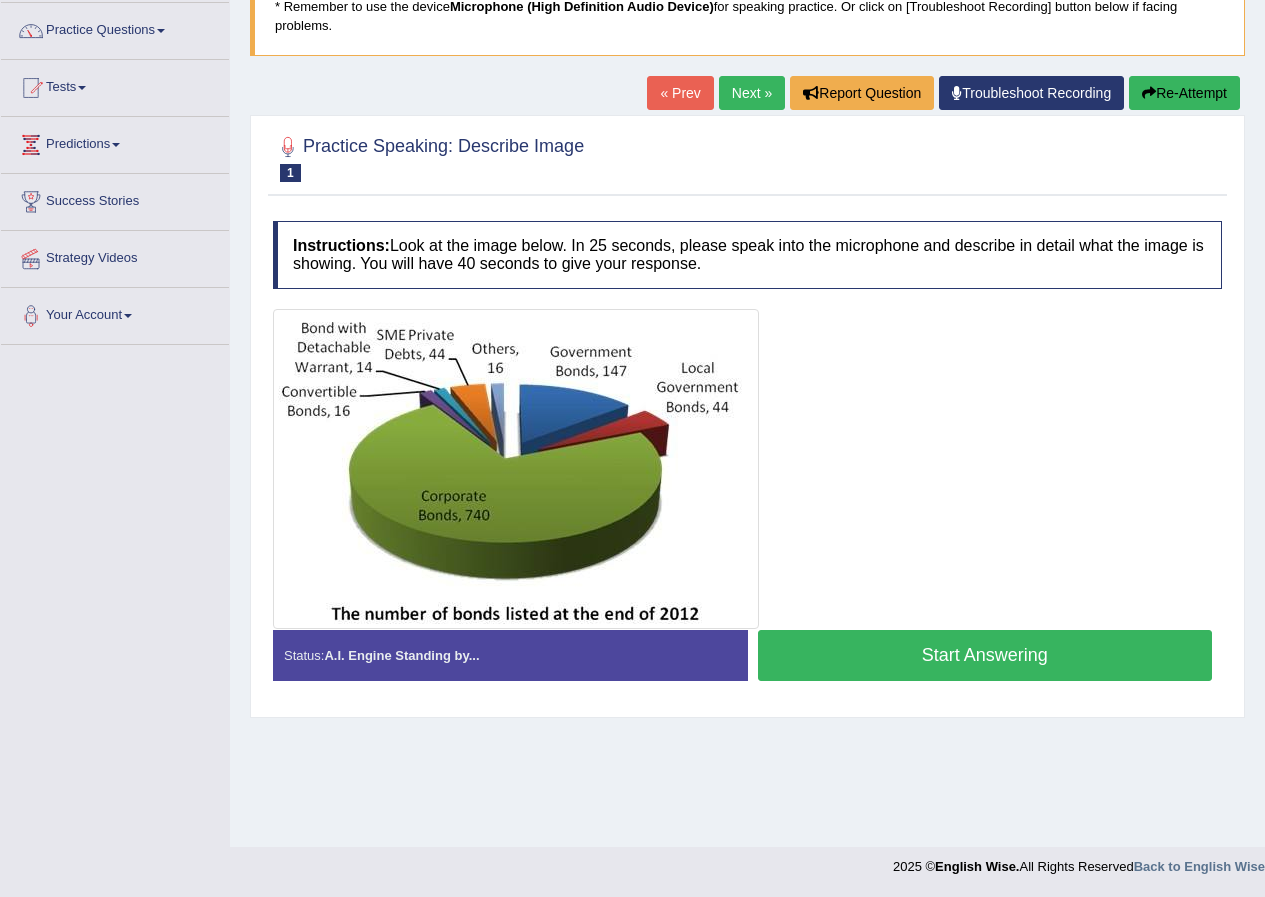 click on "Start Answering" at bounding box center (985, 655) 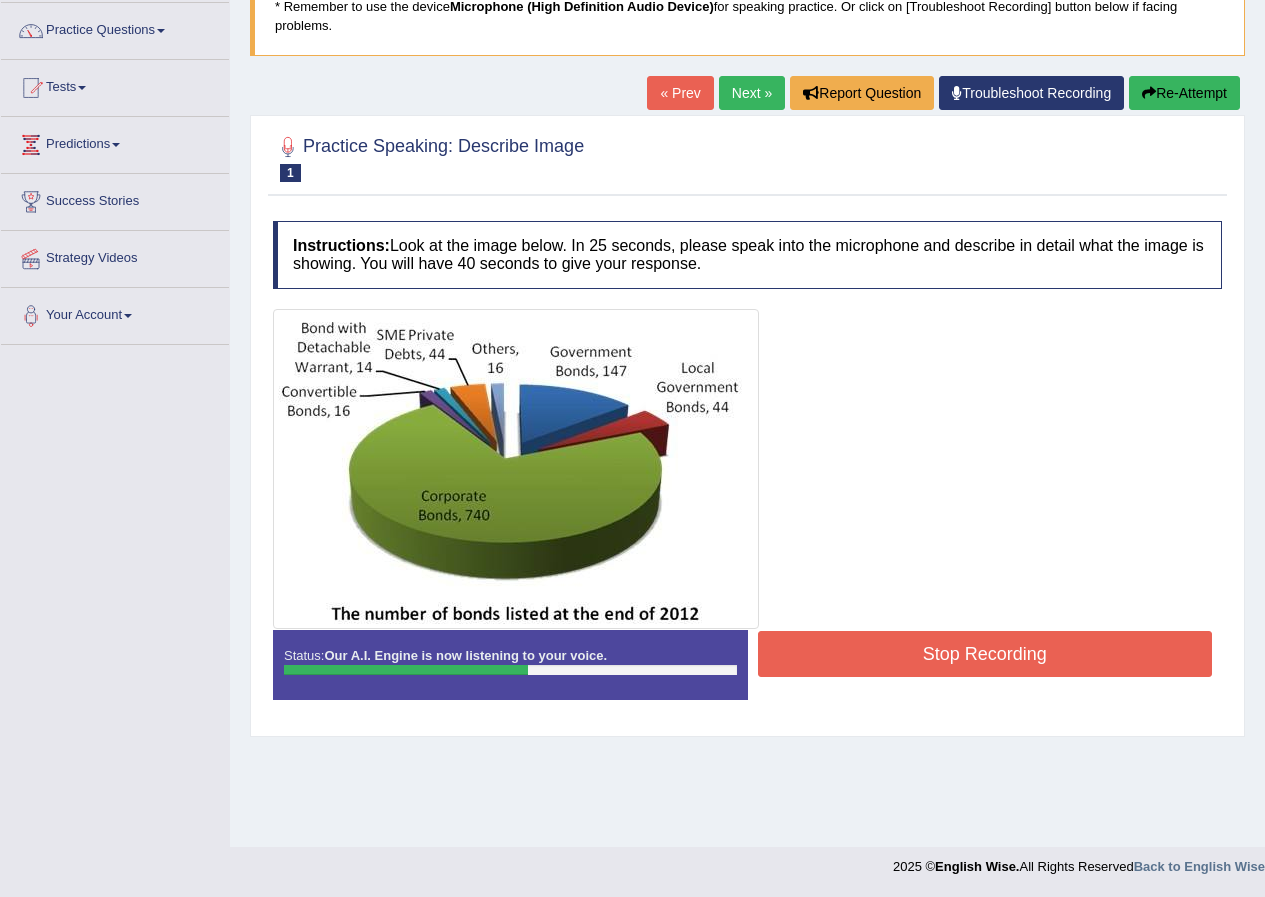 click on "Stop Recording" at bounding box center [985, 654] 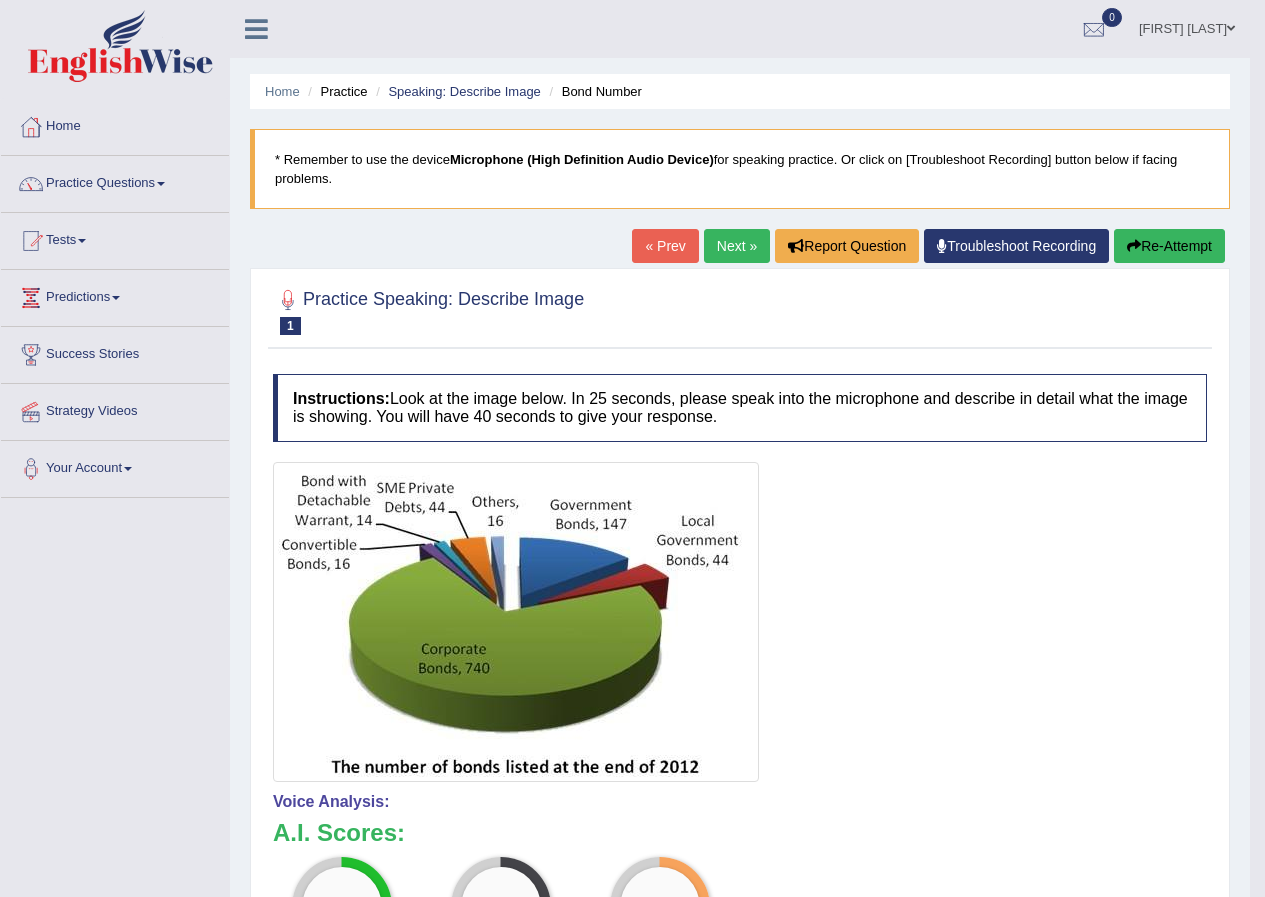 scroll, scrollTop: 400, scrollLeft: 0, axis: vertical 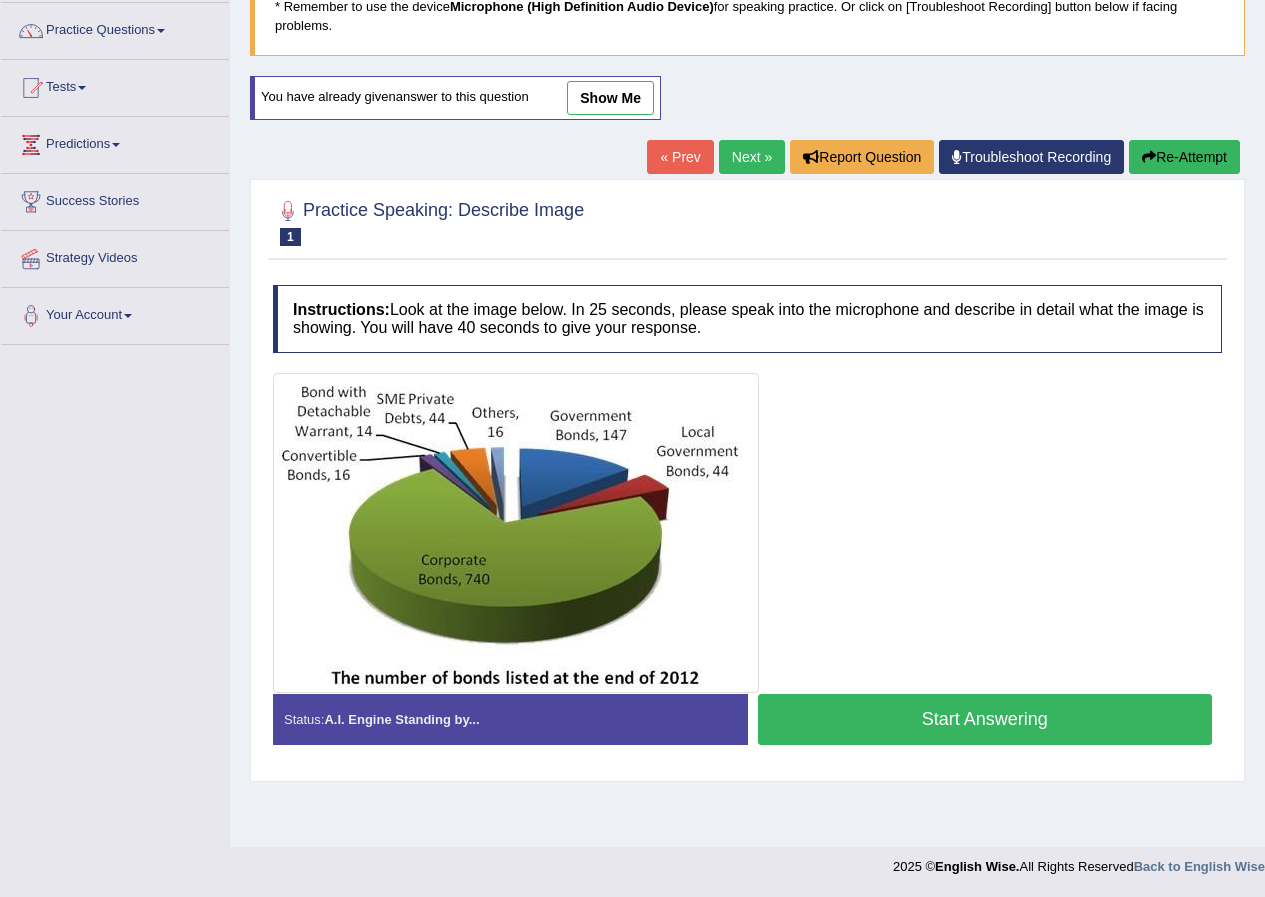 click on "Start Answering" at bounding box center [985, 719] 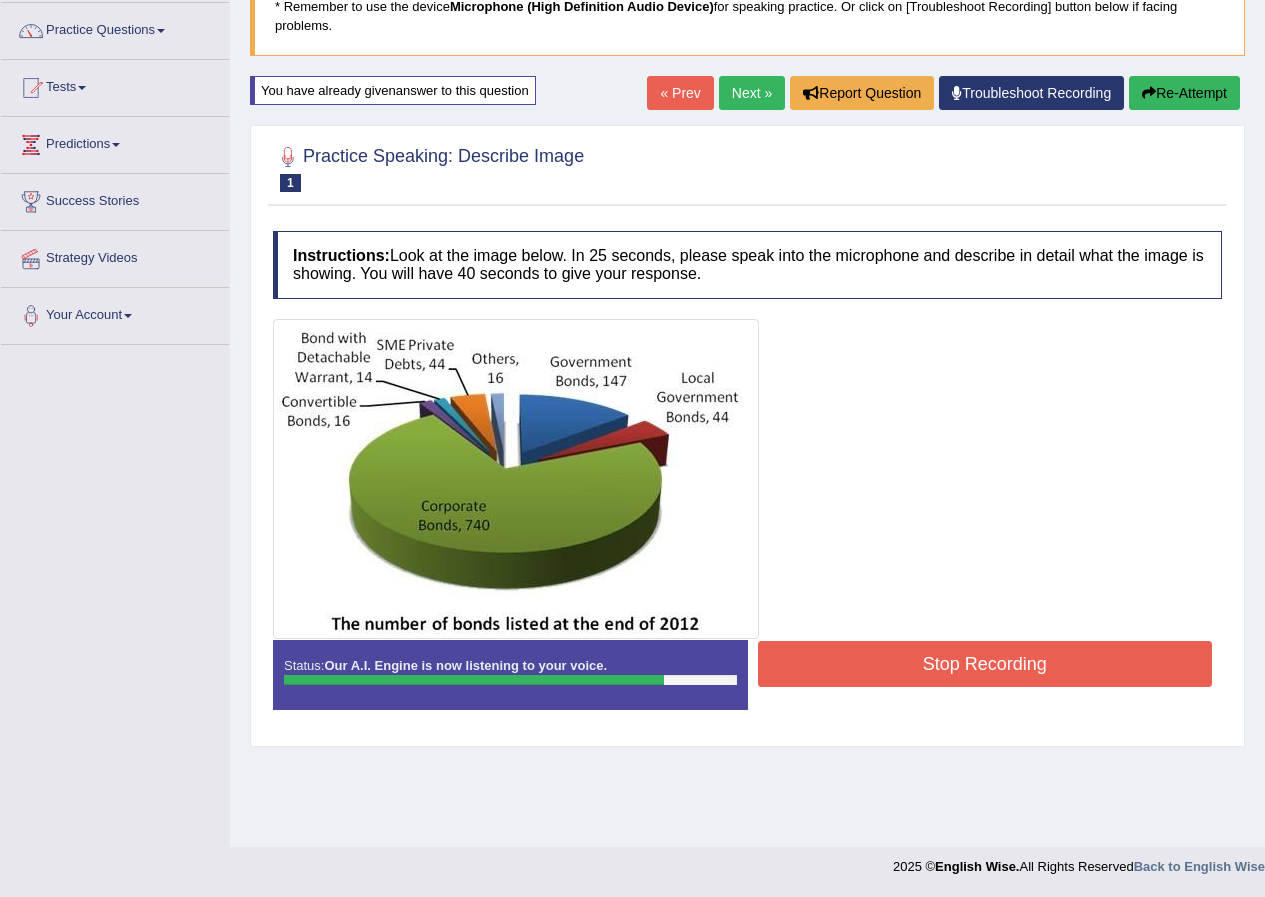 click on "Stop Recording" at bounding box center (985, 664) 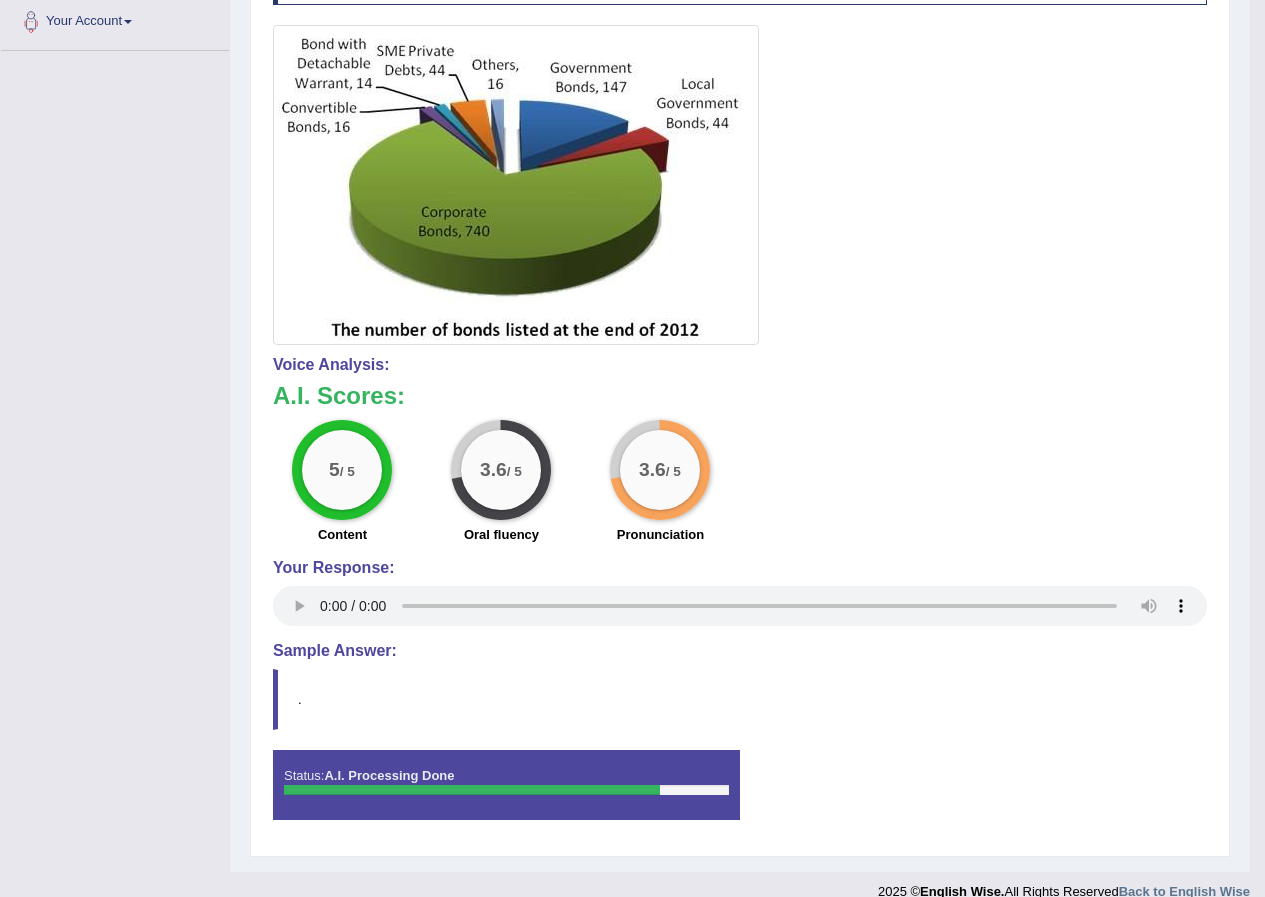 scroll, scrollTop: 472, scrollLeft: 0, axis: vertical 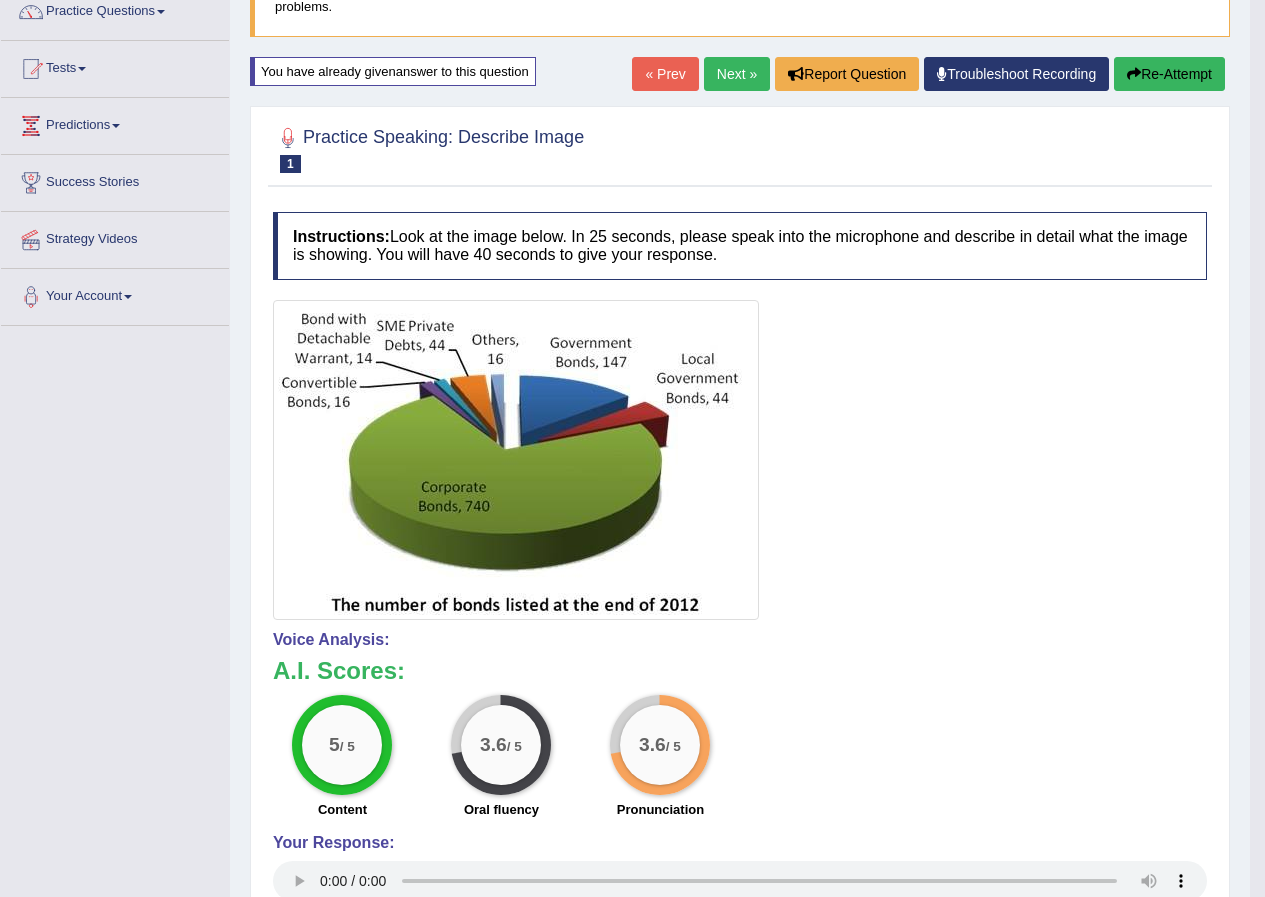 drag, startPoint x: 879, startPoint y: 463, endPoint x: 890, endPoint y: 493, distance: 31.95309 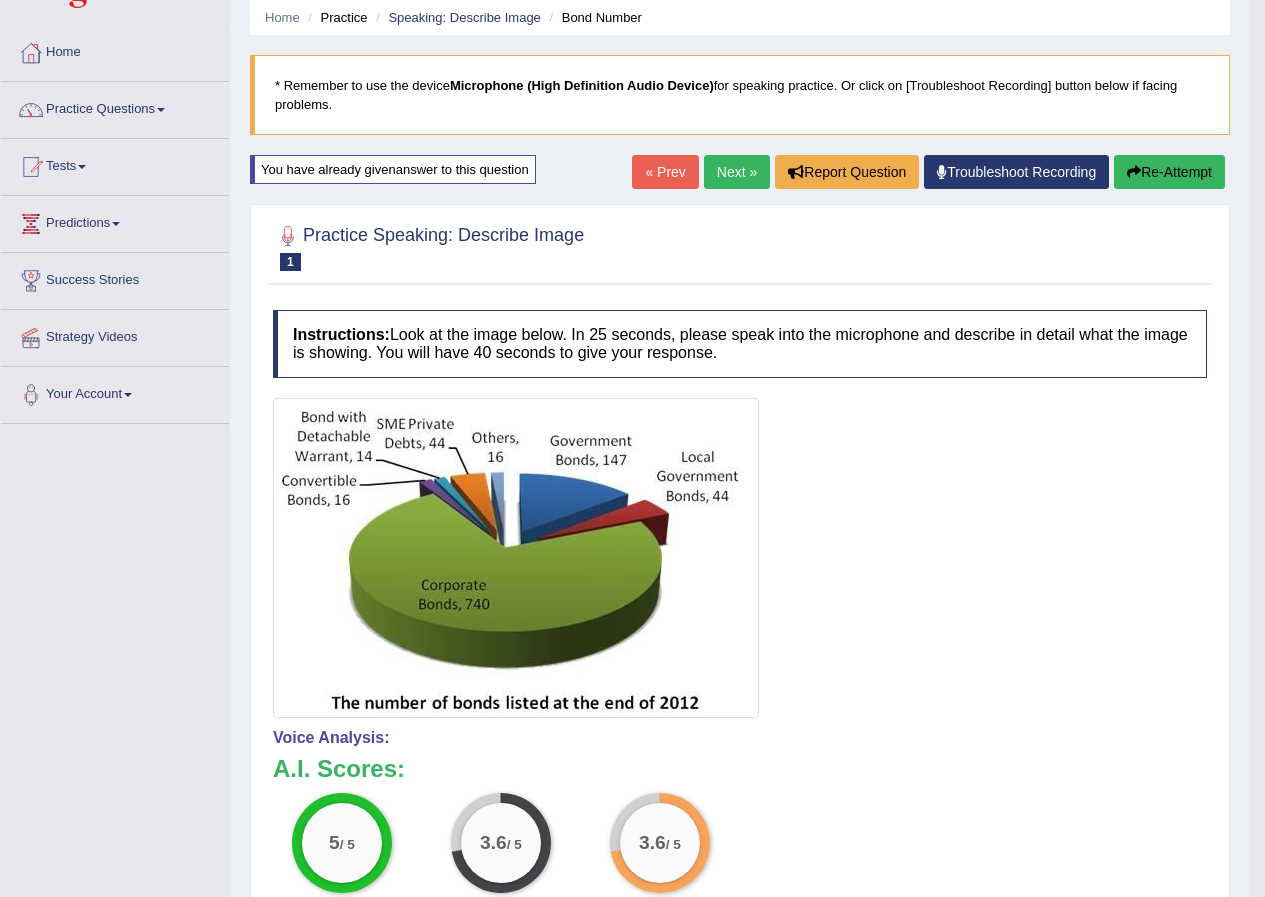 scroll, scrollTop: 72, scrollLeft: 0, axis: vertical 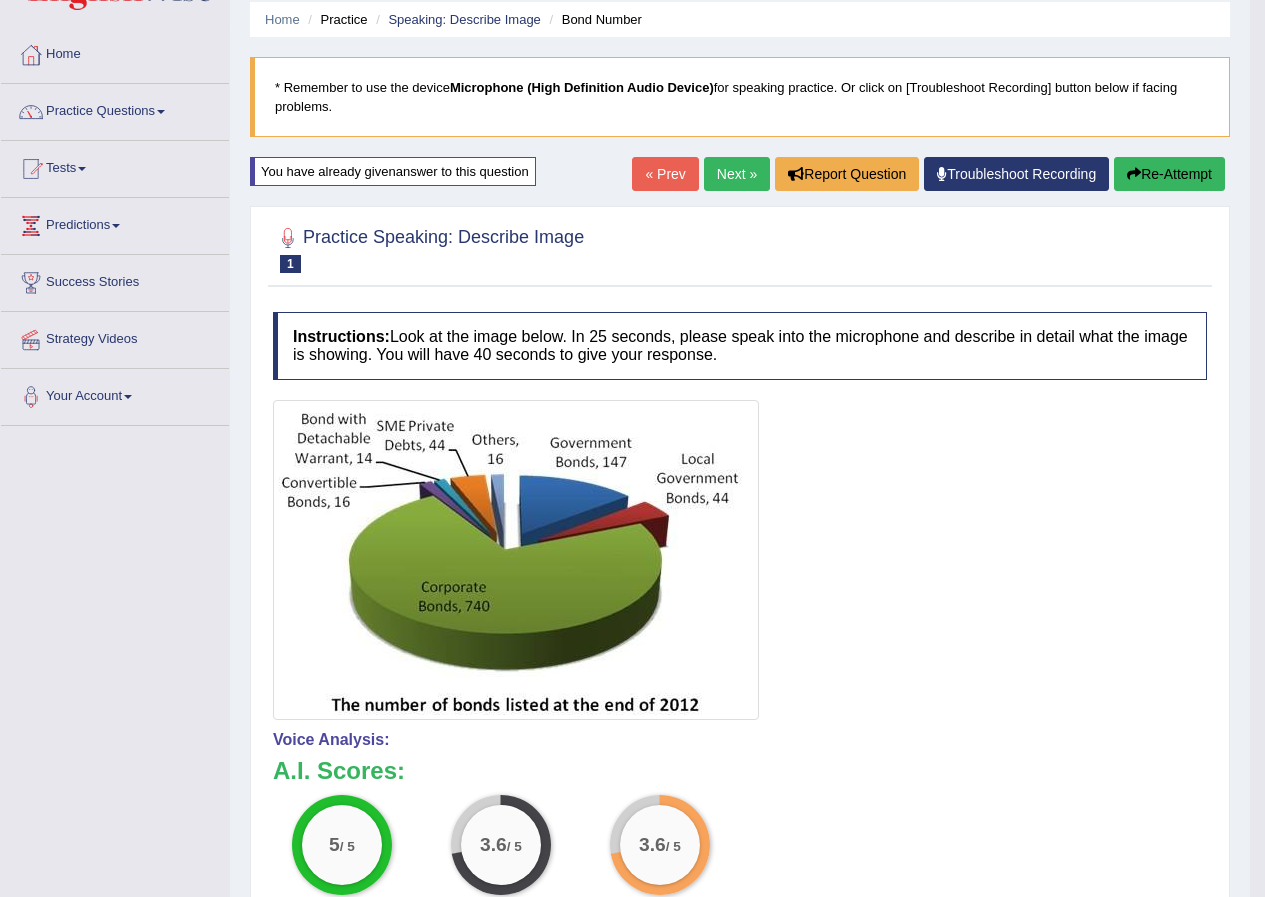 click on "Next »" at bounding box center (737, 174) 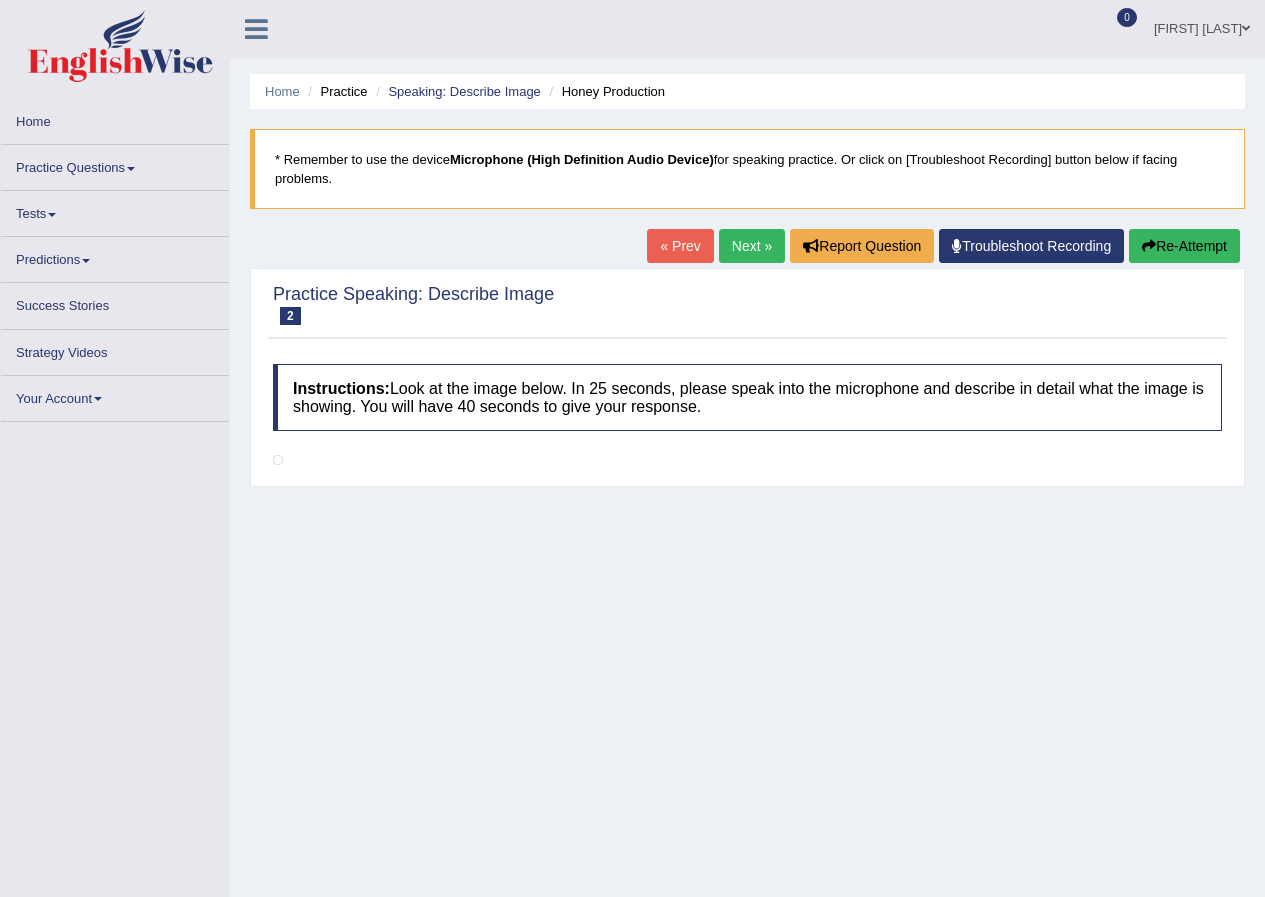 scroll, scrollTop: 0, scrollLeft: 0, axis: both 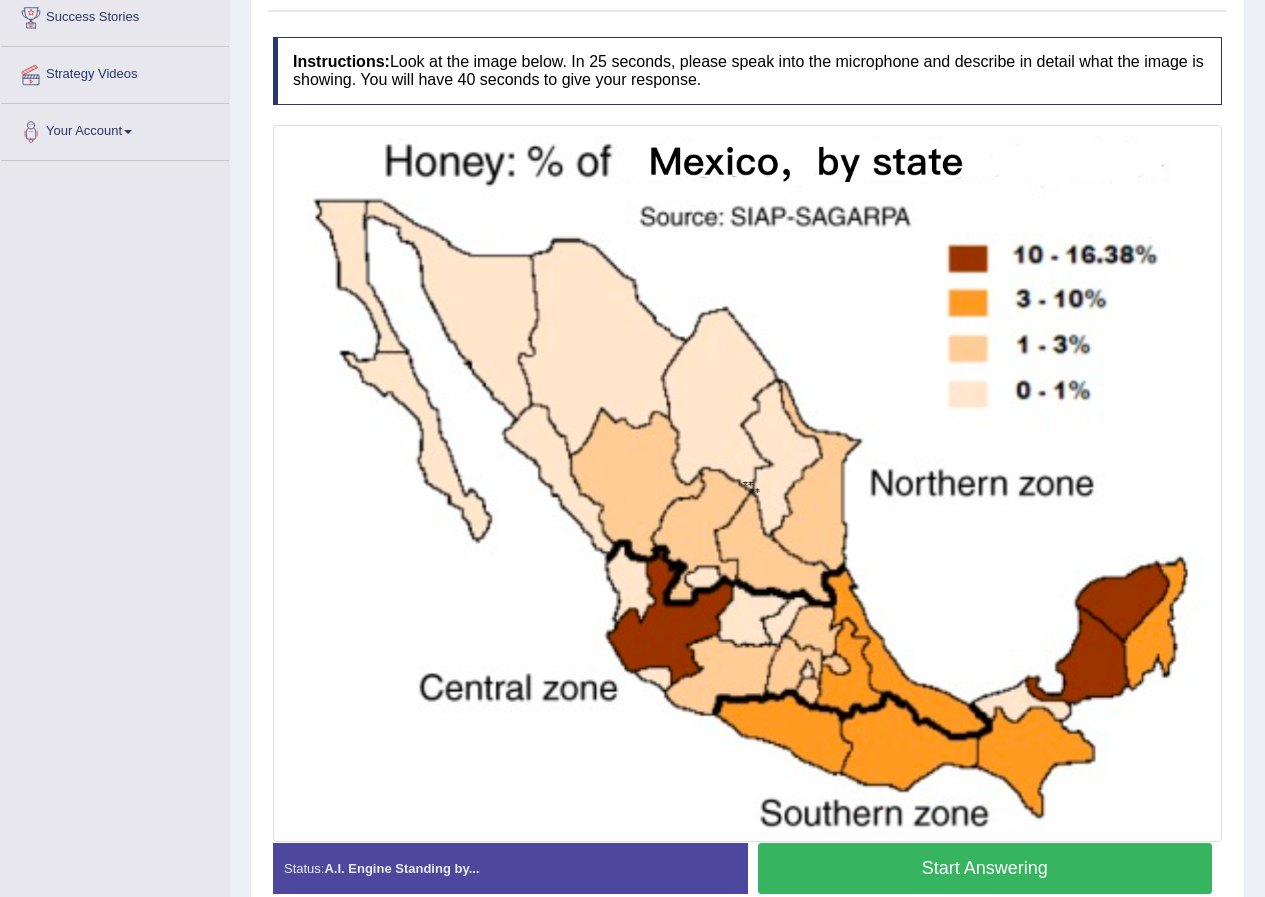 drag, startPoint x: 295, startPoint y: 406, endPoint x: 281, endPoint y: 443, distance: 39.56008 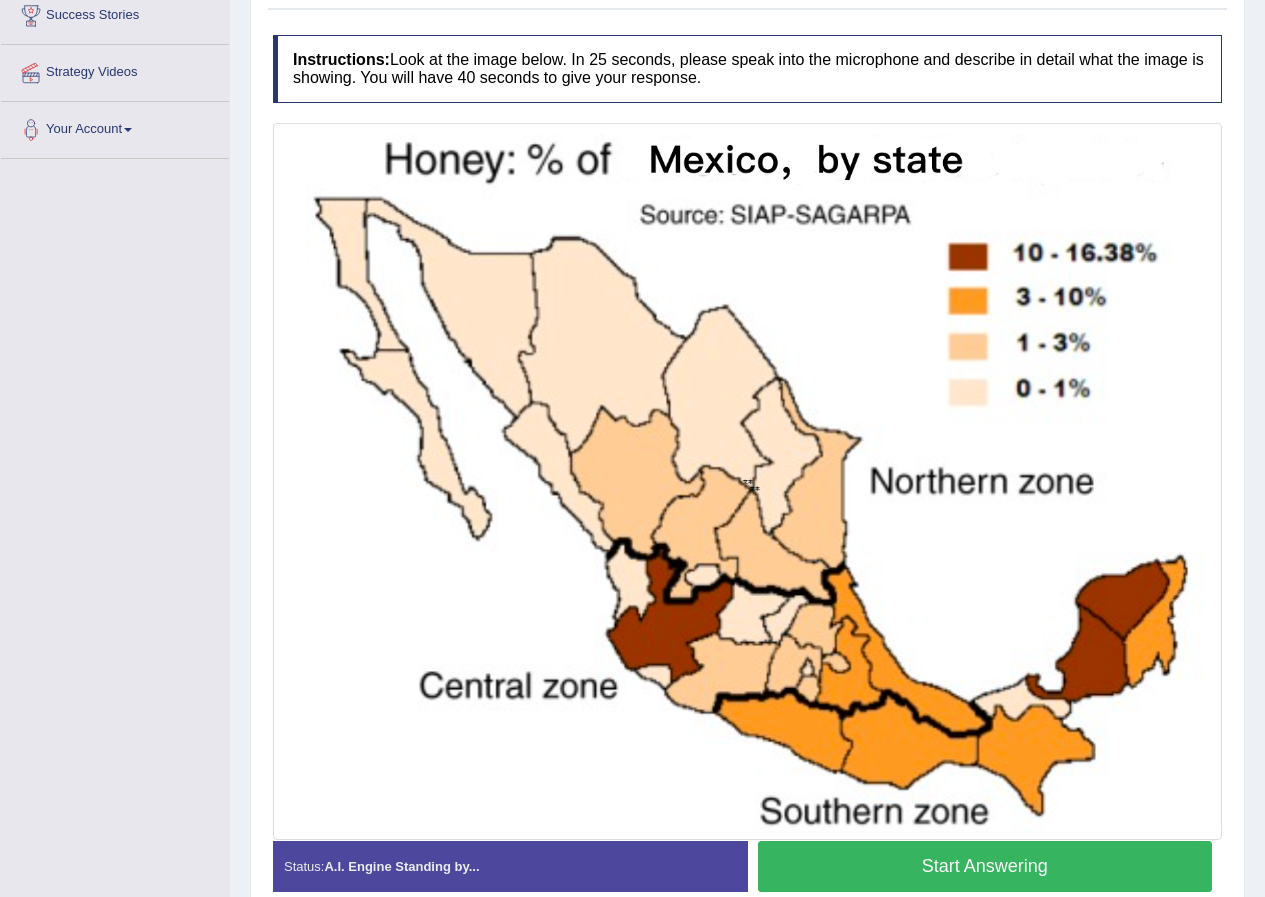 click on "Start Answering" at bounding box center [985, 866] 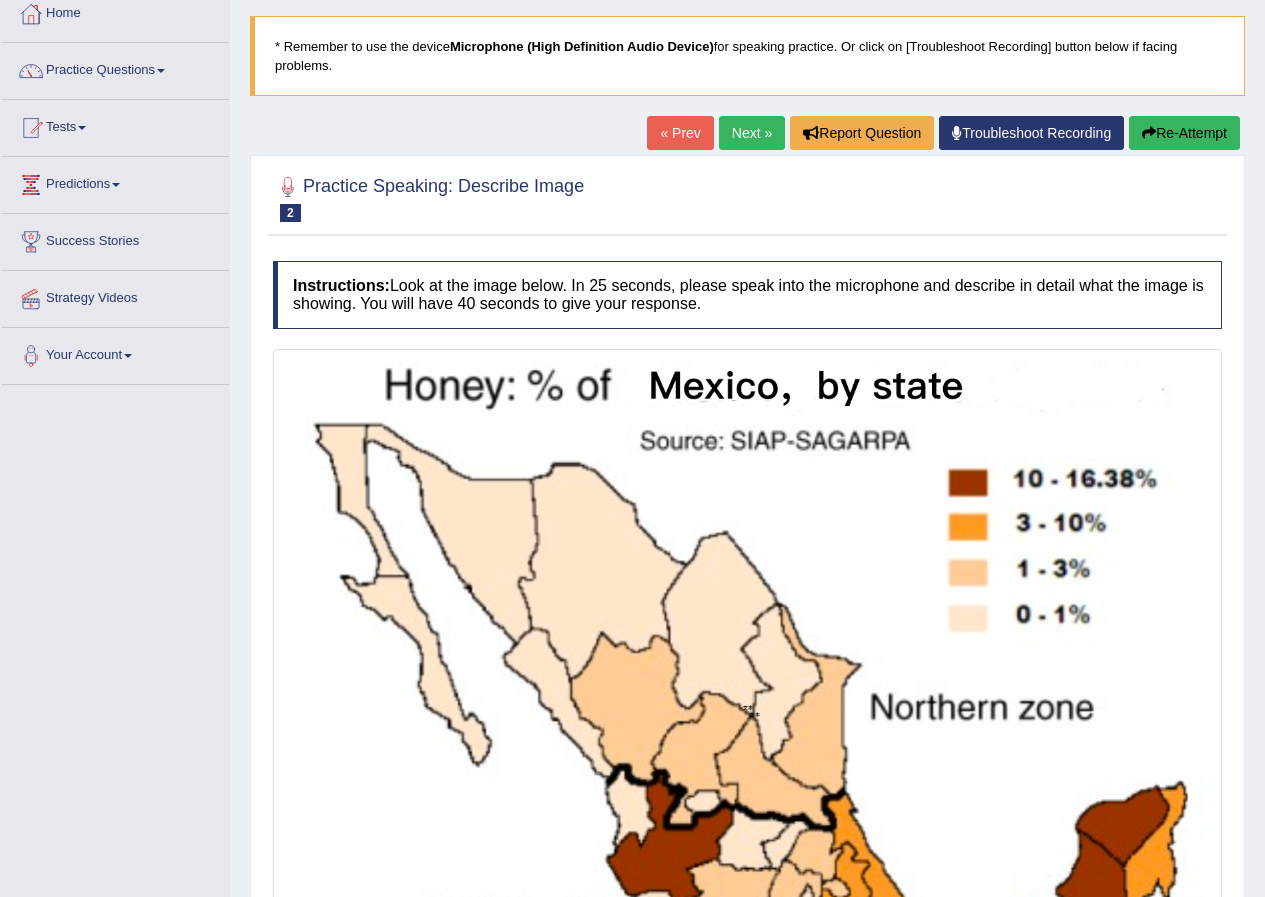 scroll, scrollTop: 0, scrollLeft: 0, axis: both 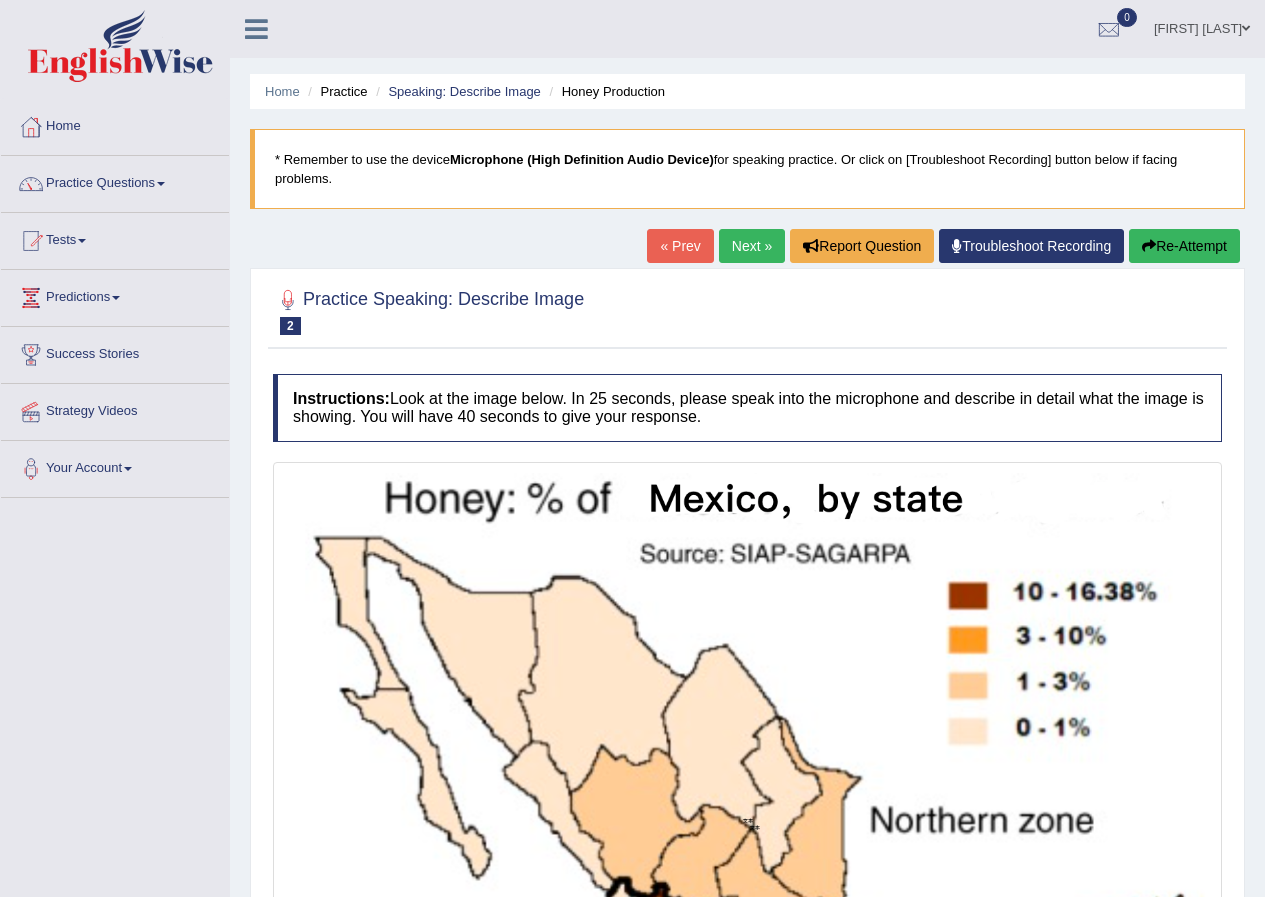 click on "Re-Attempt" at bounding box center [1184, 246] 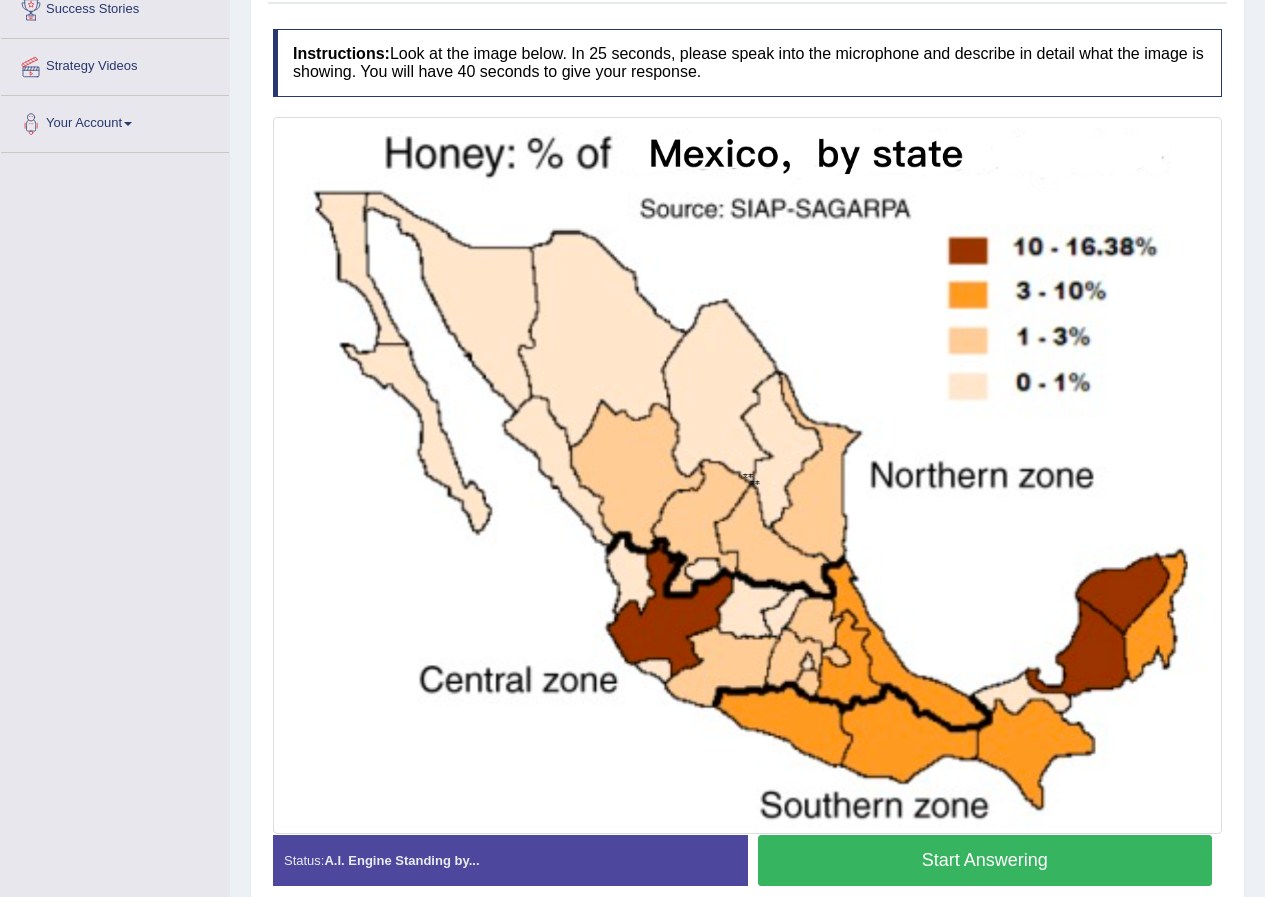 scroll, scrollTop: 0, scrollLeft: 0, axis: both 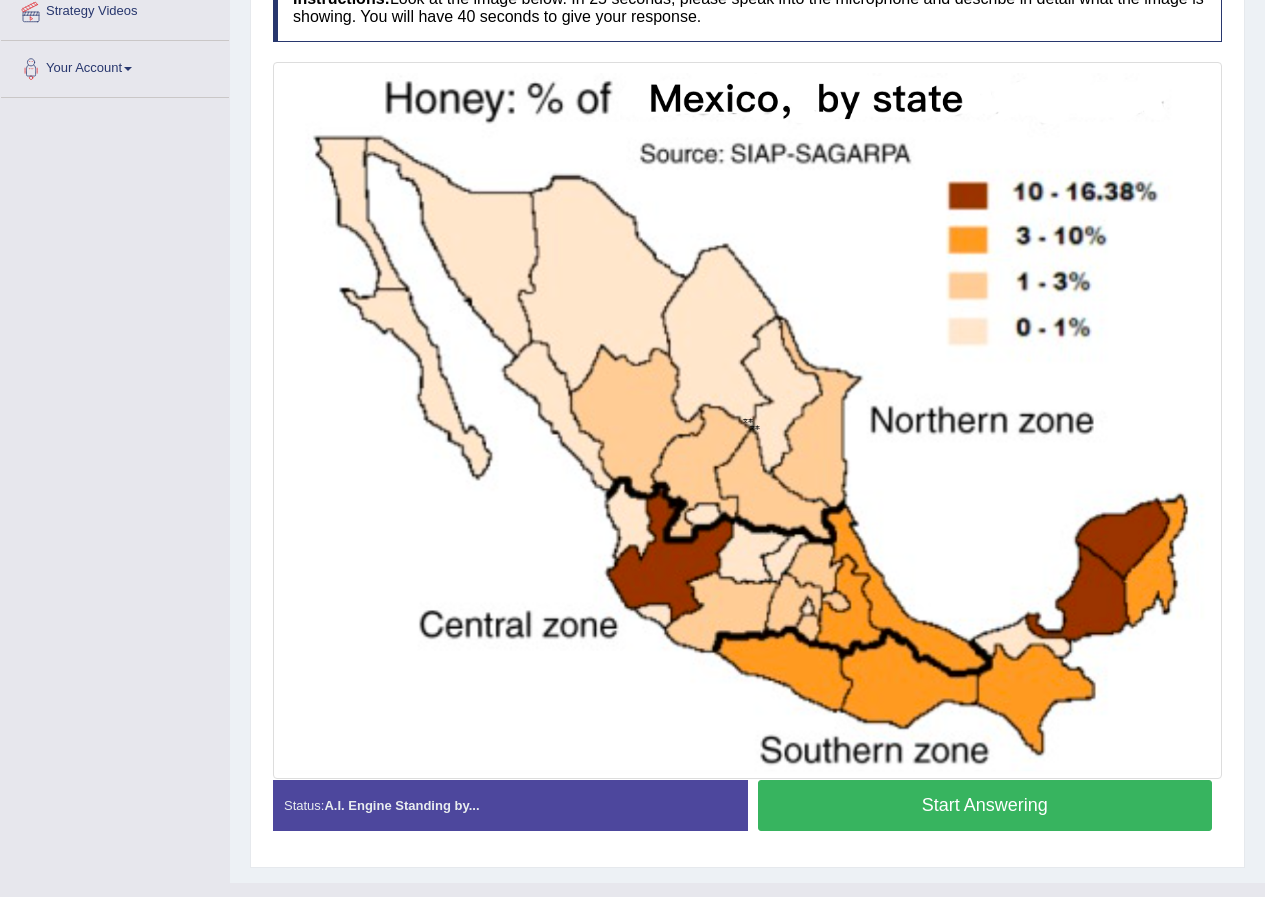 click on "Start Answering" at bounding box center [985, 805] 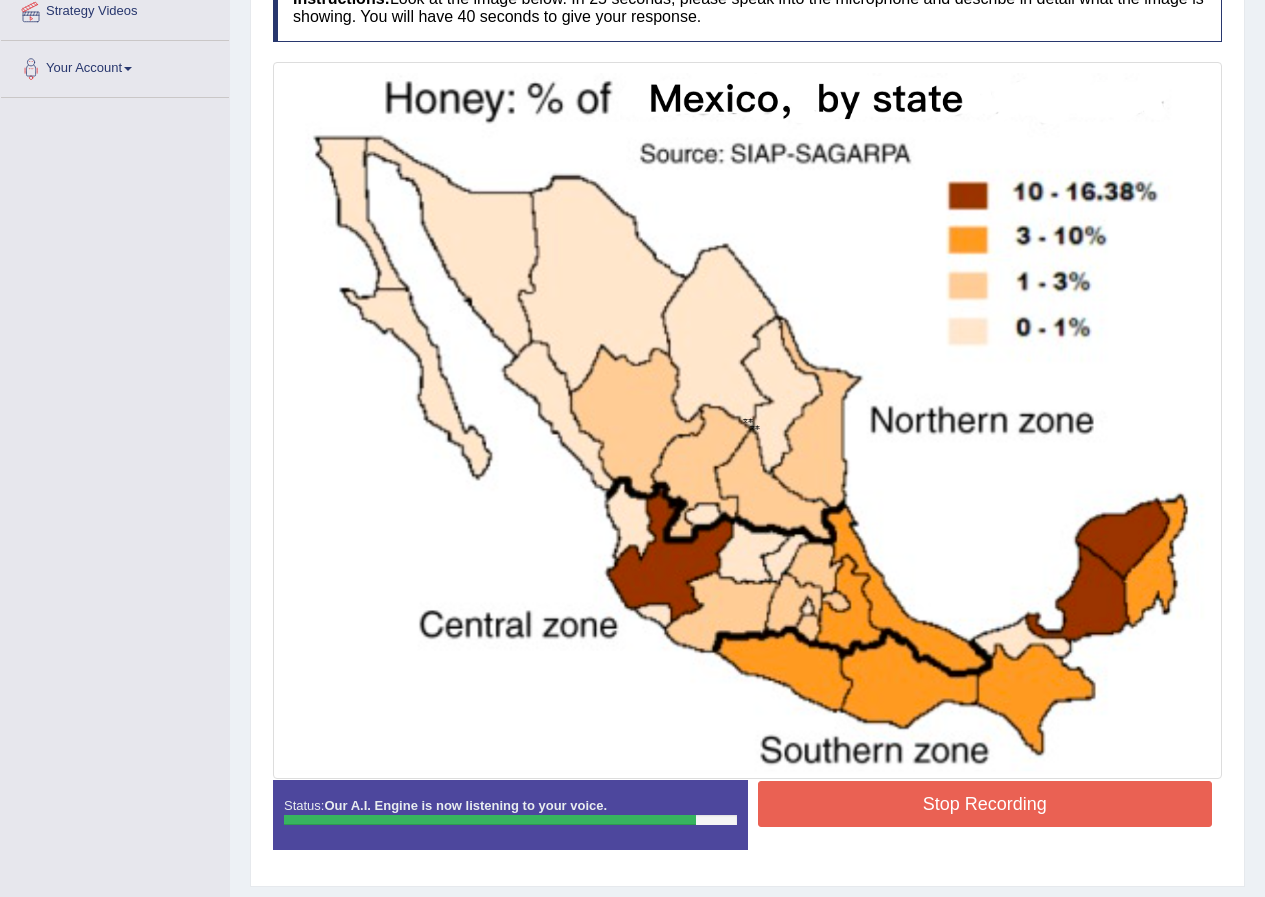 click on "Stop Recording" at bounding box center (985, 804) 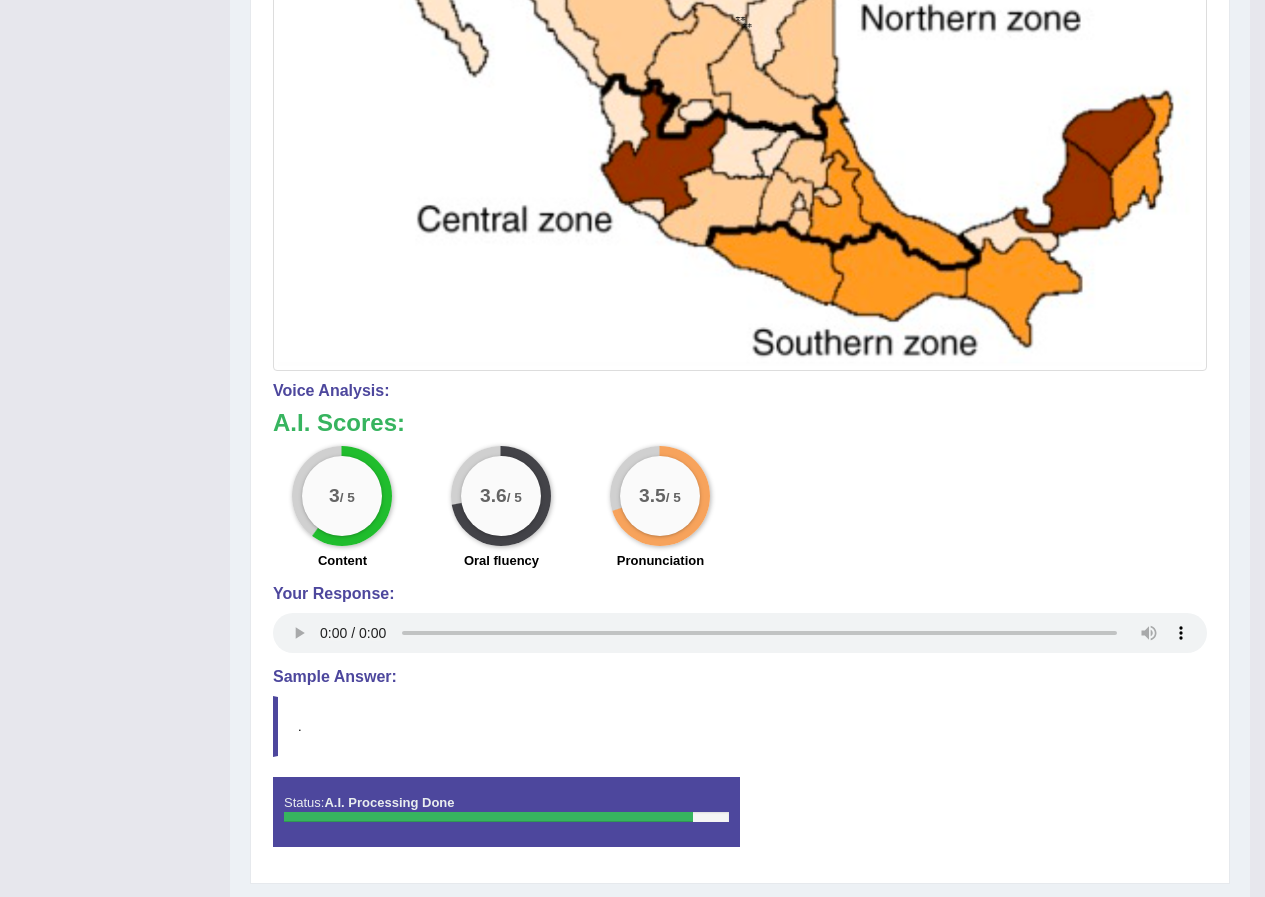scroll, scrollTop: 800, scrollLeft: 0, axis: vertical 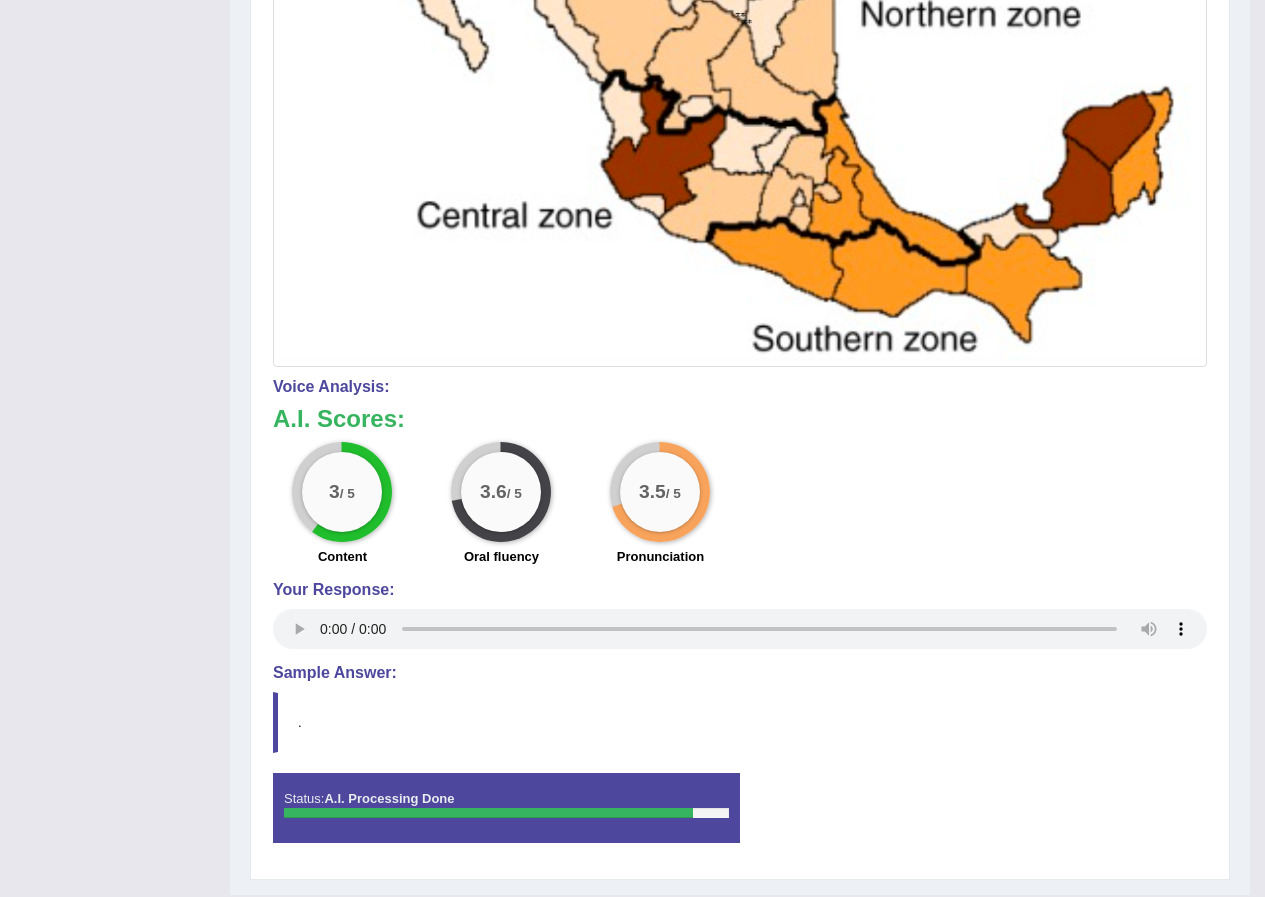 click on "." at bounding box center [740, 722] 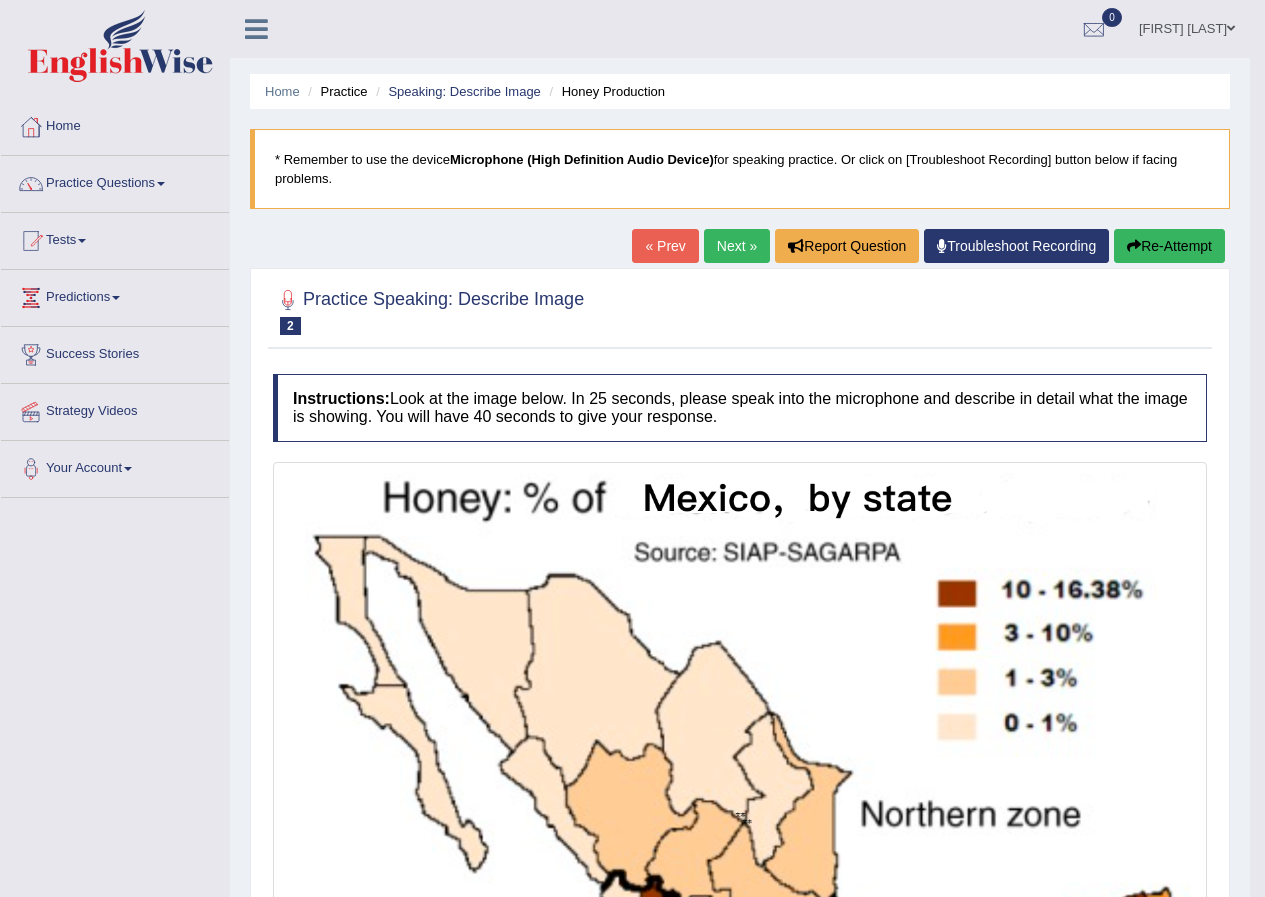 click on "Next »" at bounding box center [737, 246] 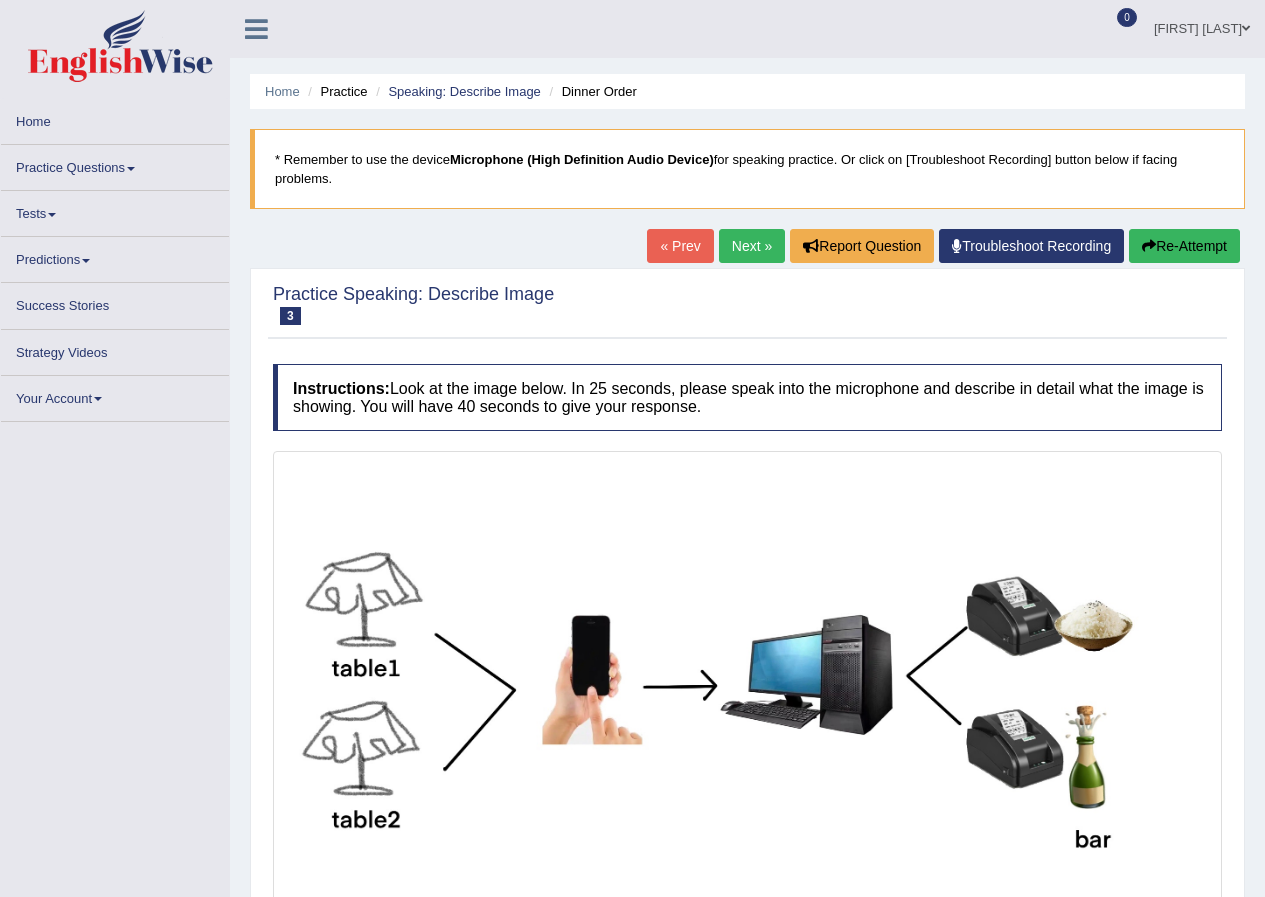 scroll, scrollTop: 0, scrollLeft: 0, axis: both 